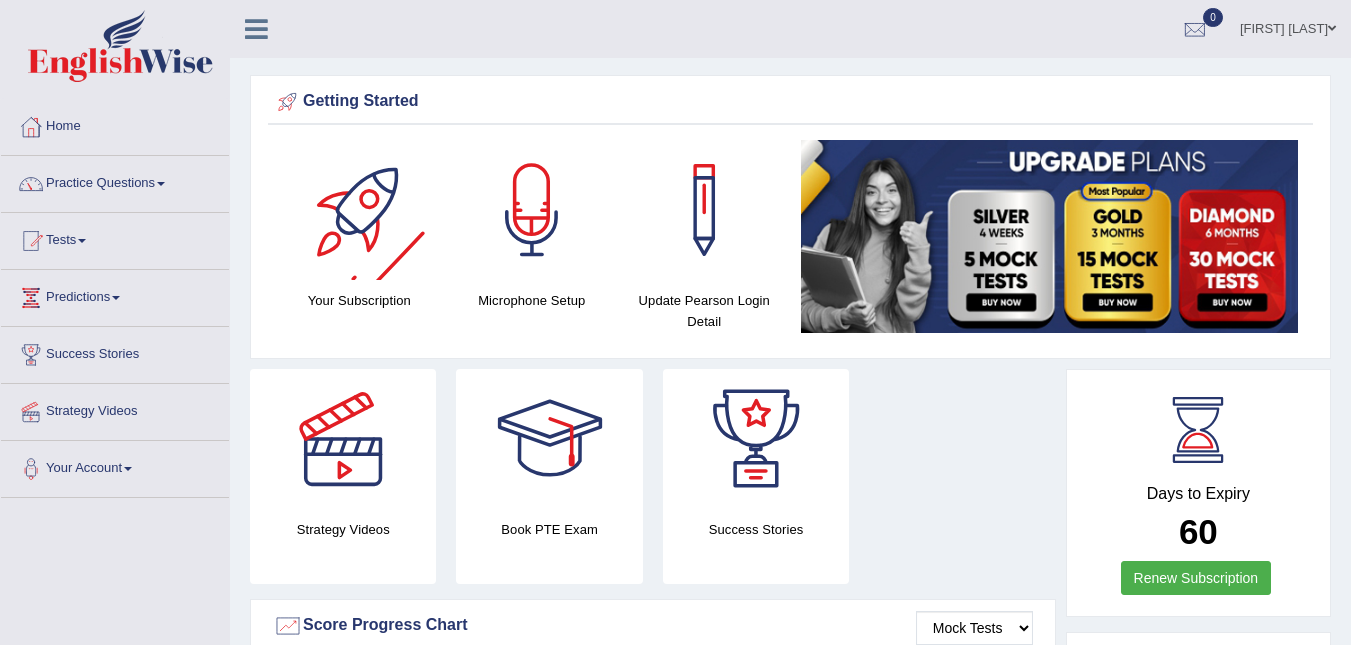 scroll, scrollTop: 0, scrollLeft: 0, axis: both 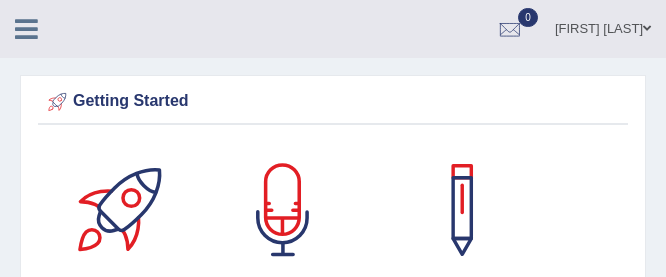 click on "Dyah Wahyuni Bailey
Toggle navigation
Username: DeeDee
Access Type: Online
Subscription: Silver Package
Log out
0
See All Alerts" at bounding box center [433, 28] 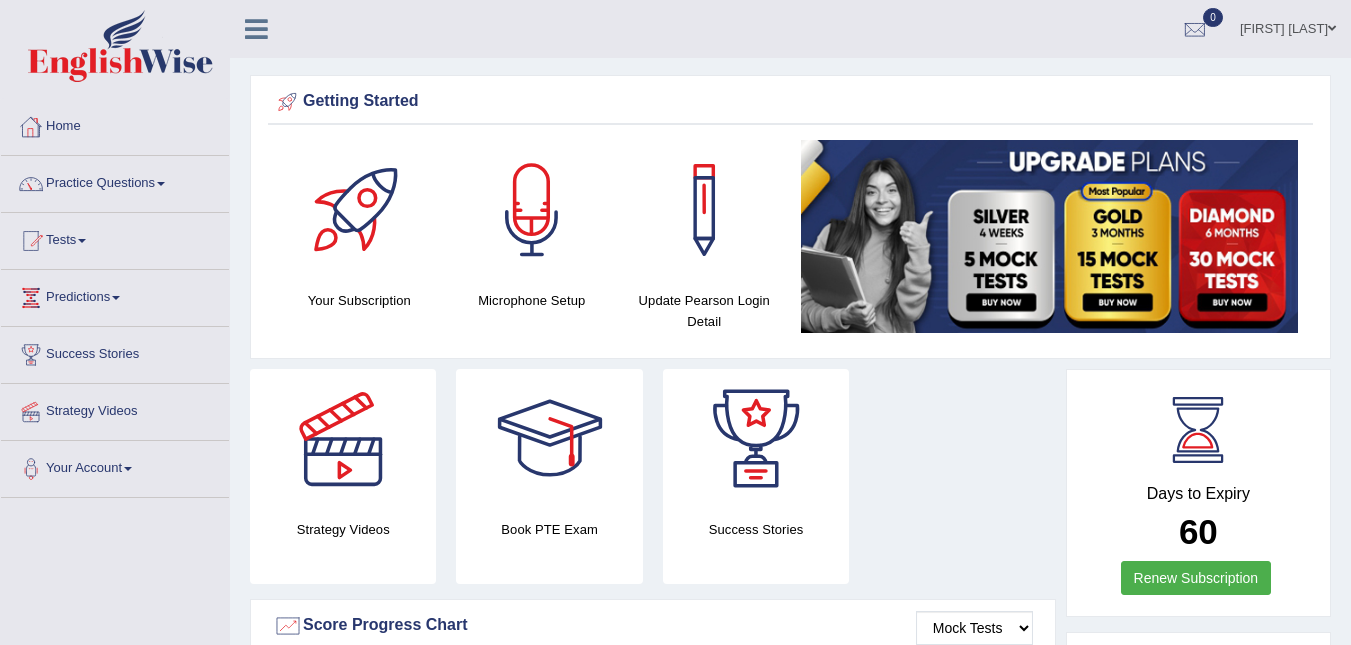 click on "Home" at bounding box center [115, 124] 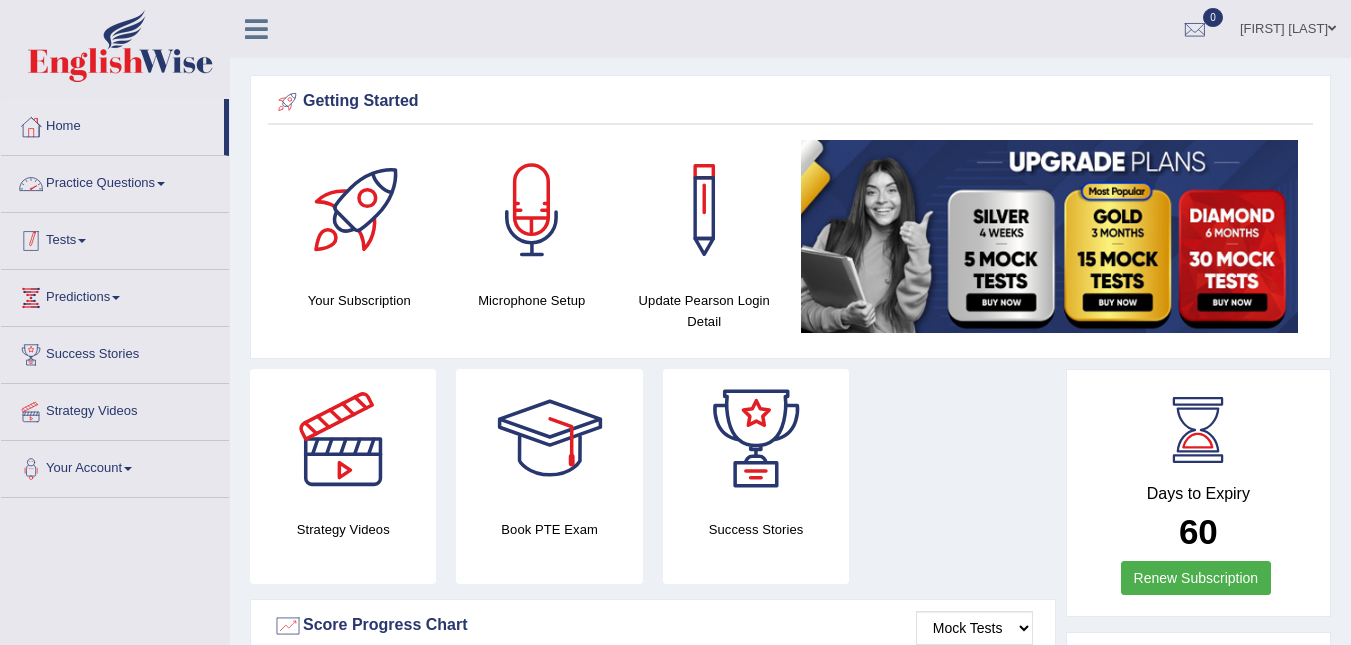 scroll, scrollTop: 0, scrollLeft: 0, axis: both 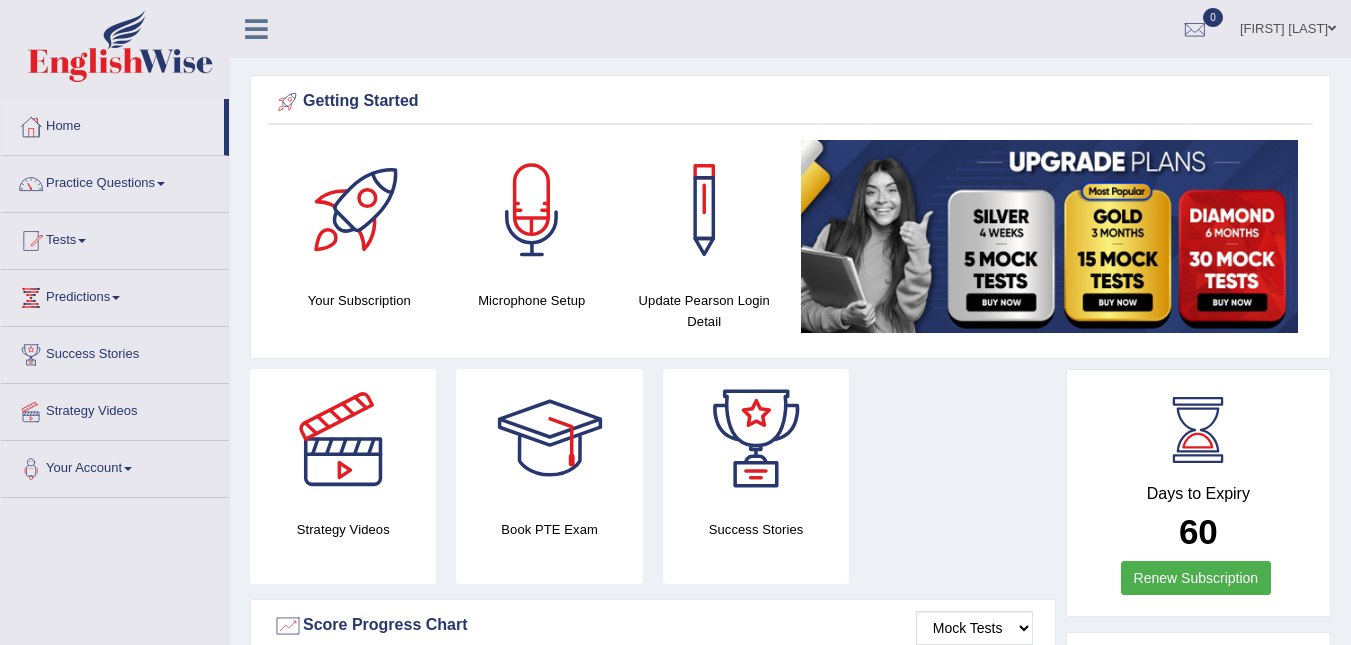 click at bounding box center (116, 298) 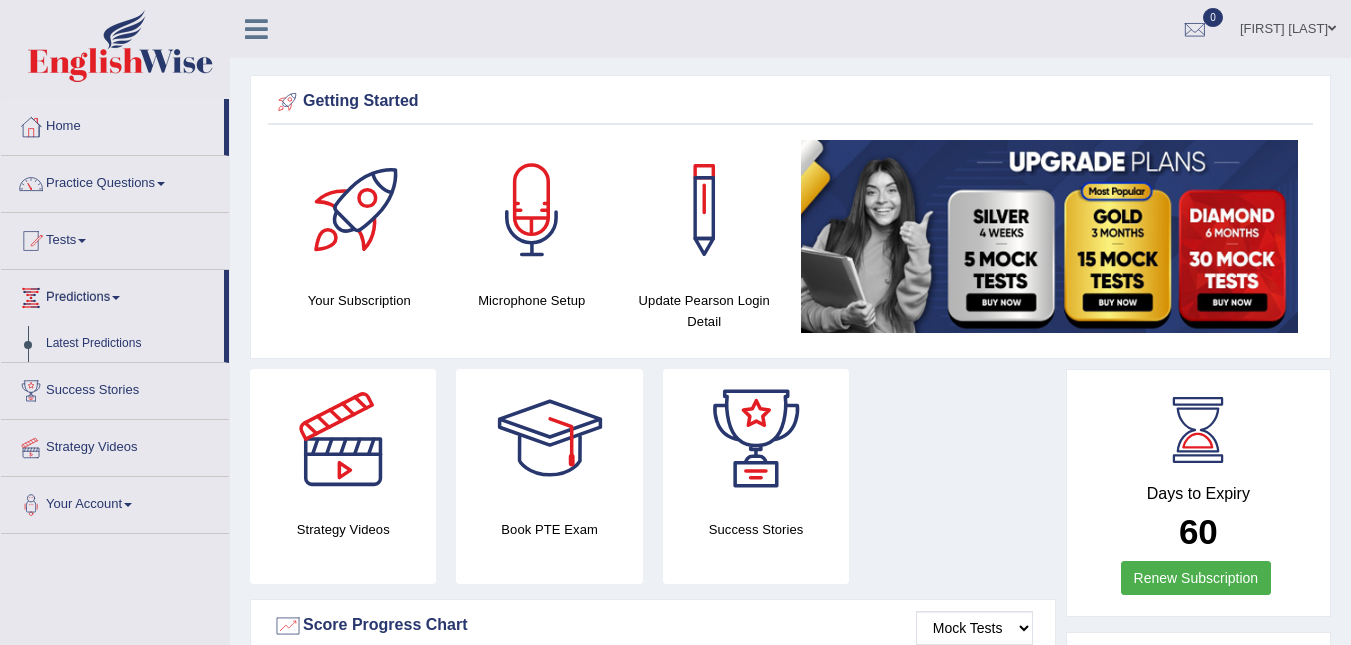 click at bounding box center [532, 210] 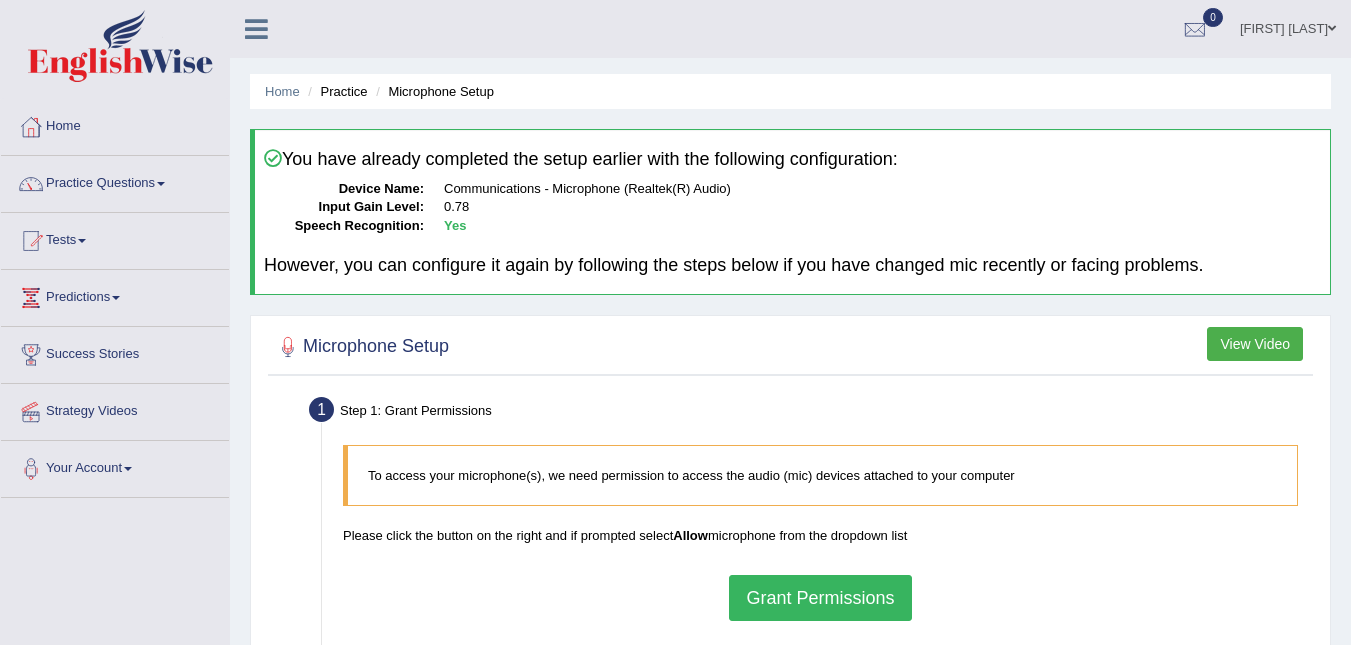 scroll, scrollTop: 0, scrollLeft: 0, axis: both 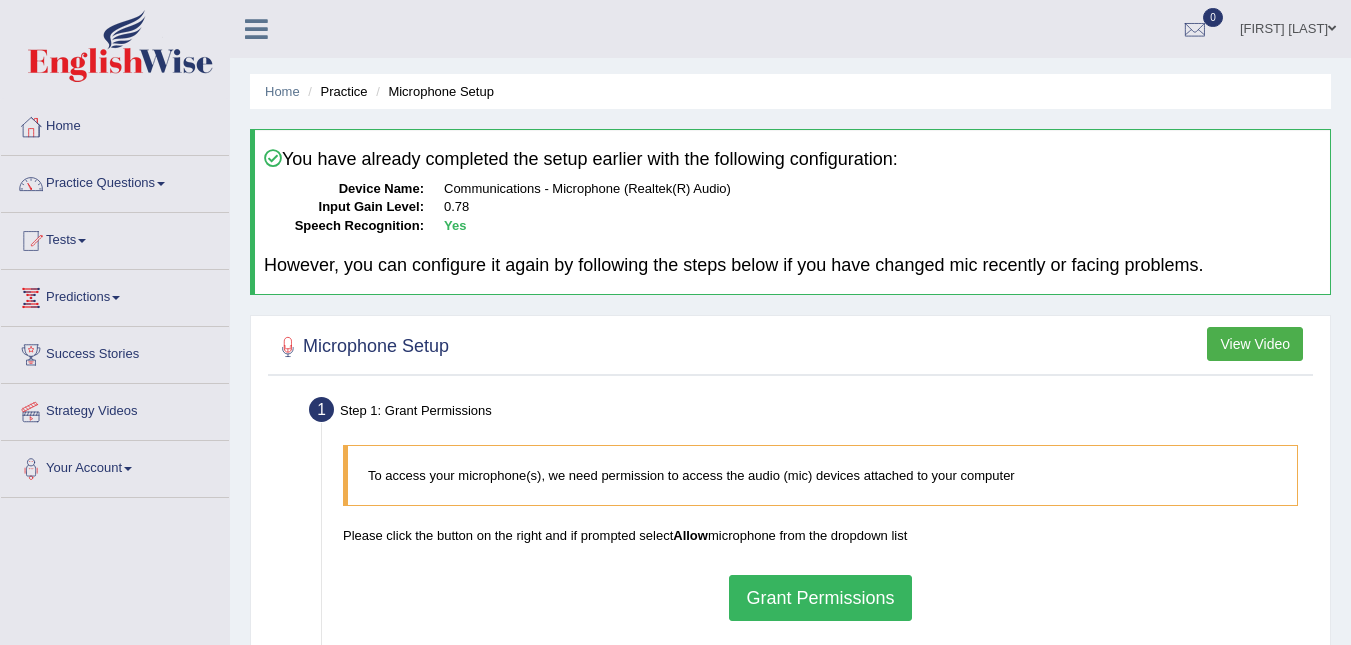 click on "Predictions" at bounding box center [115, 295] 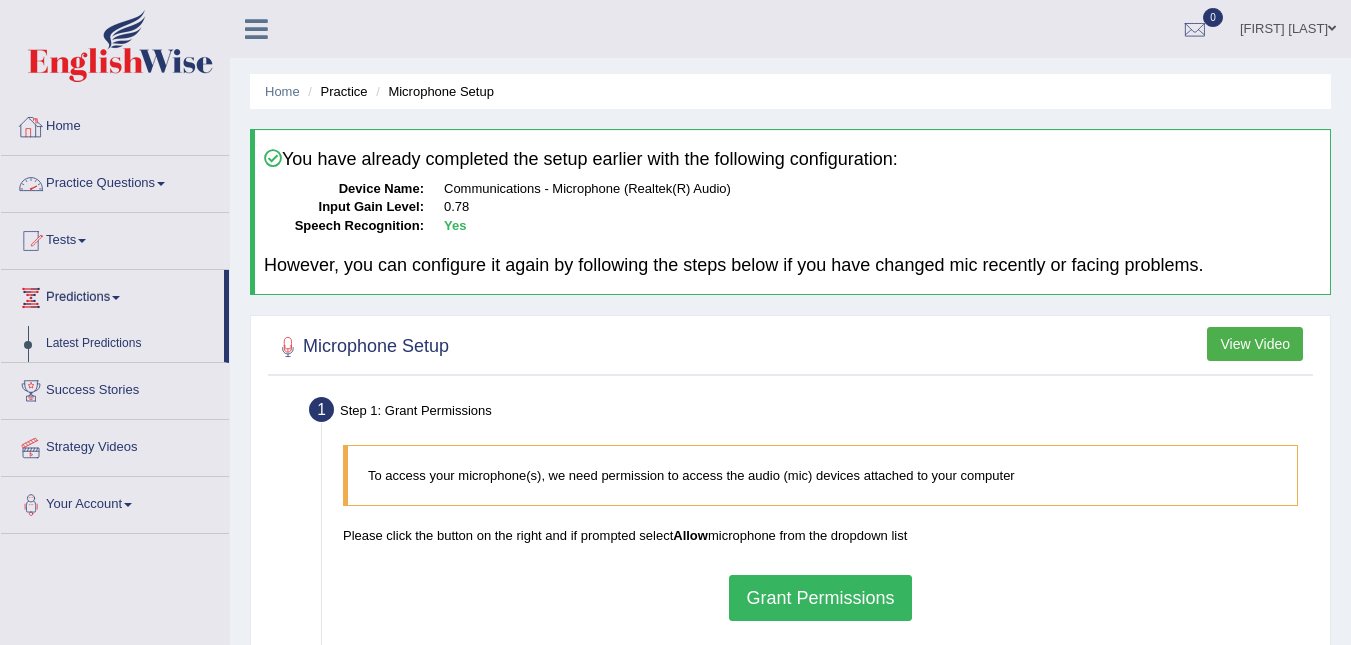click on "Practice Questions" at bounding box center [115, 181] 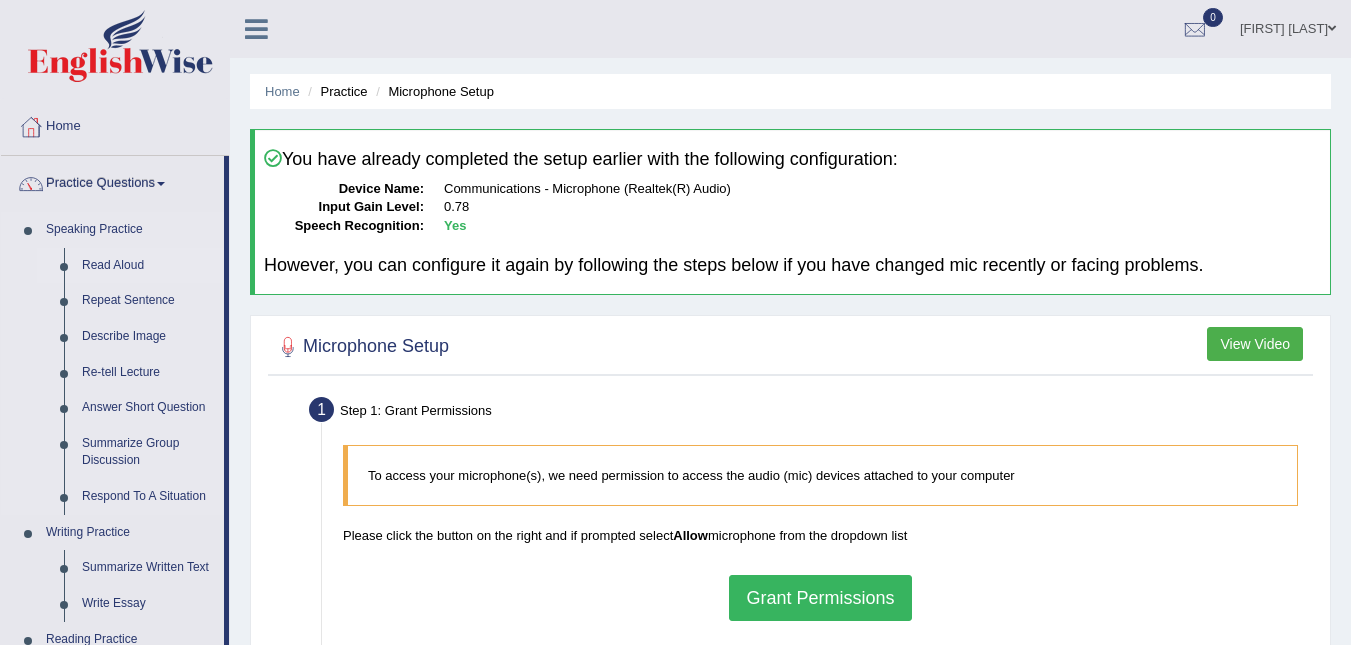 click on "Read Aloud" at bounding box center (148, 266) 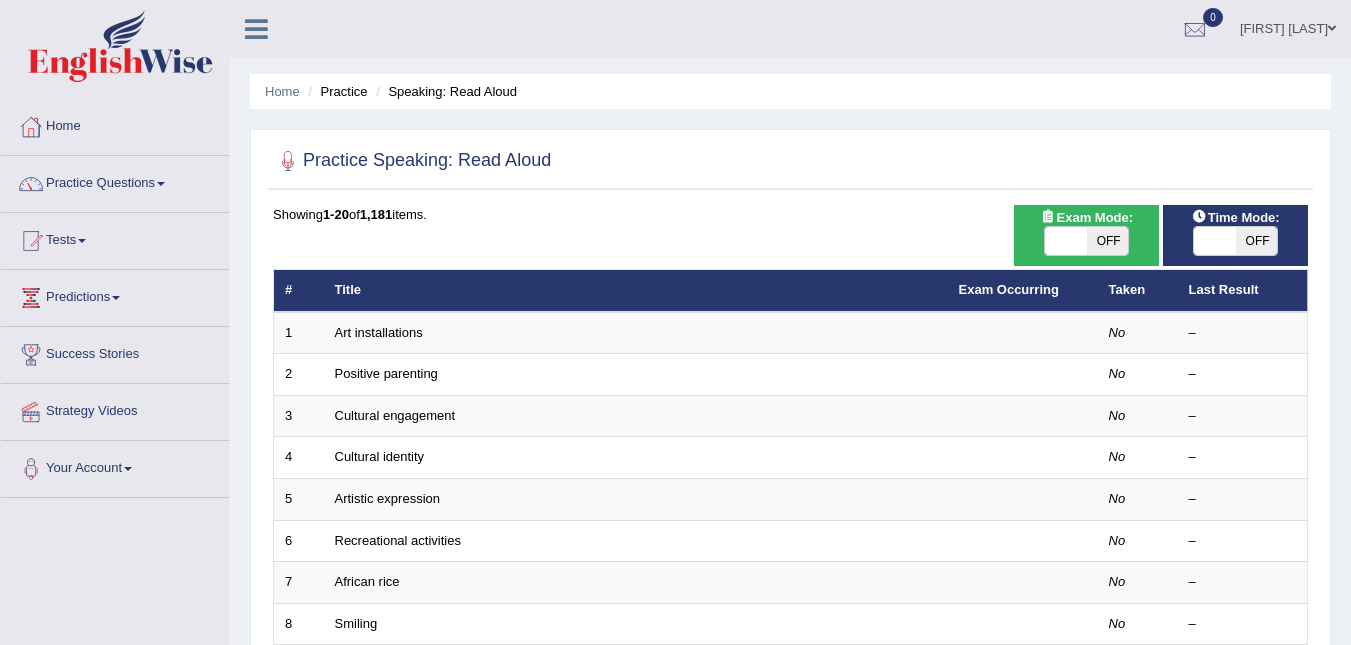 scroll, scrollTop: 0, scrollLeft: 0, axis: both 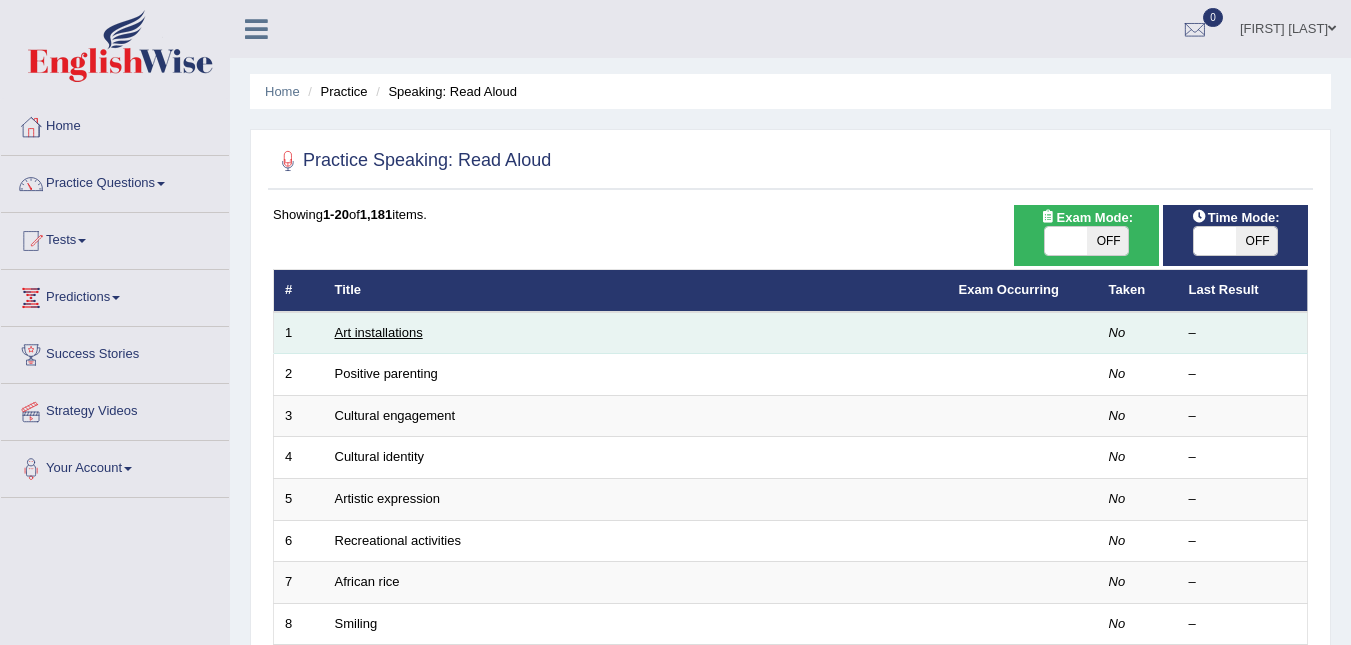 click on "Art installations" at bounding box center [379, 332] 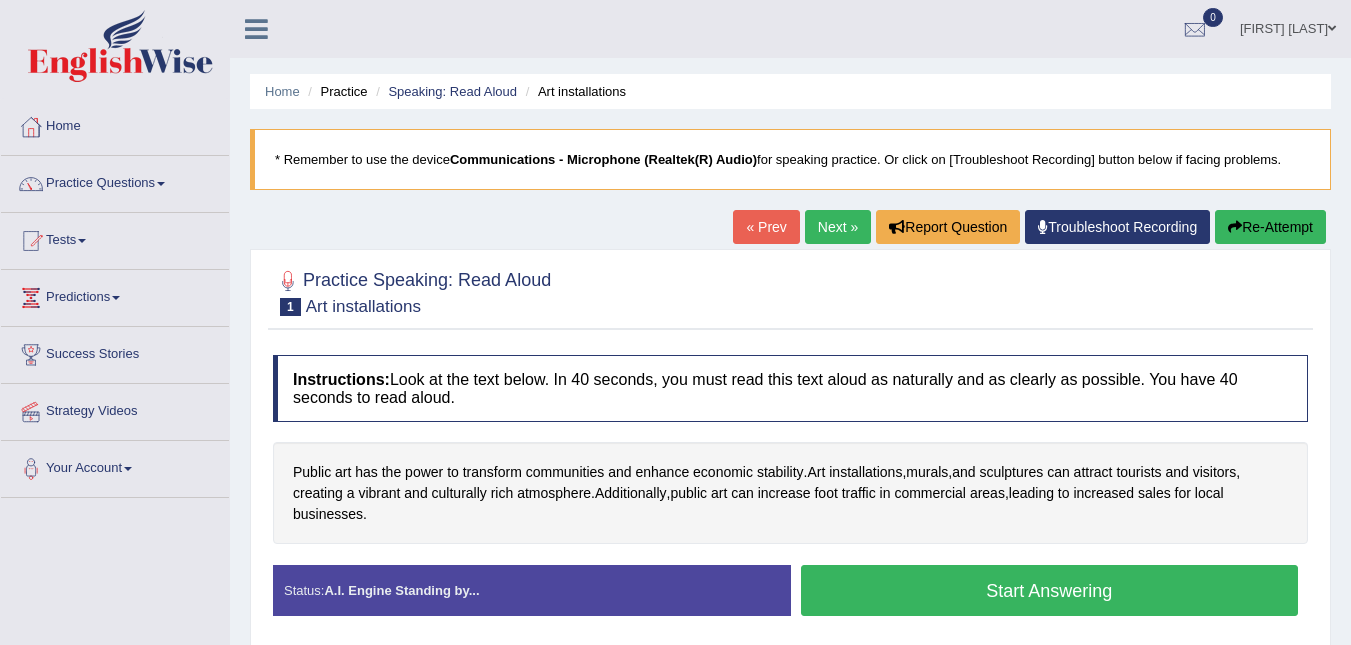 scroll, scrollTop: 0, scrollLeft: 0, axis: both 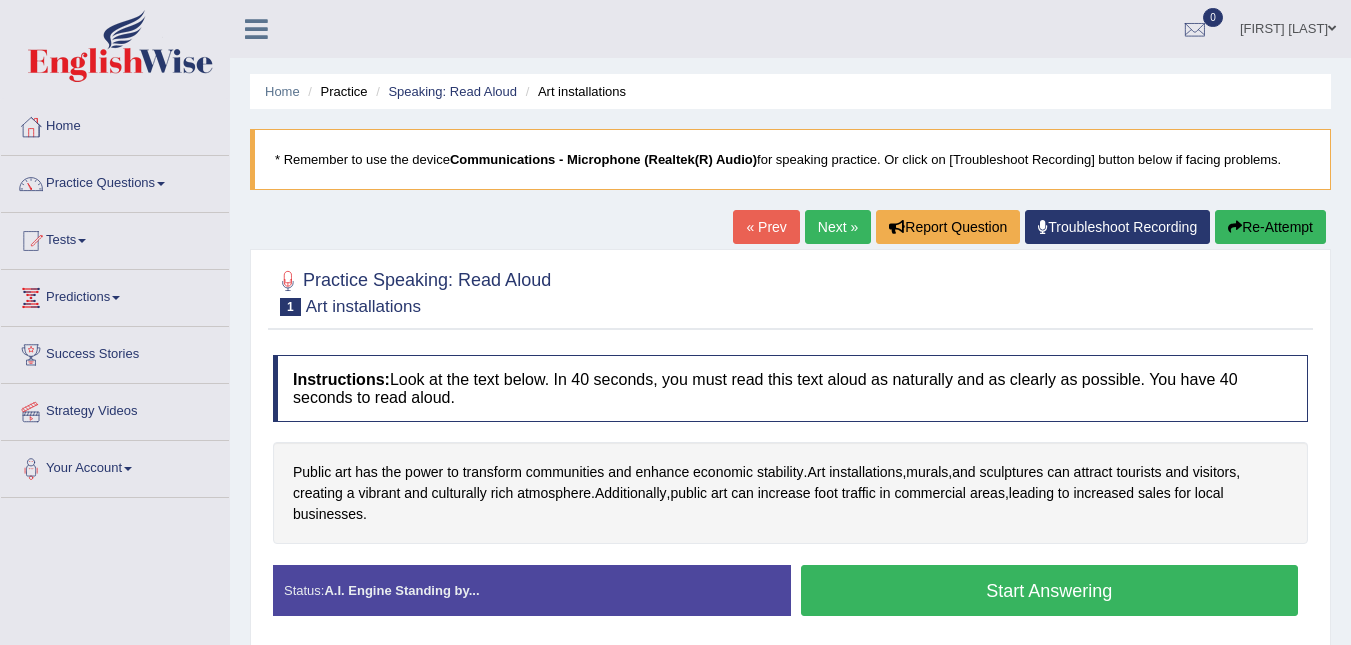 click on "Start Answering" at bounding box center [1050, 590] 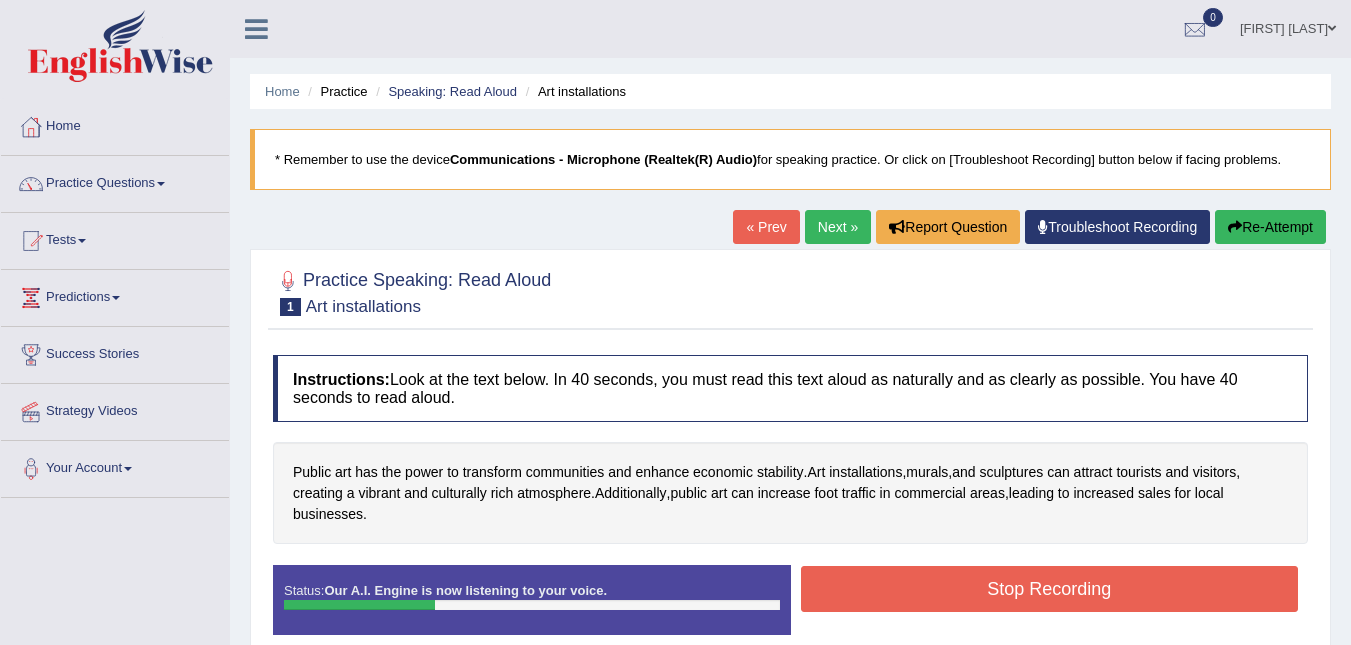 click on "Stop Recording" at bounding box center [1050, 589] 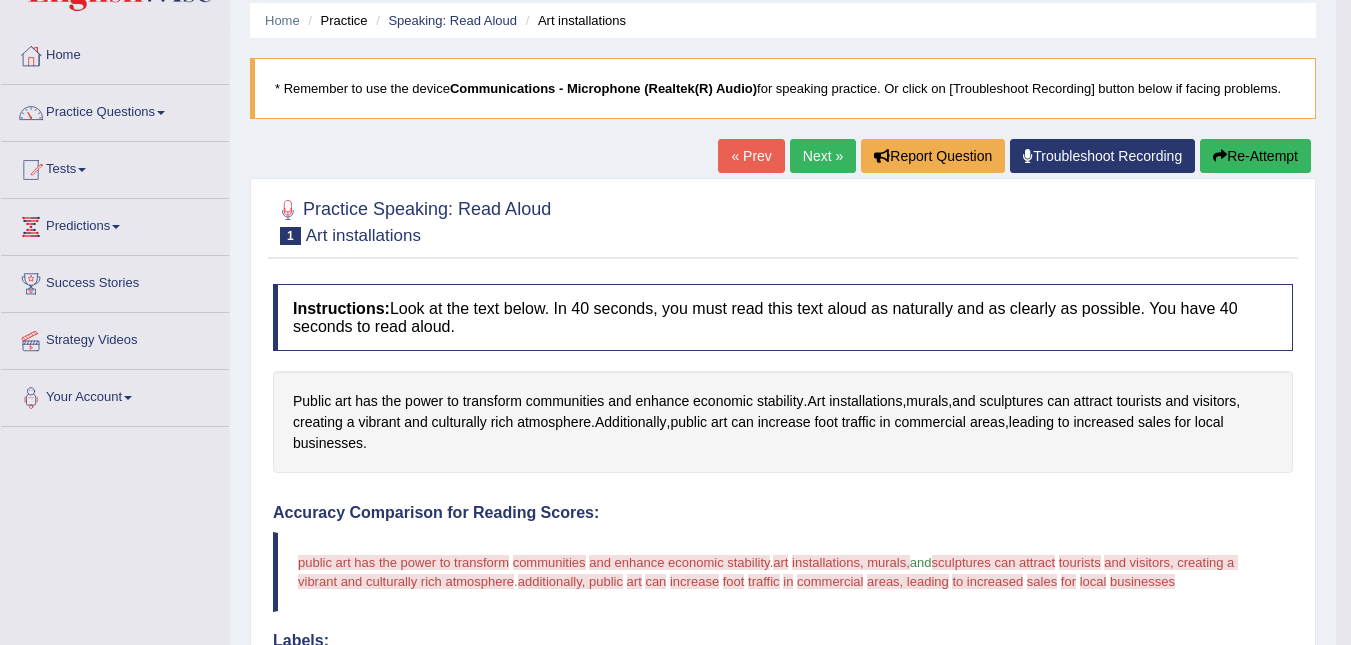 scroll, scrollTop: 73, scrollLeft: 0, axis: vertical 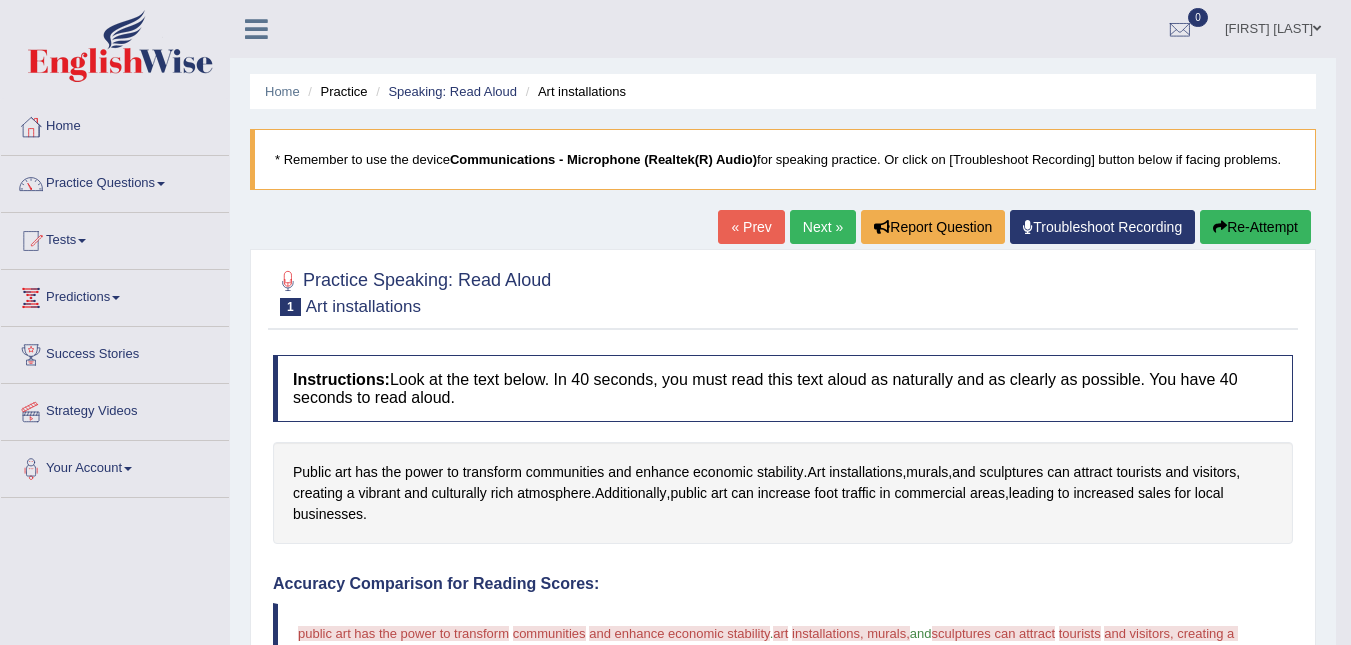 click on "Re-Attempt" at bounding box center [1255, 227] 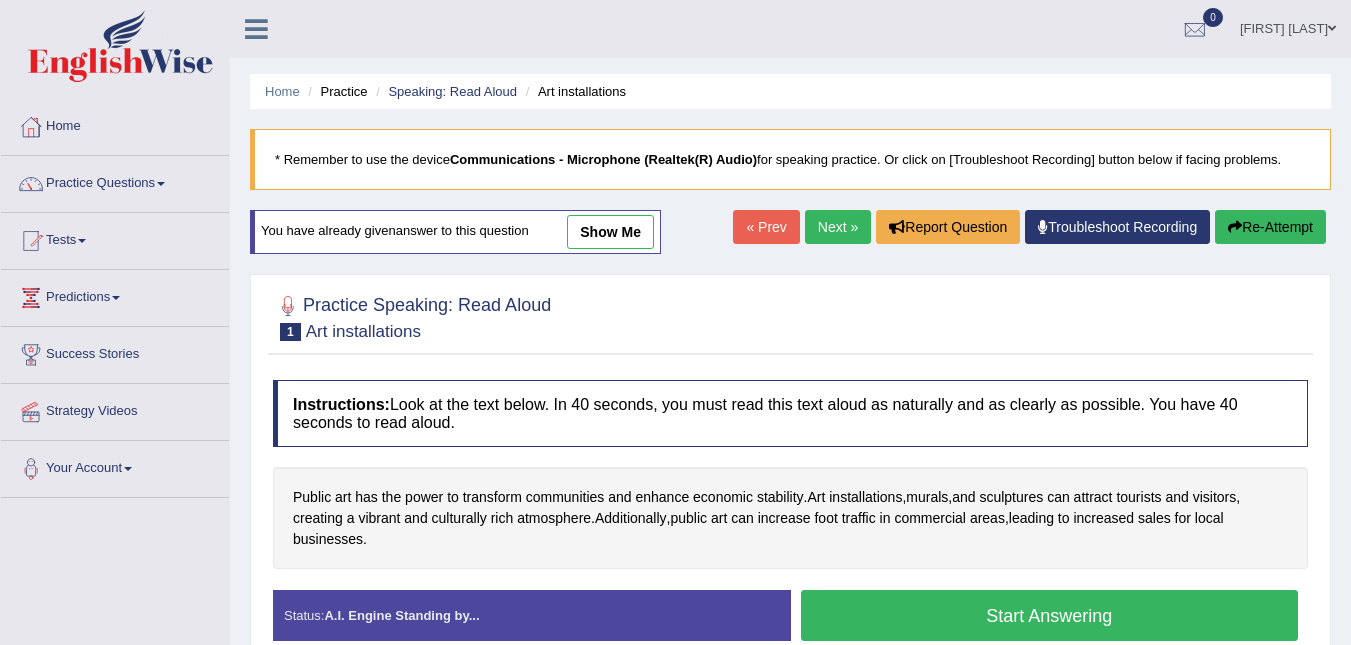 scroll, scrollTop: 0, scrollLeft: 0, axis: both 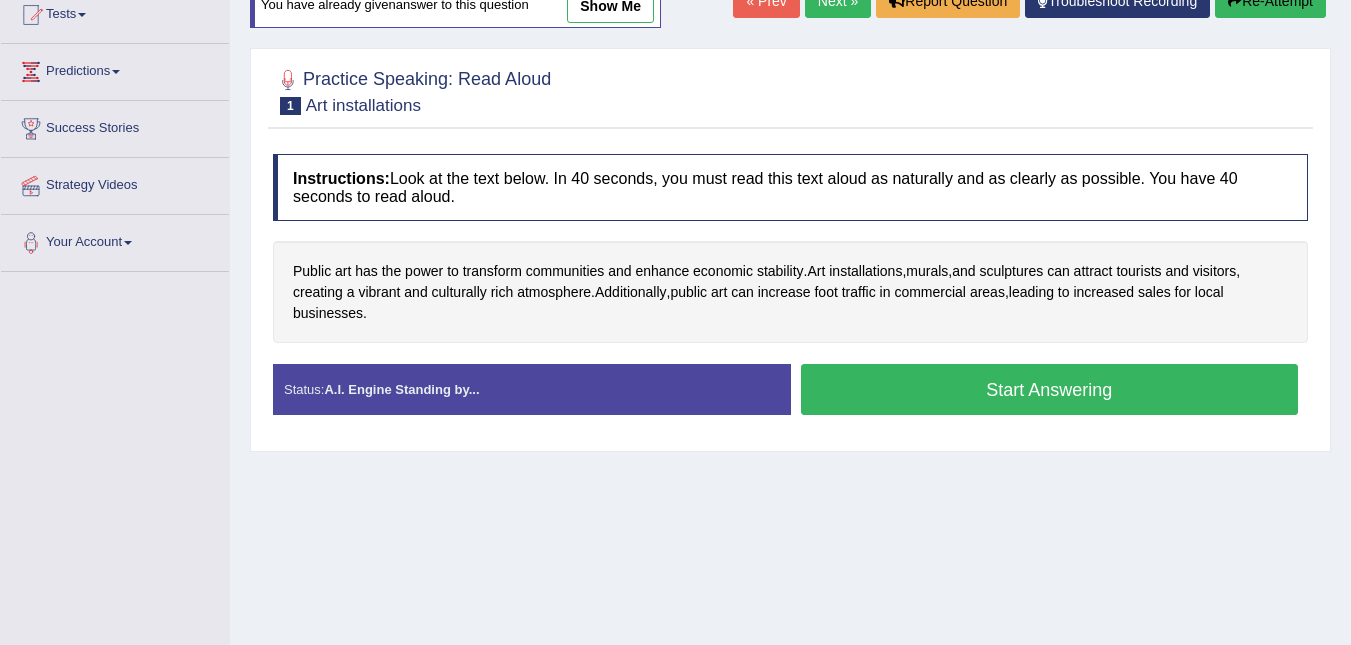 click on "Start Answering" at bounding box center [1050, 389] 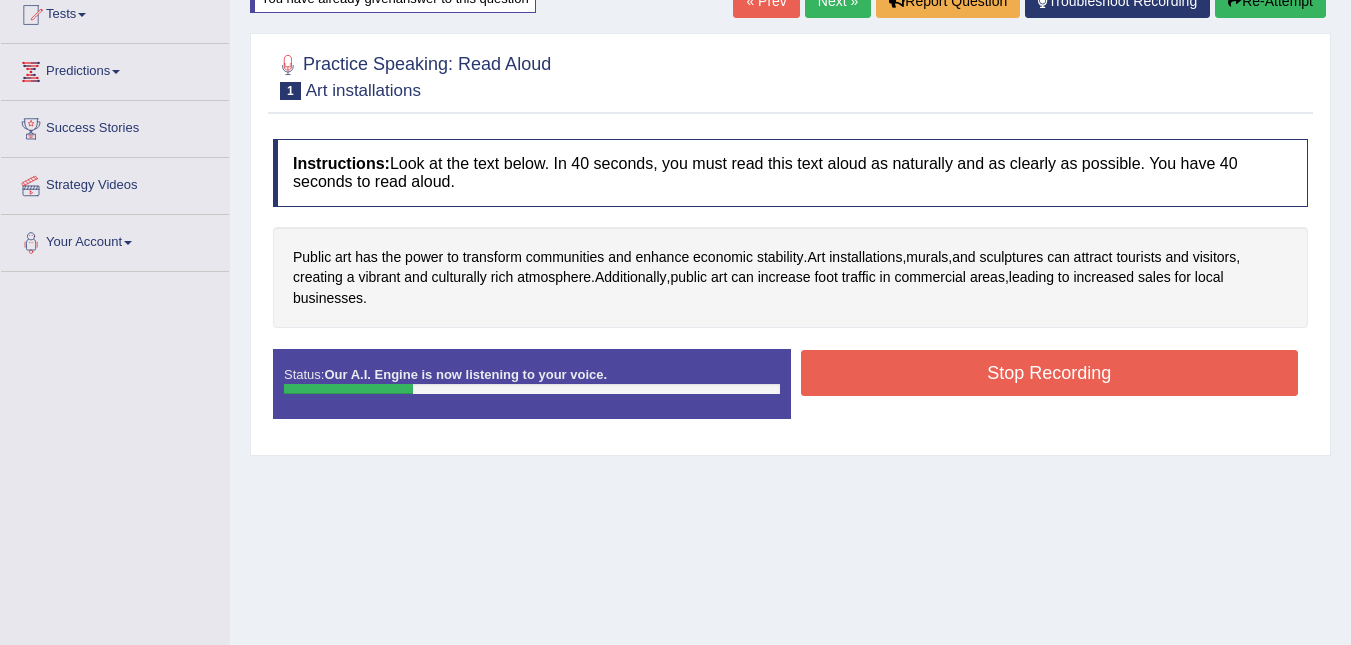 click on "Stop Recording" at bounding box center [1050, 373] 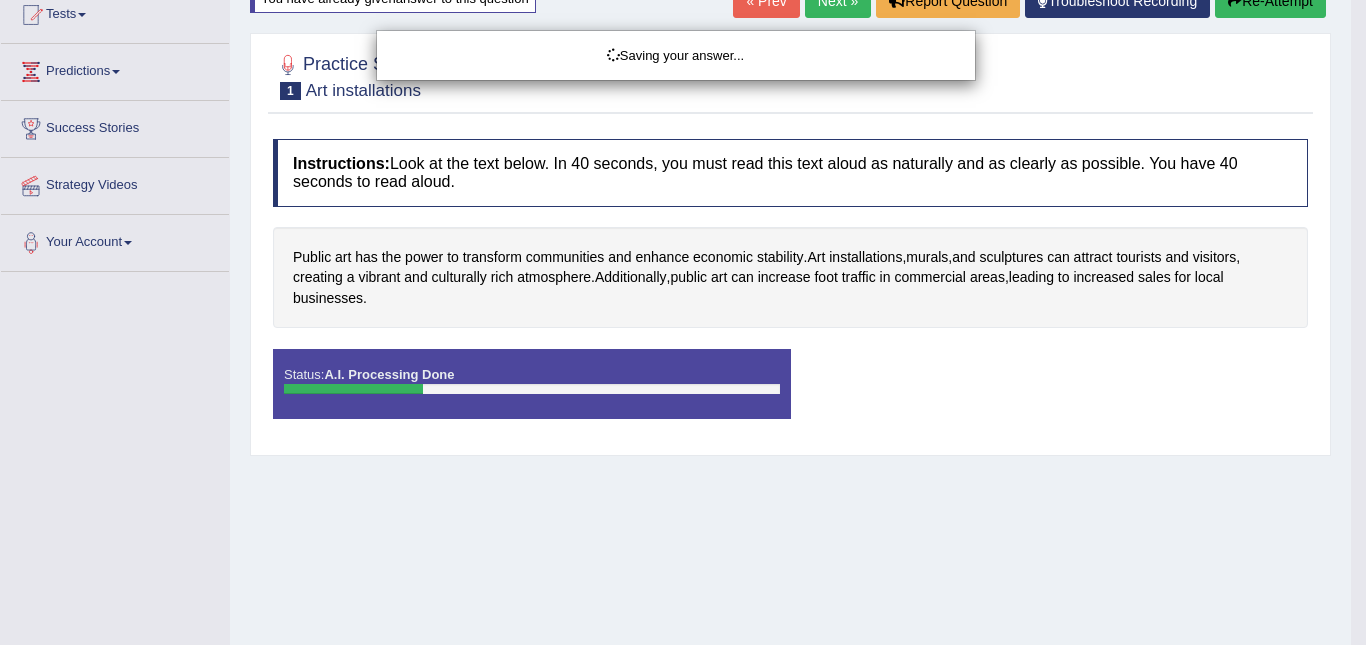 click on "Saving your answer..." at bounding box center (683, 322) 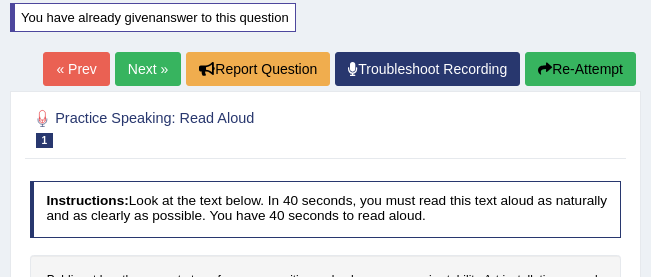drag, startPoint x: 420, startPoint y: 10, endPoint x: 417, endPoint y: 35, distance: 25.179358 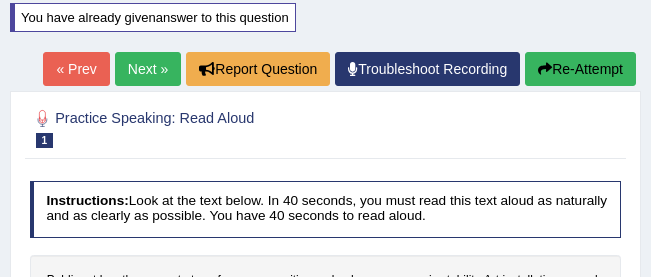 click on "Re-Attempt" at bounding box center (580, 69) 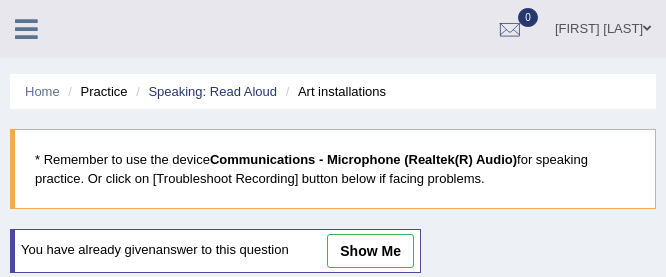 scroll, scrollTop: 226, scrollLeft: 0, axis: vertical 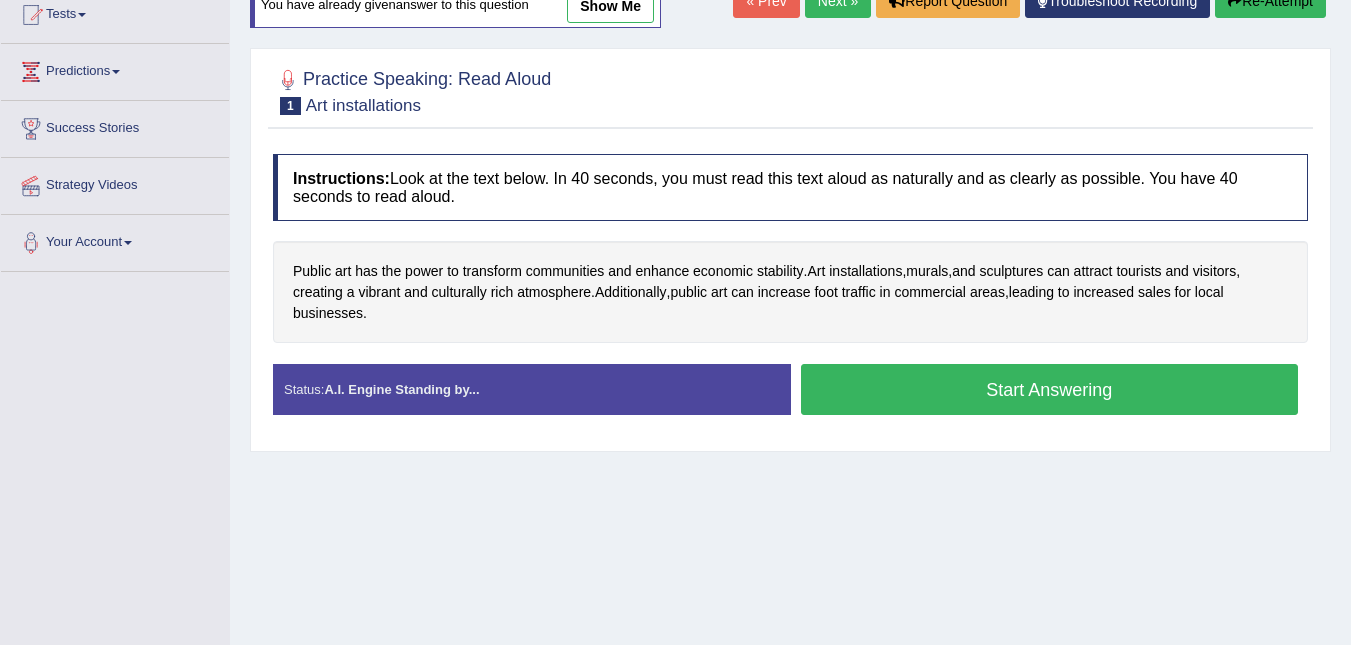 click on "Start Answering" at bounding box center [1050, 389] 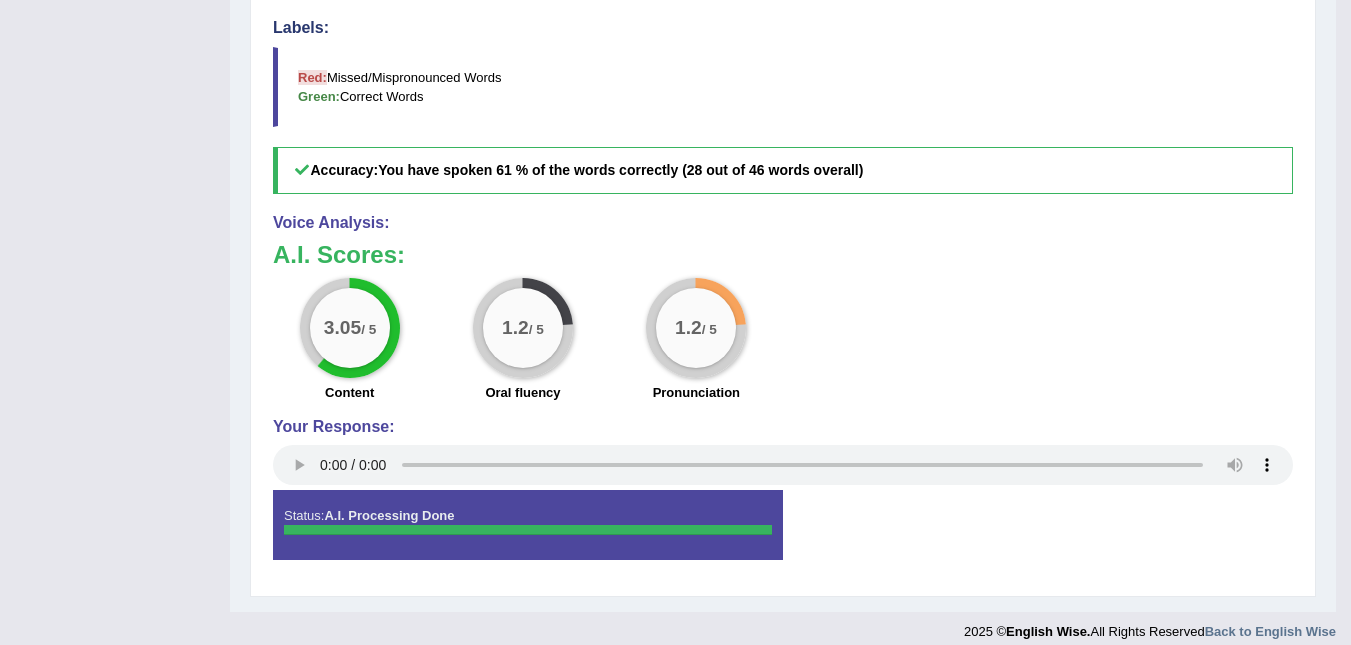 scroll, scrollTop: 692, scrollLeft: 0, axis: vertical 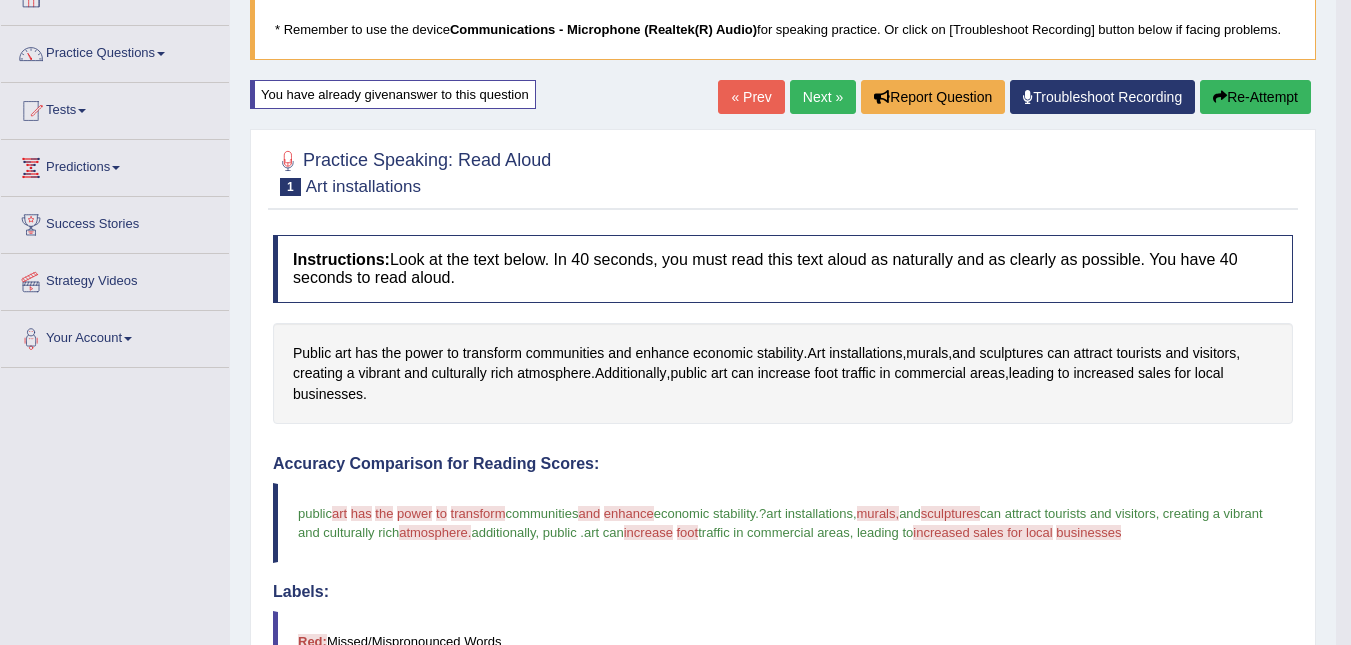 click on "Re-Attempt" at bounding box center (1255, 97) 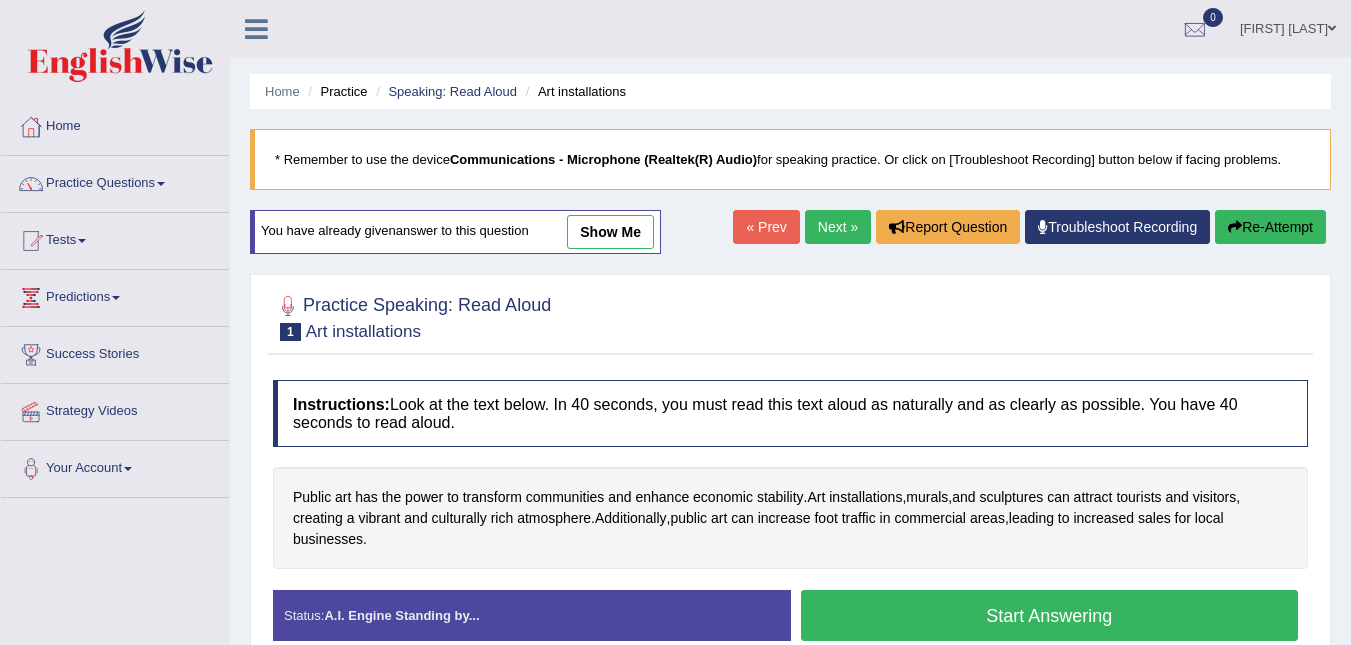scroll, scrollTop: 130, scrollLeft: 0, axis: vertical 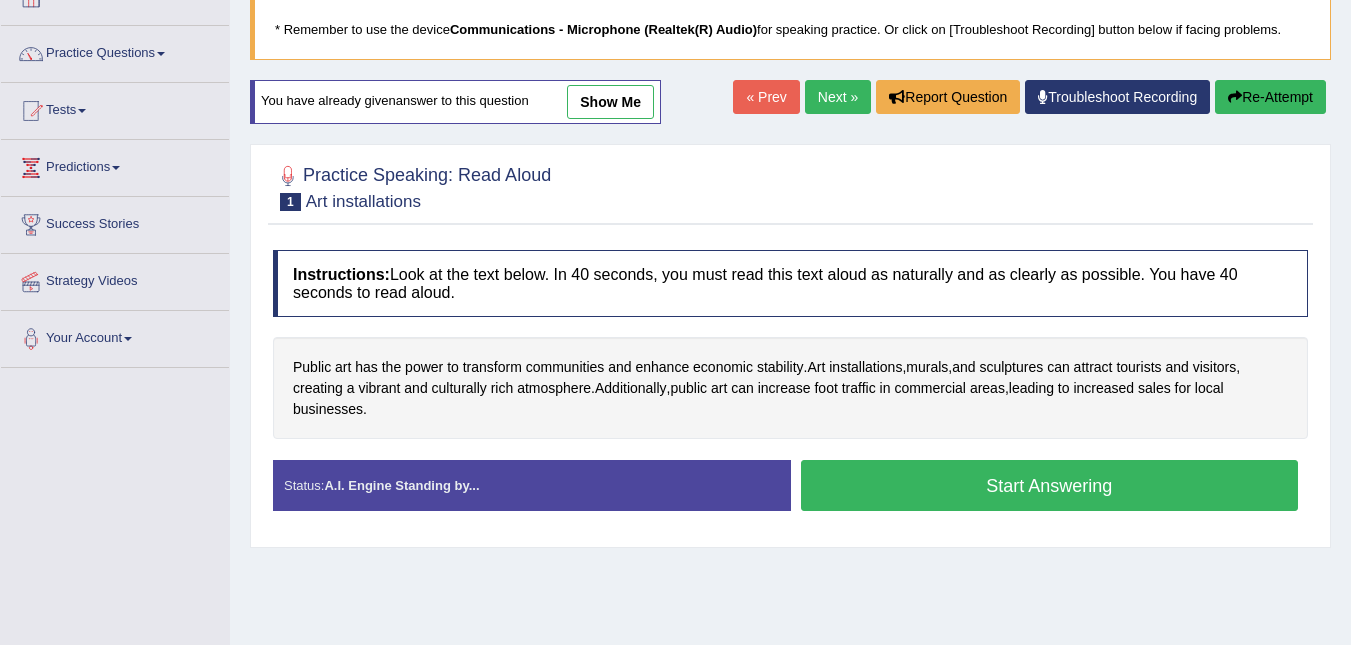 click on "Start Answering" at bounding box center (1050, 485) 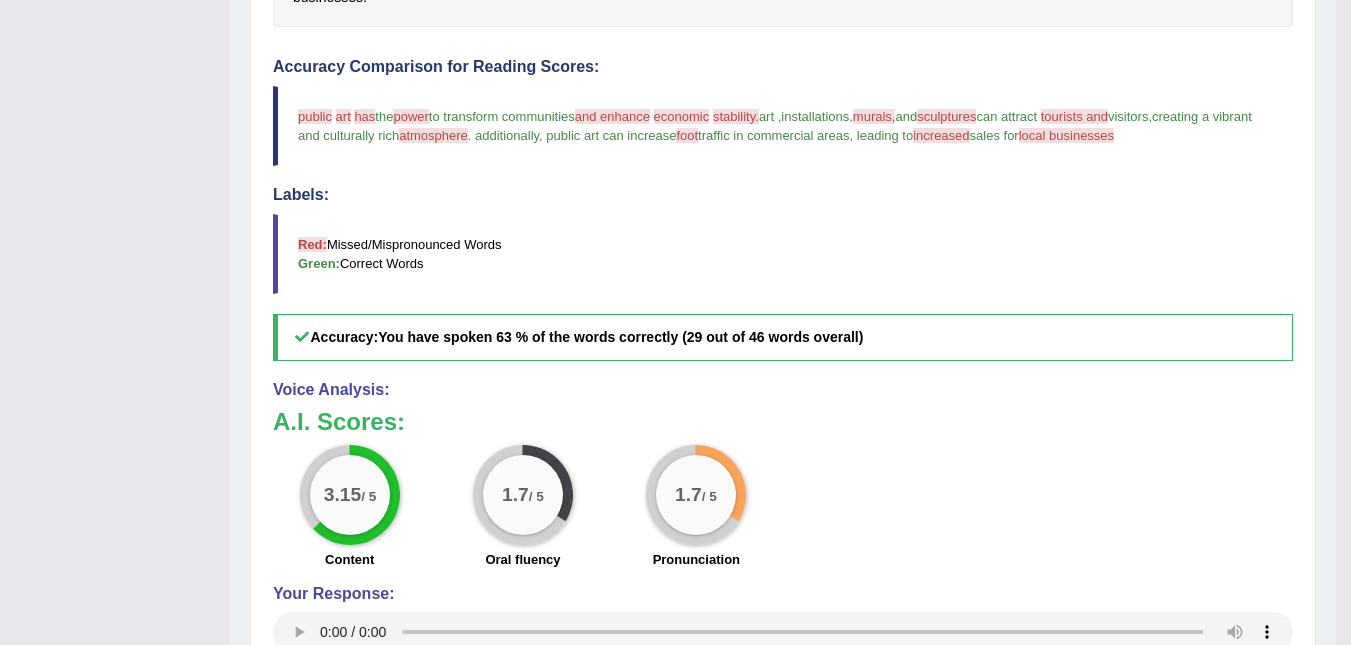 scroll, scrollTop: 520, scrollLeft: 0, axis: vertical 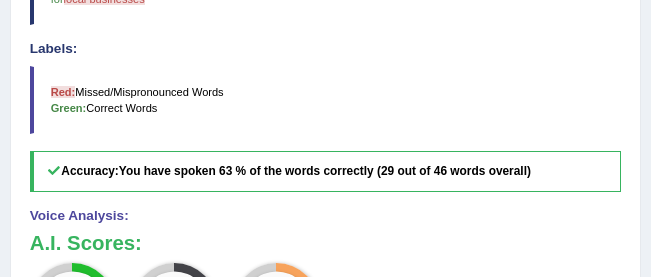 click on "Labels:" at bounding box center [326, 49] 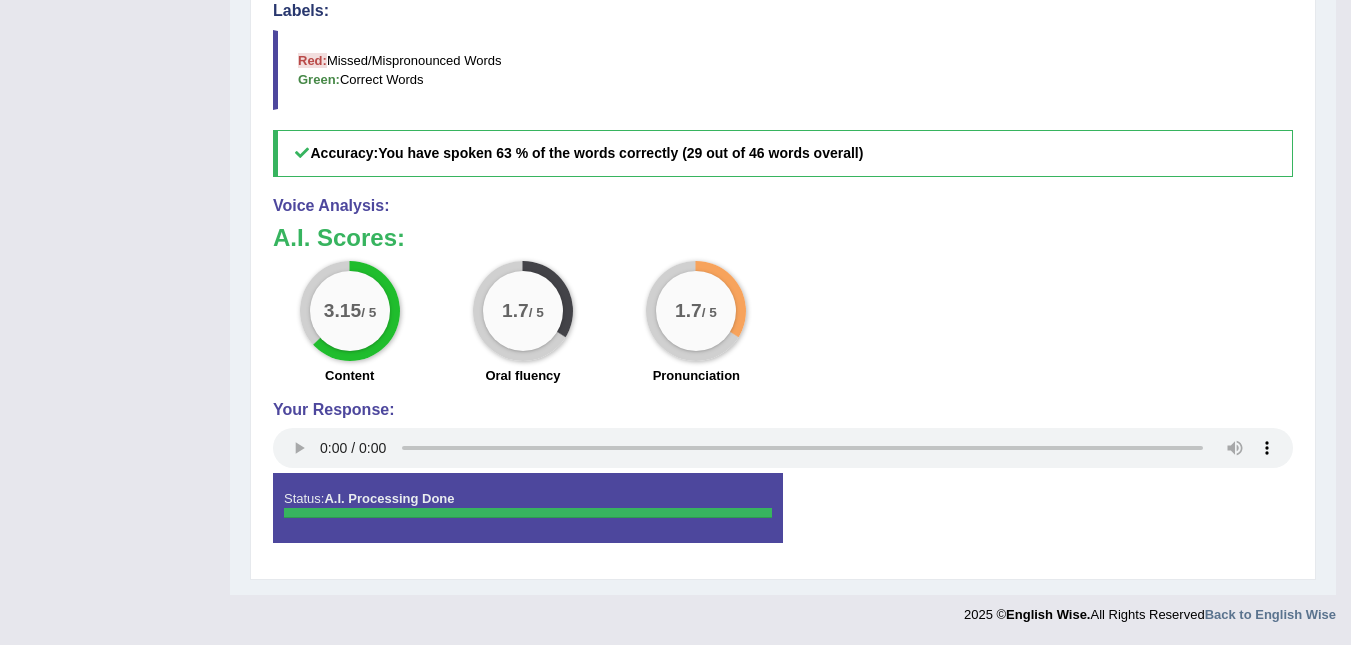 drag, startPoint x: 1350, startPoint y: 360, endPoint x: 1365, endPoint y: 359, distance: 15.033297 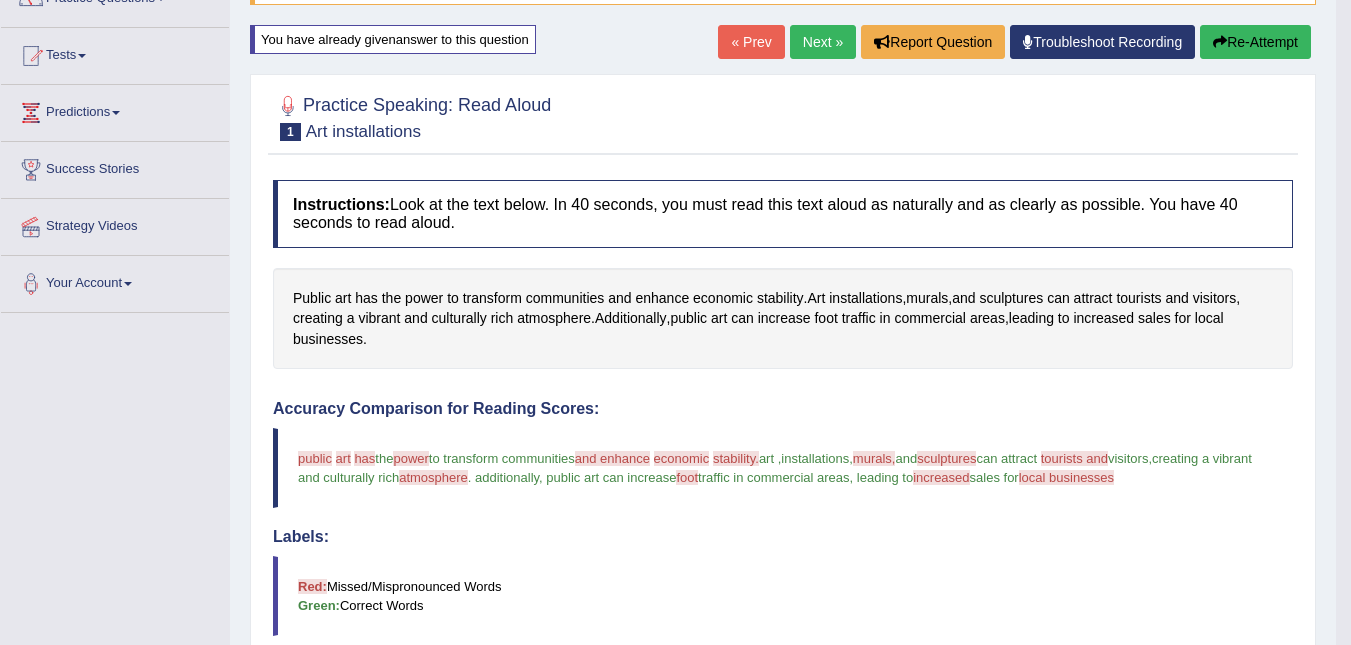 scroll, scrollTop: 167, scrollLeft: 0, axis: vertical 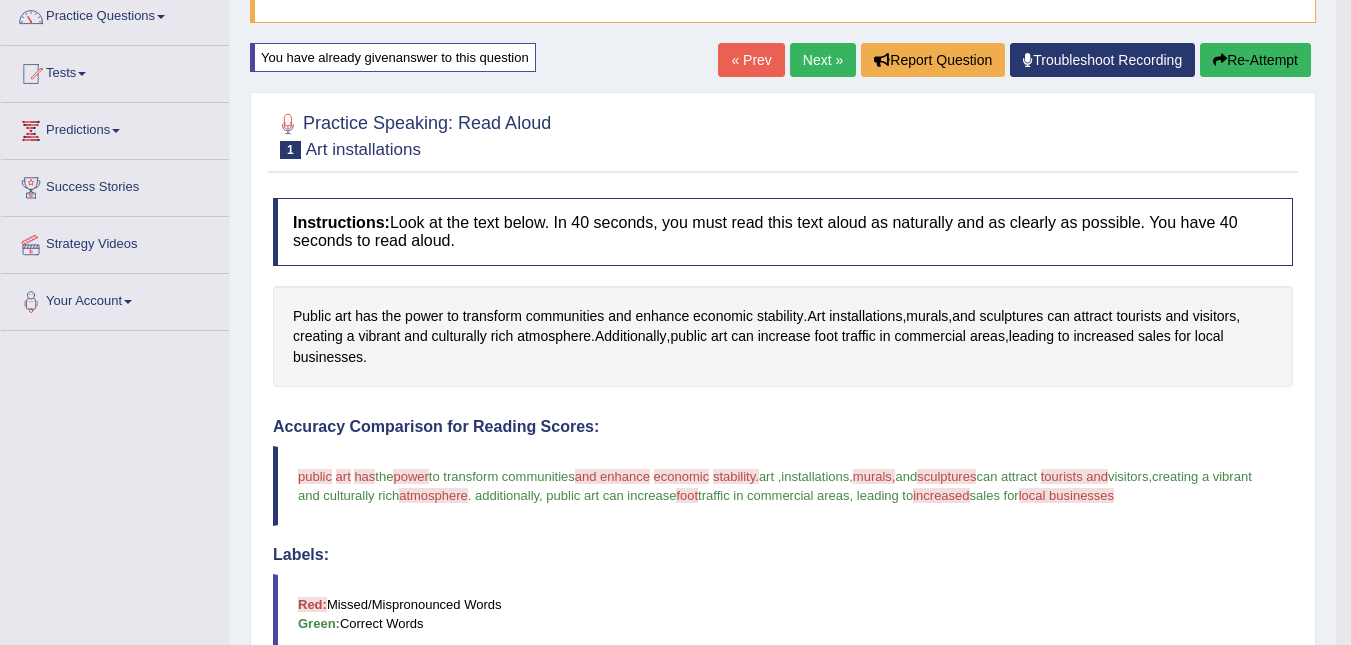 click on "Re-Attempt" at bounding box center [1255, 60] 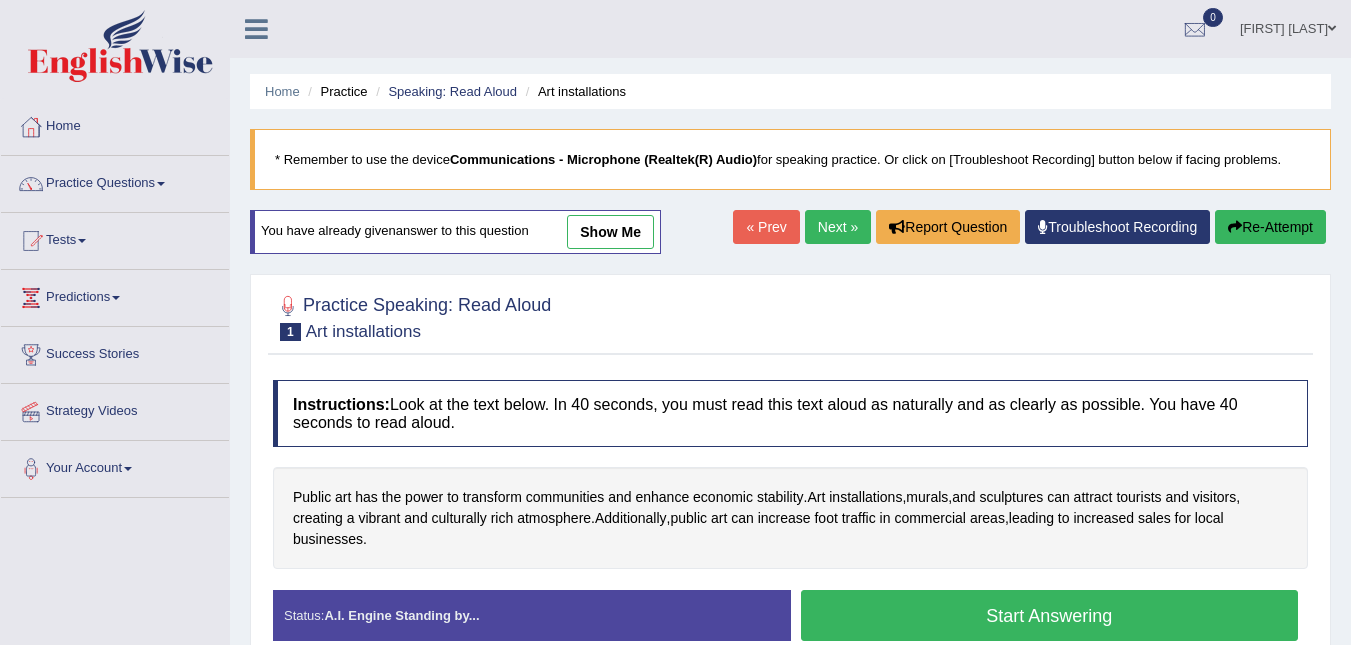 scroll, scrollTop: 173, scrollLeft: 0, axis: vertical 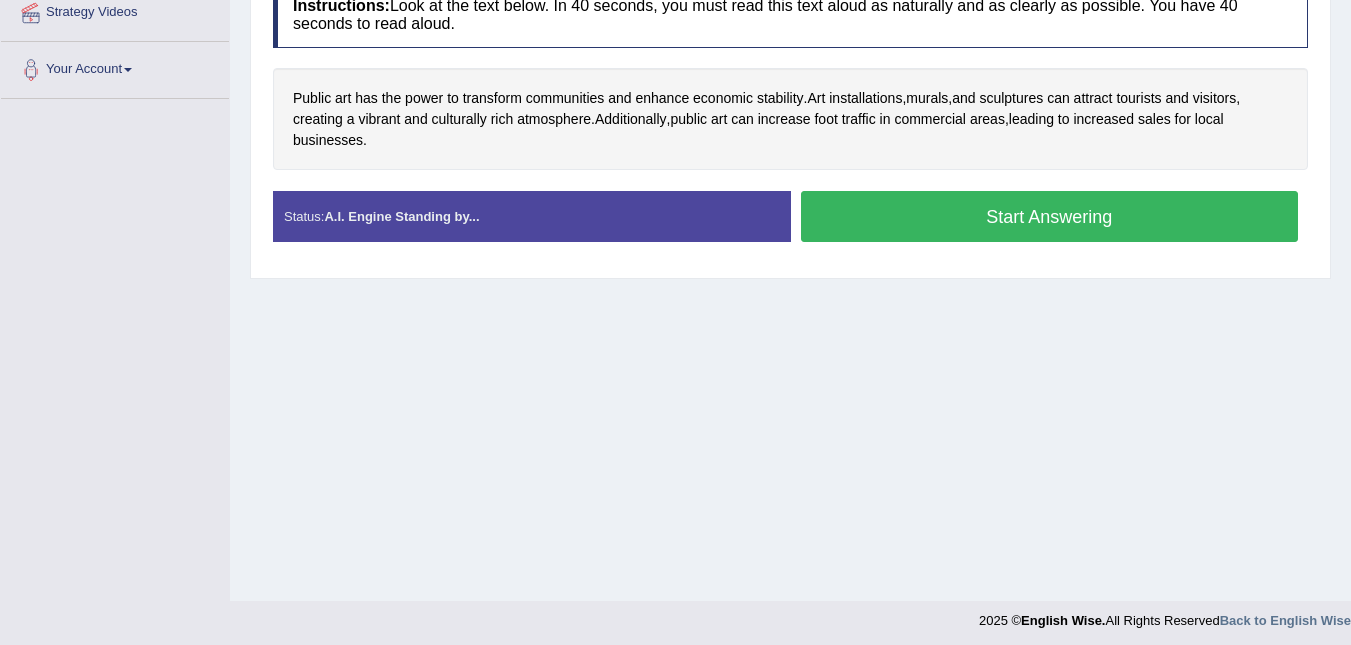 click on "Start Answering" at bounding box center (1050, 216) 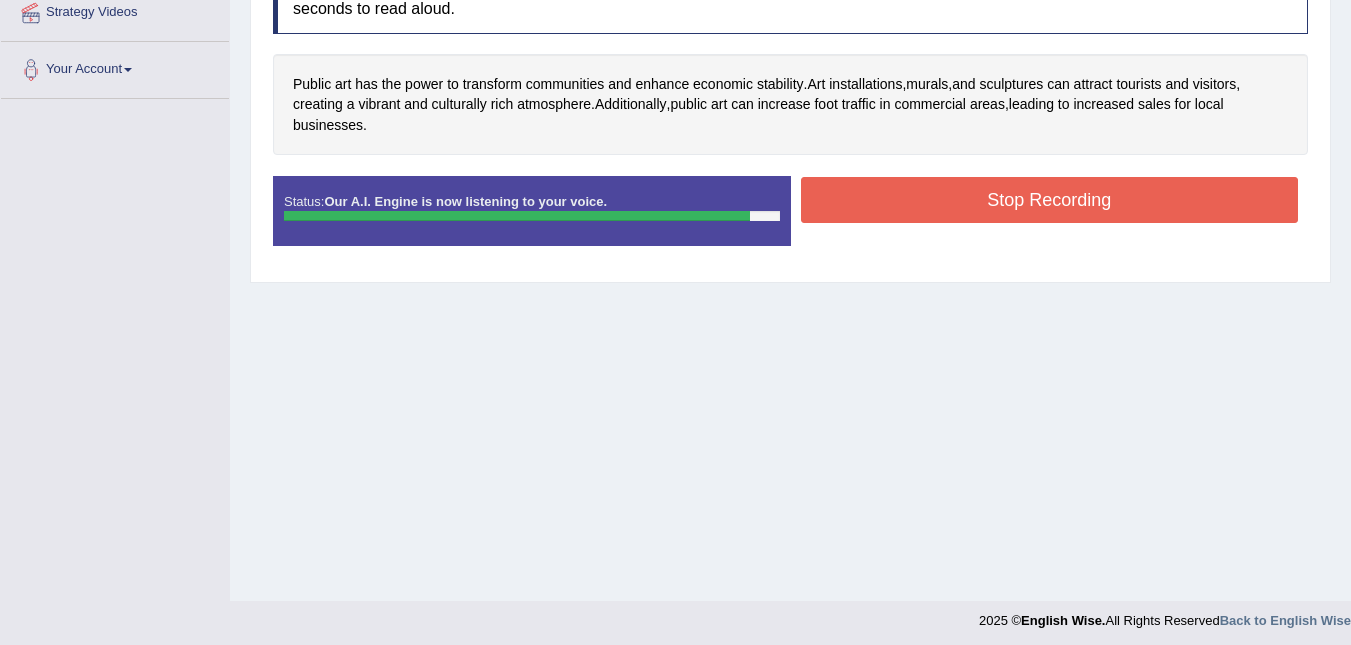 click on "Stop Recording" at bounding box center [1050, 200] 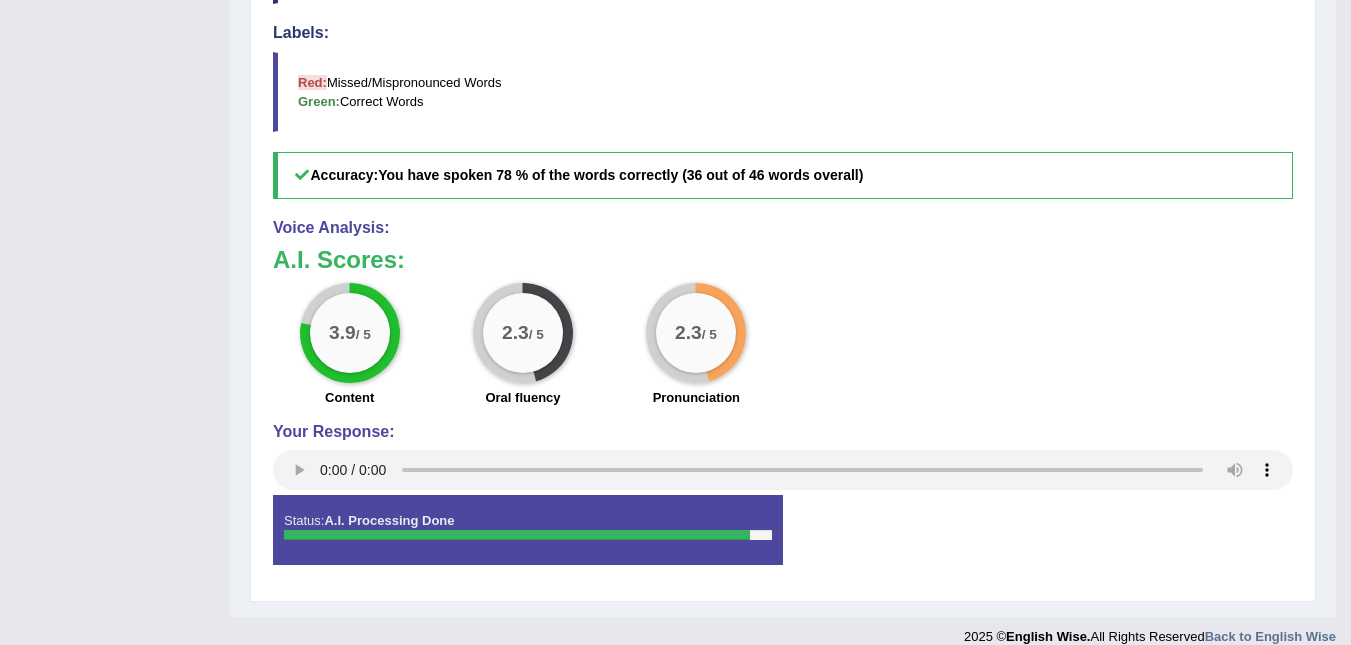 scroll, scrollTop: 711, scrollLeft: 0, axis: vertical 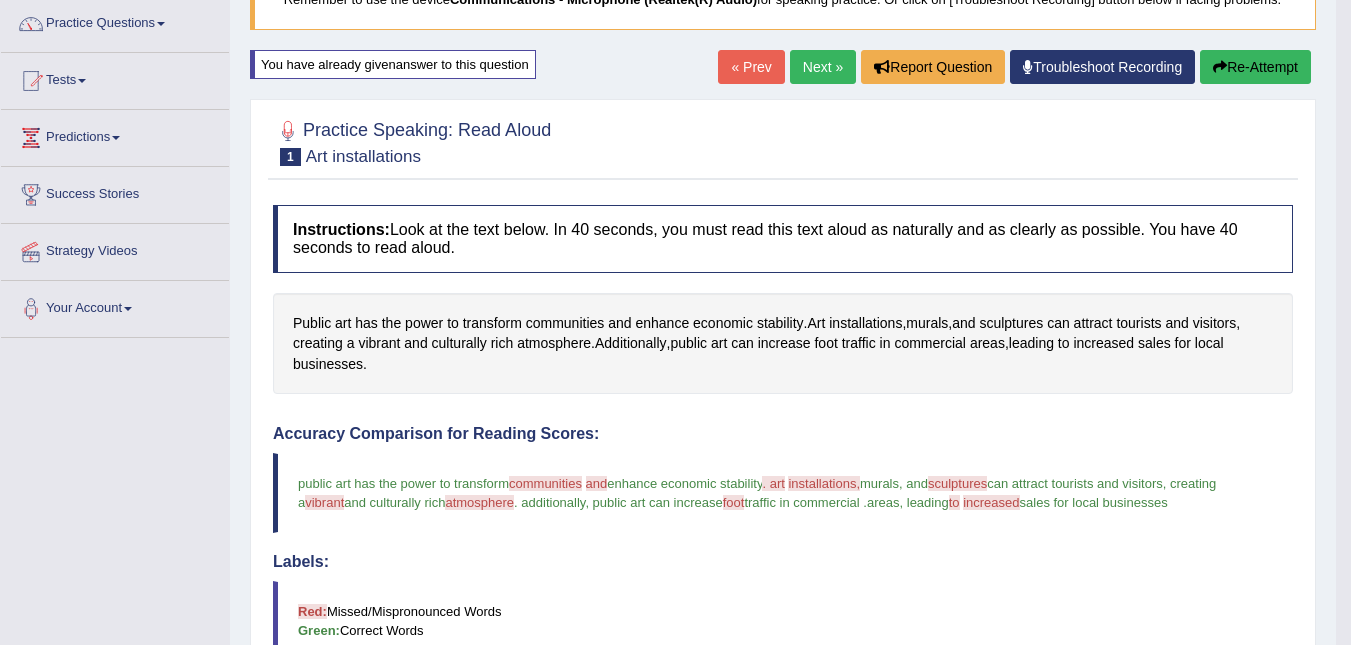 drag, startPoint x: 1268, startPoint y: 56, endPoint x: 1266, endPoint y: 71, distance: 15.132746 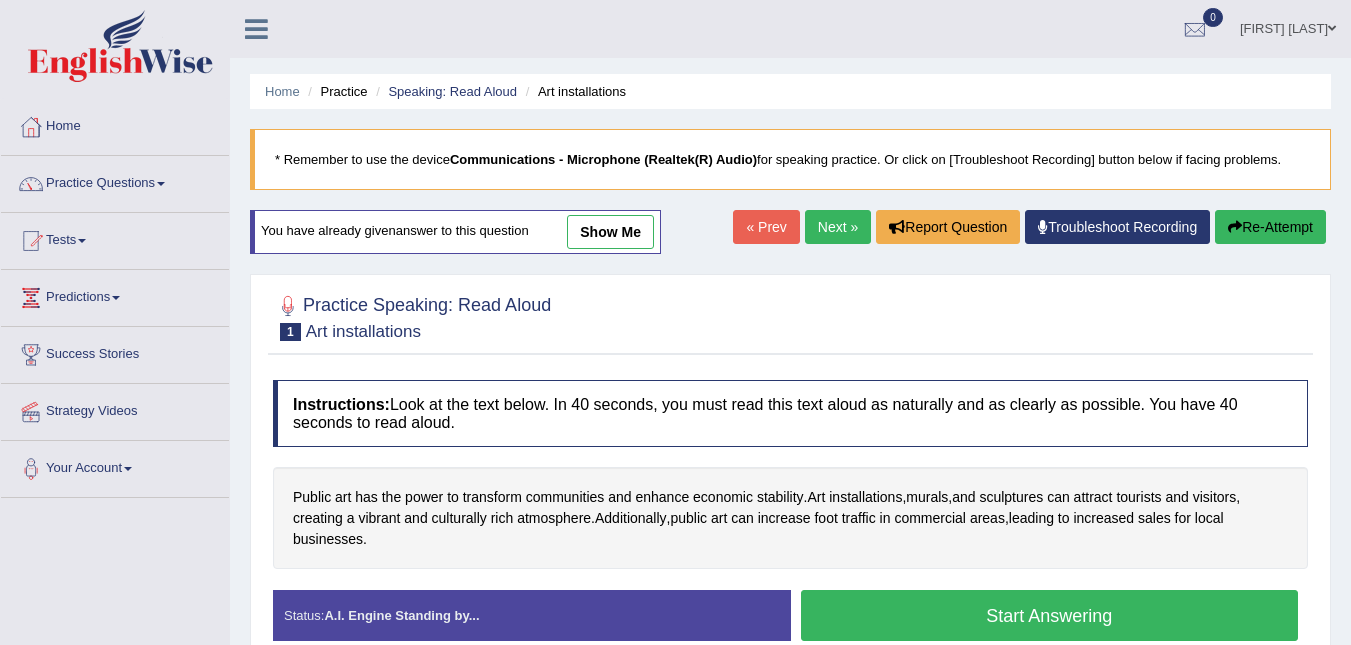 scroll, scrollTop: 166, scrollLeft: 0, axis: vertical 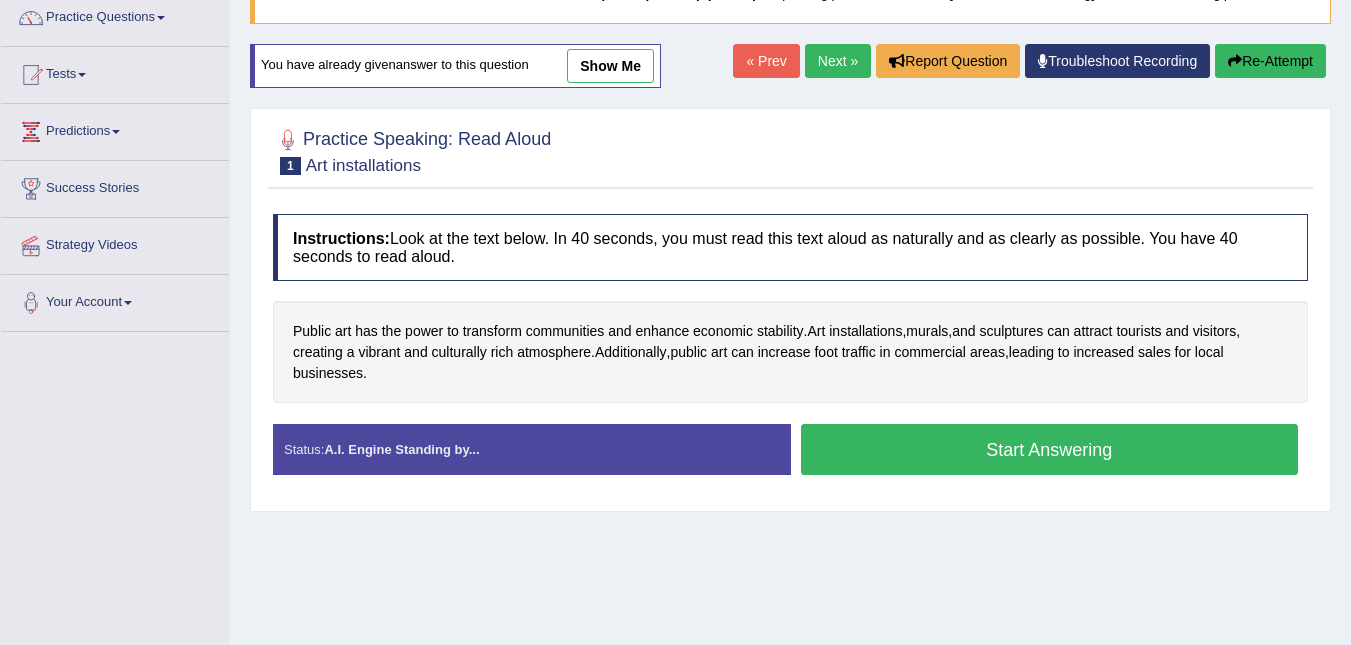 click on "Start Answering" at bounding box center [1050, 449] 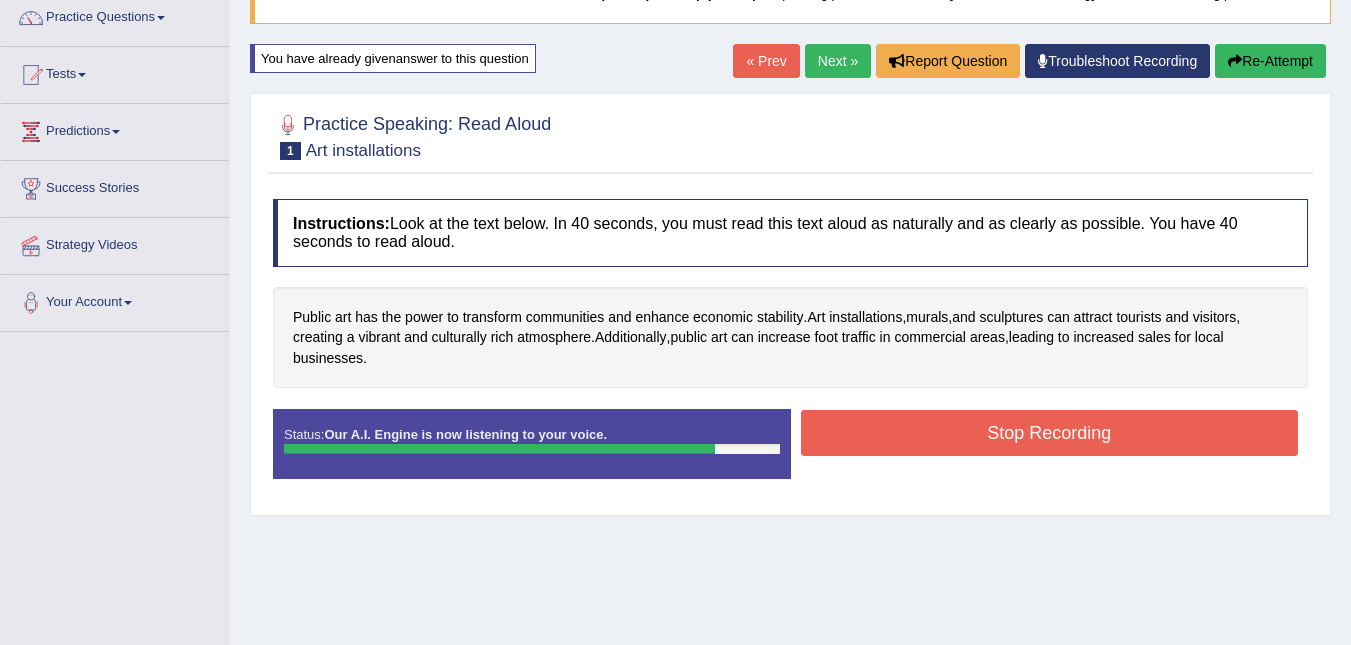 click on "Stop Recording" at bounding box center [1050, 433] 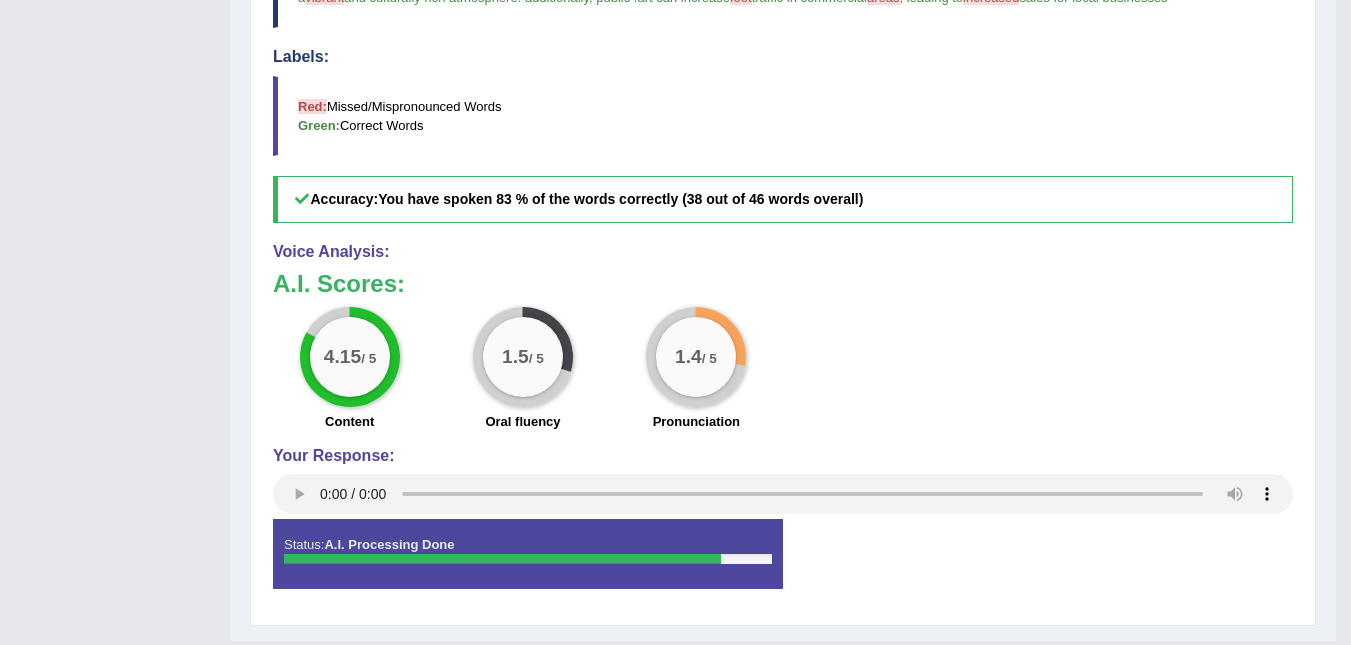 scroll, scrollTop: 670, scrollLeft: 0, axis: vertical 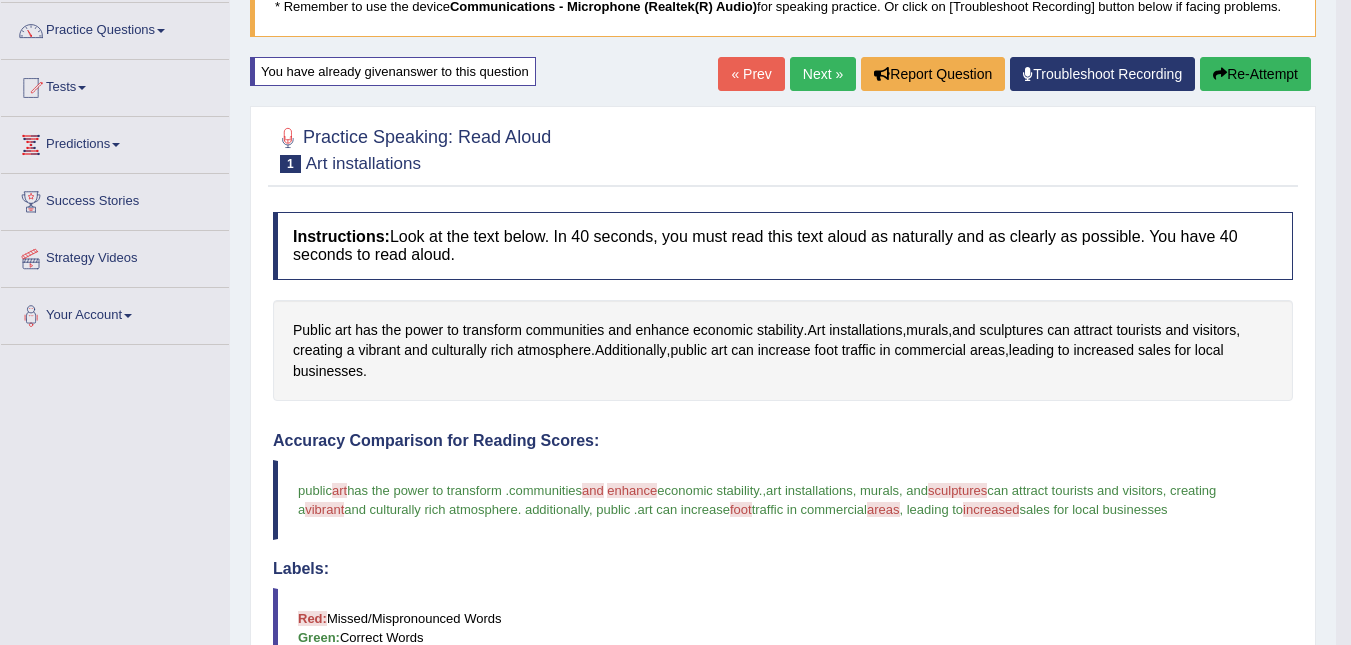 click on "Re-Attempt" at bounding box center (1255, 74) 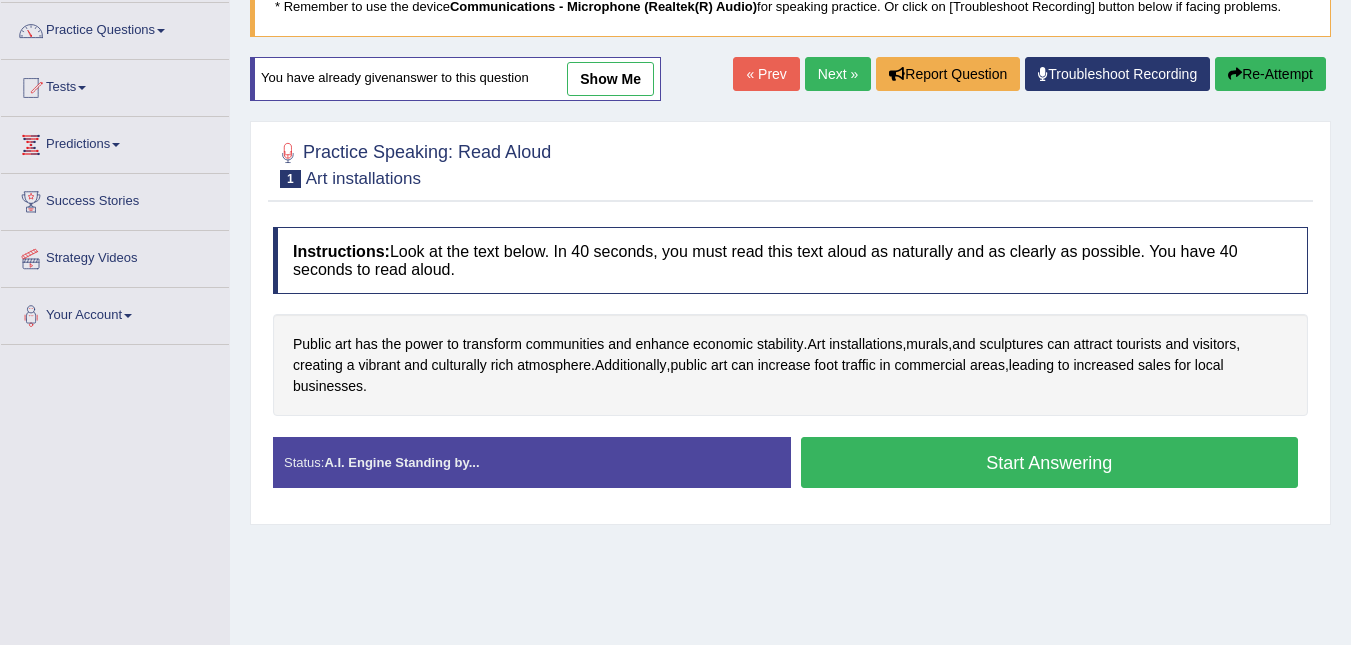 scroll, scrollTop: 0, scrollLeft: 0, axis: both 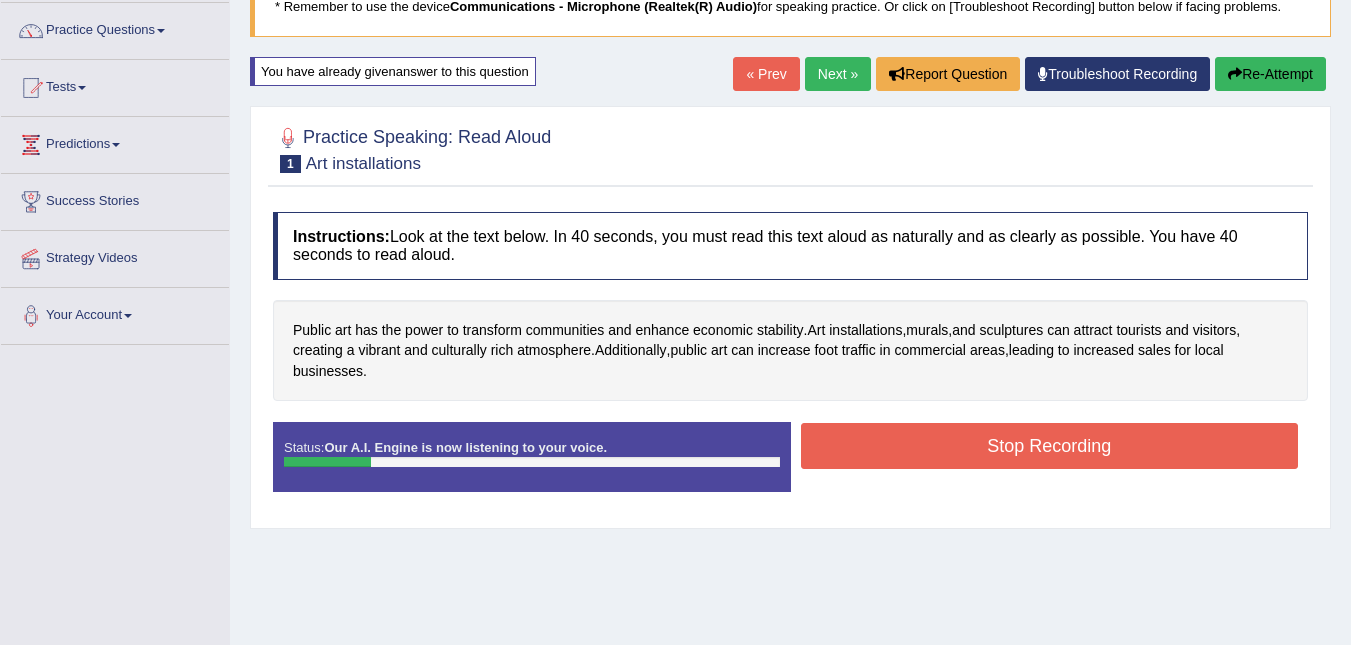drag, startPoint x: 1035, startPoint y: 427, endPoint x: 1029, endPoint y: 449, distance: 22.803509 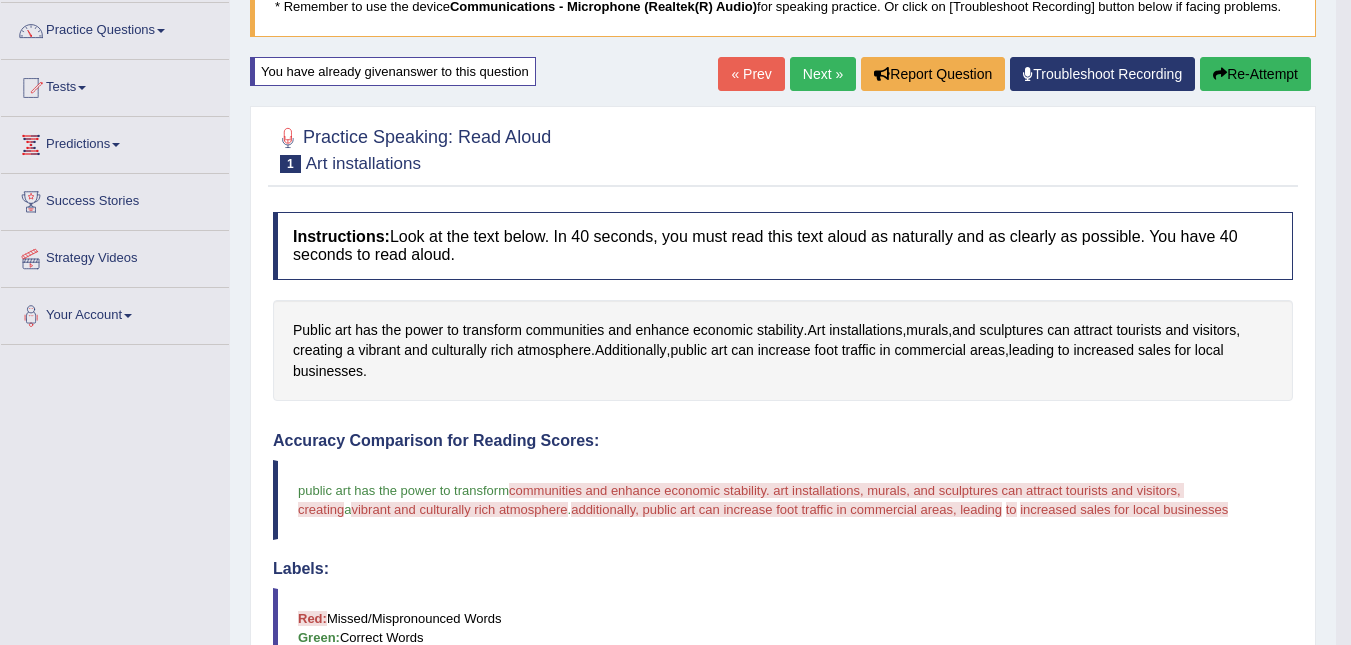click on "Re-Attempt" at bounding box center (1255, 74) 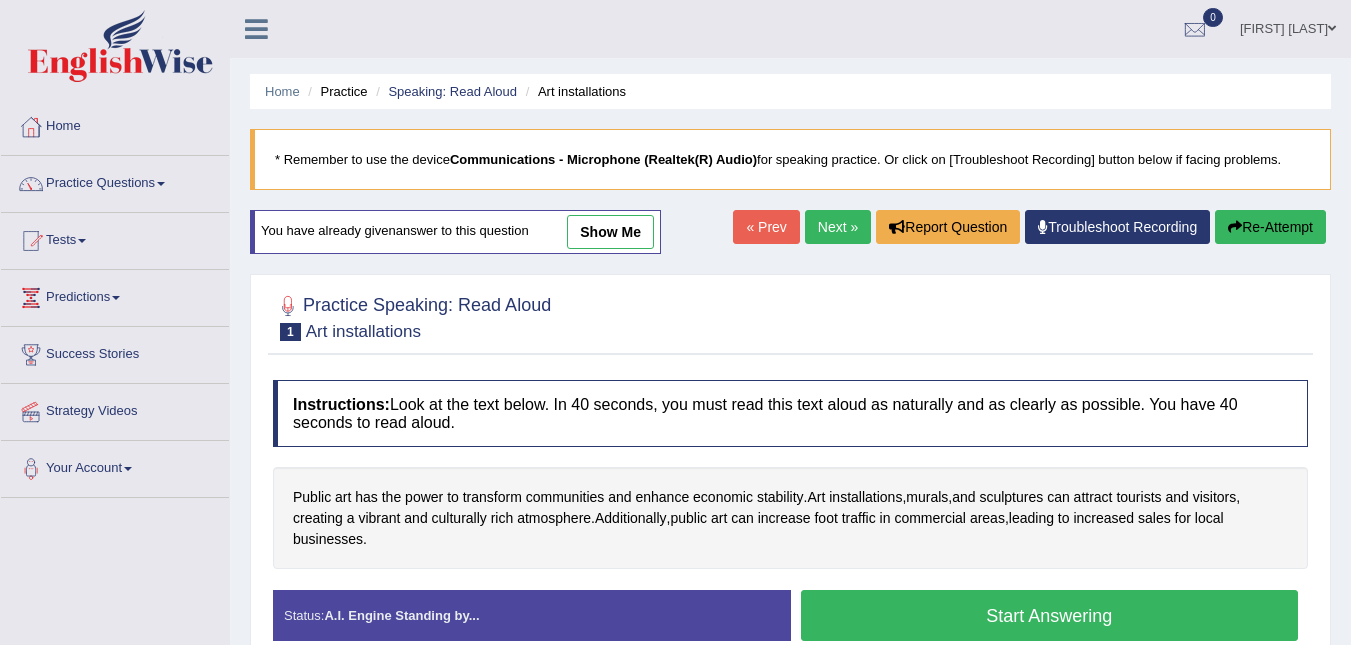 scroll, scrollTop: 168, scrollLeft: 0, axis: vertical 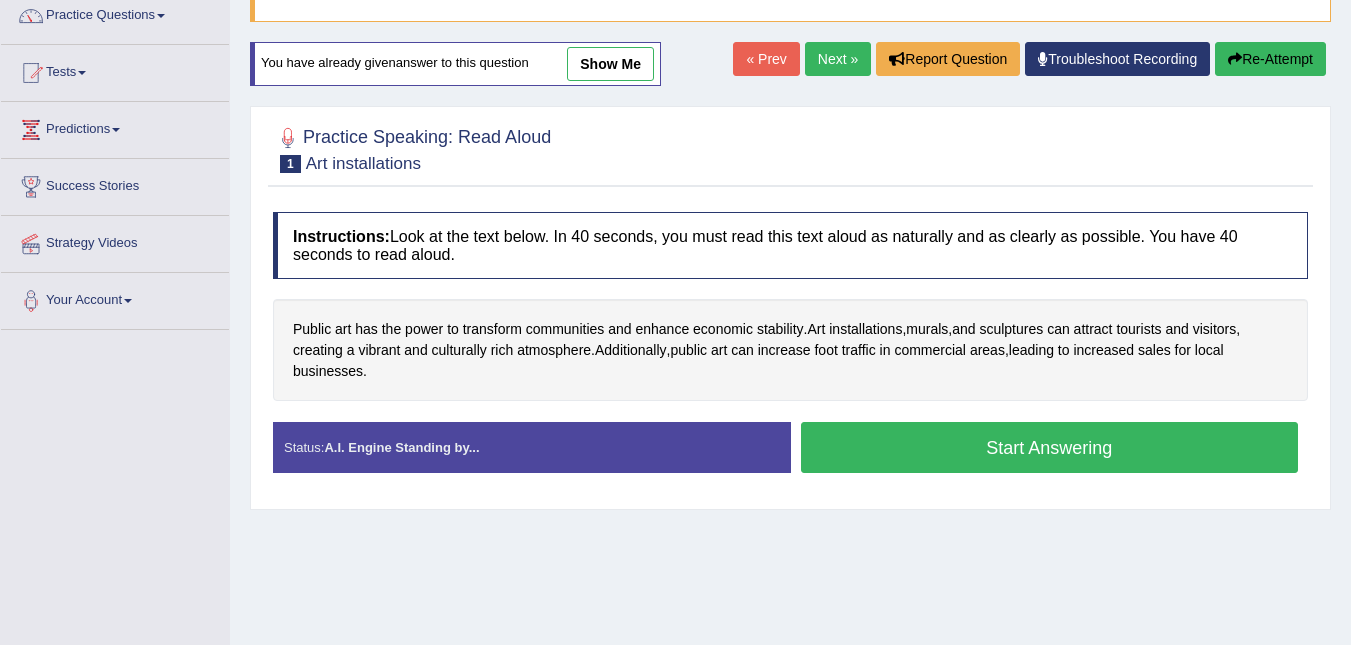click on "Start Answering" at bounding box center [1050, 447] 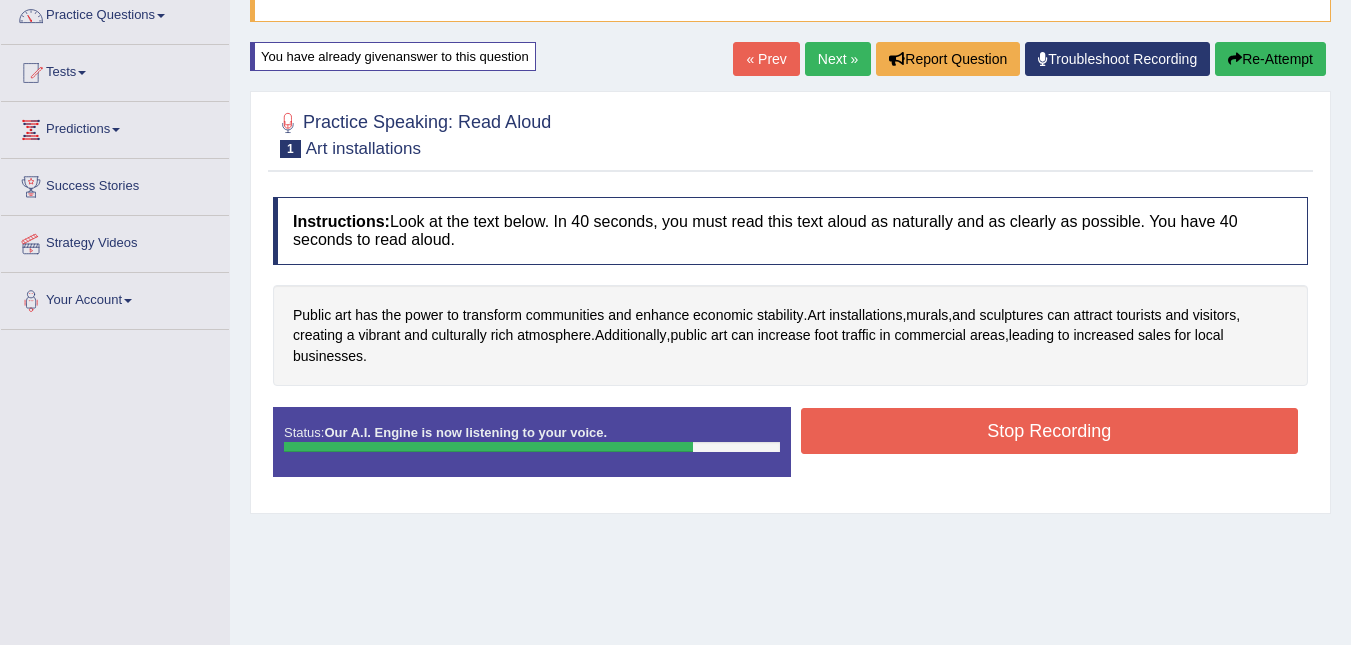 click on "Stop Recording" at bounding box center [1050, 431] 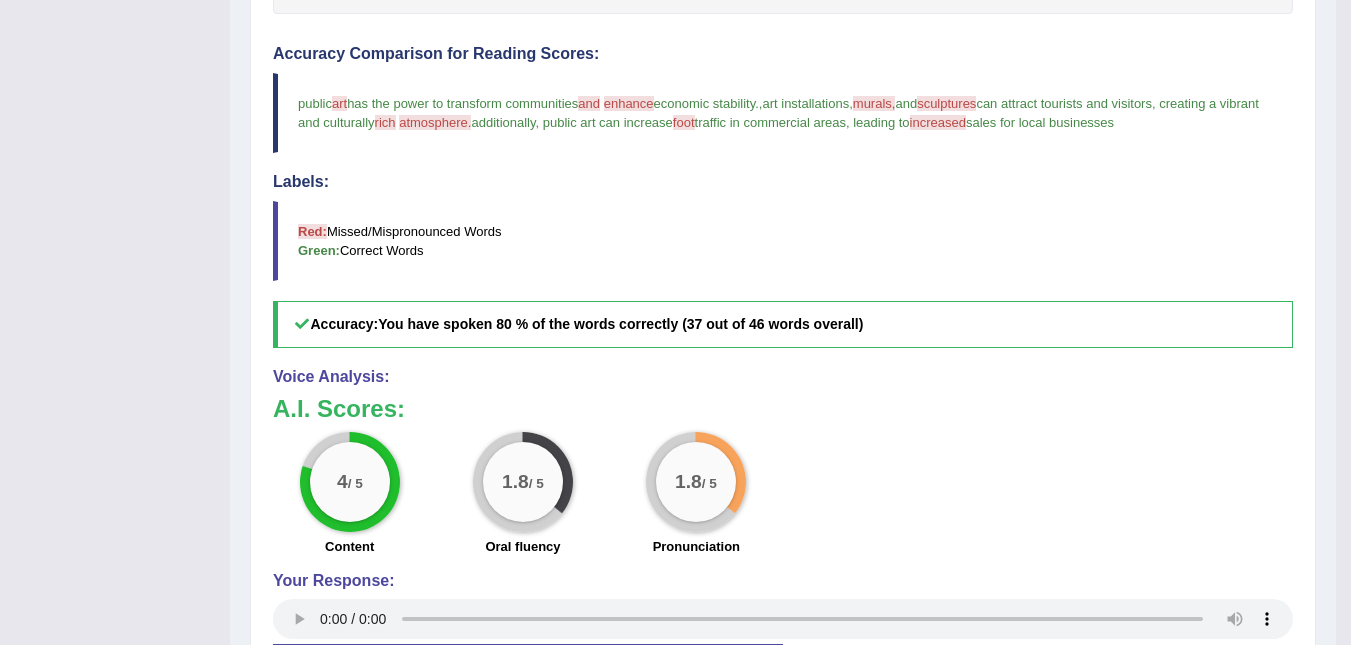 scroll, scrollTop: 549, scrollLeft: 0, axis: vertical 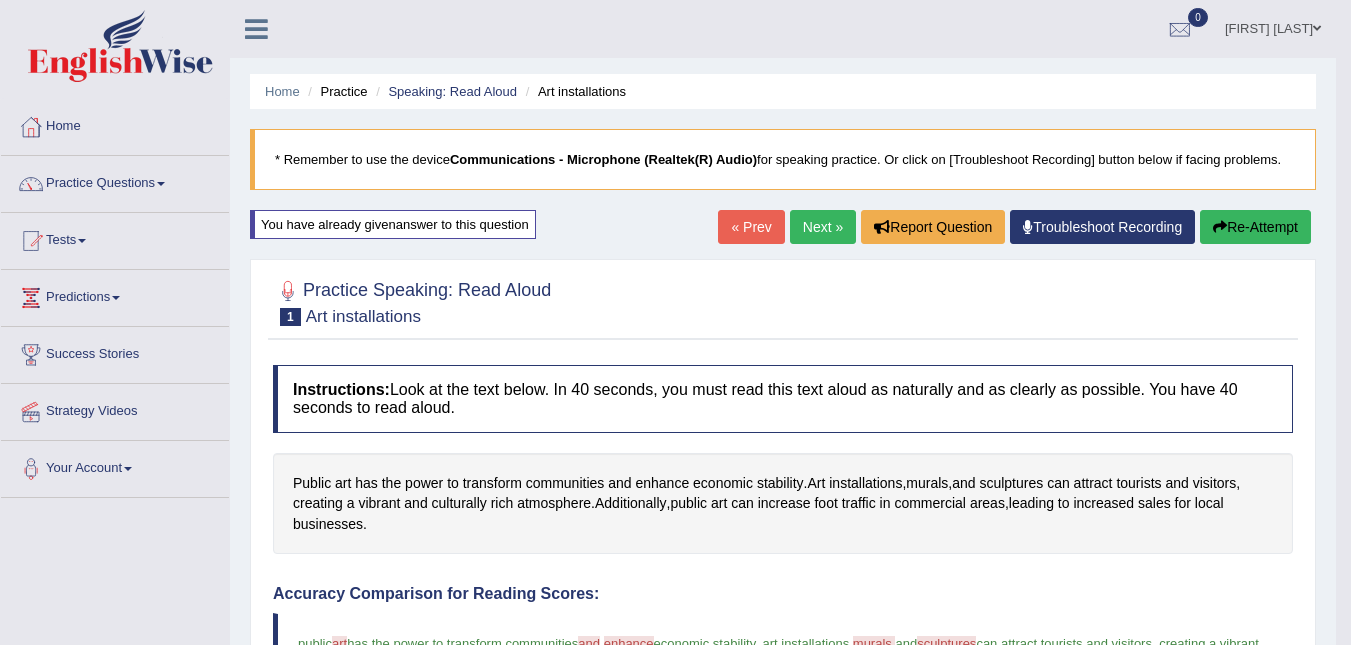 drag, startPoint x: 295, startPoint y: 312, endPoint x: 456, endPoint y: 302, distance: 161.31026 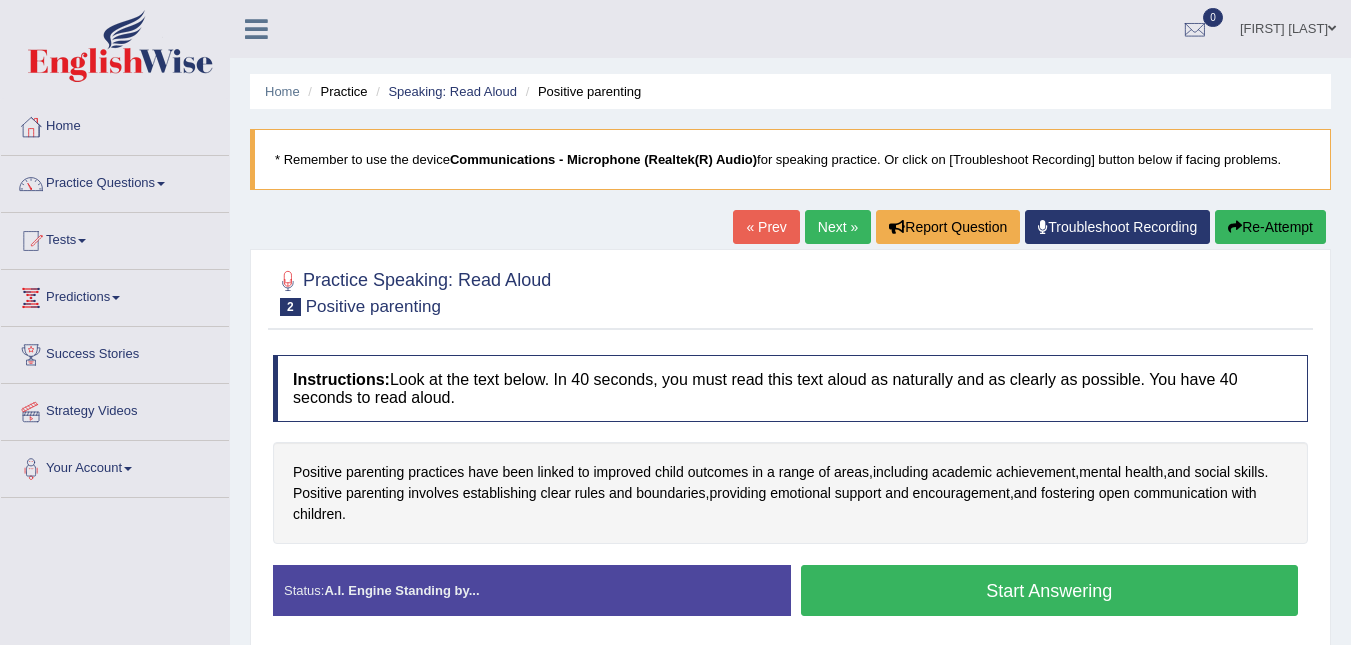 scroll, scrollTop: 0, scrollLeft: 0, axis: both 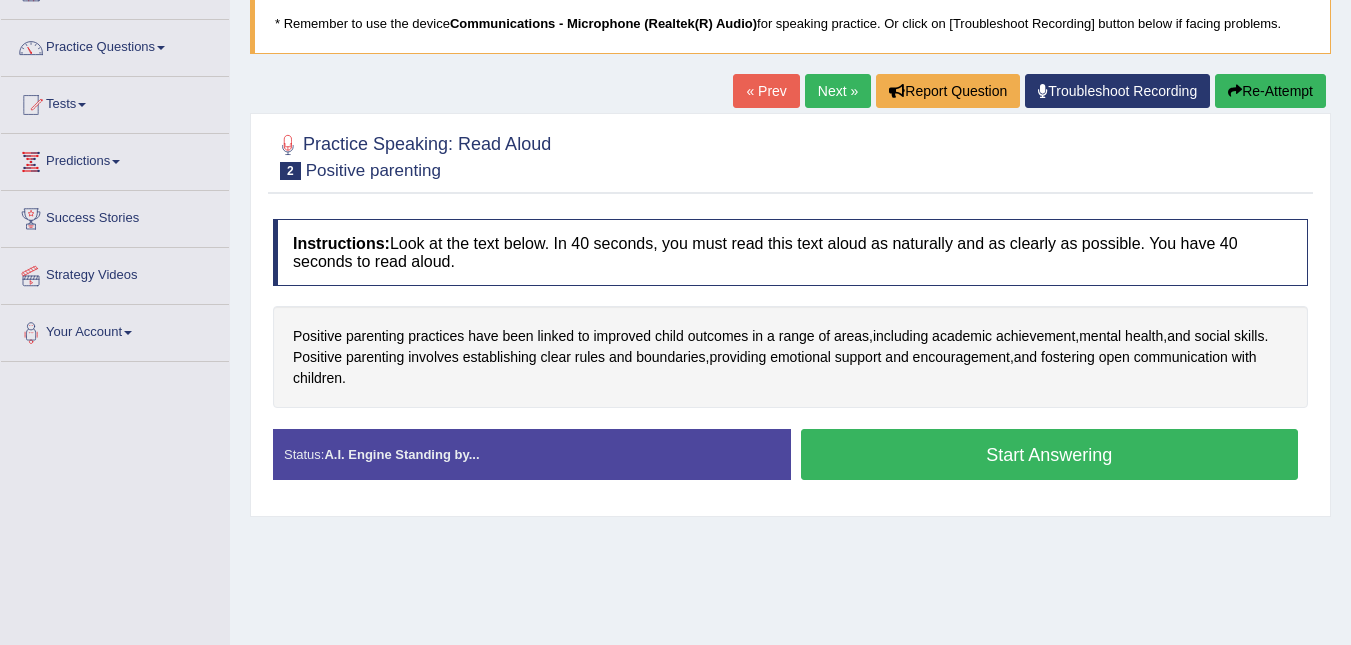 click on "Start Answering" at bounding box center [1050, 454] 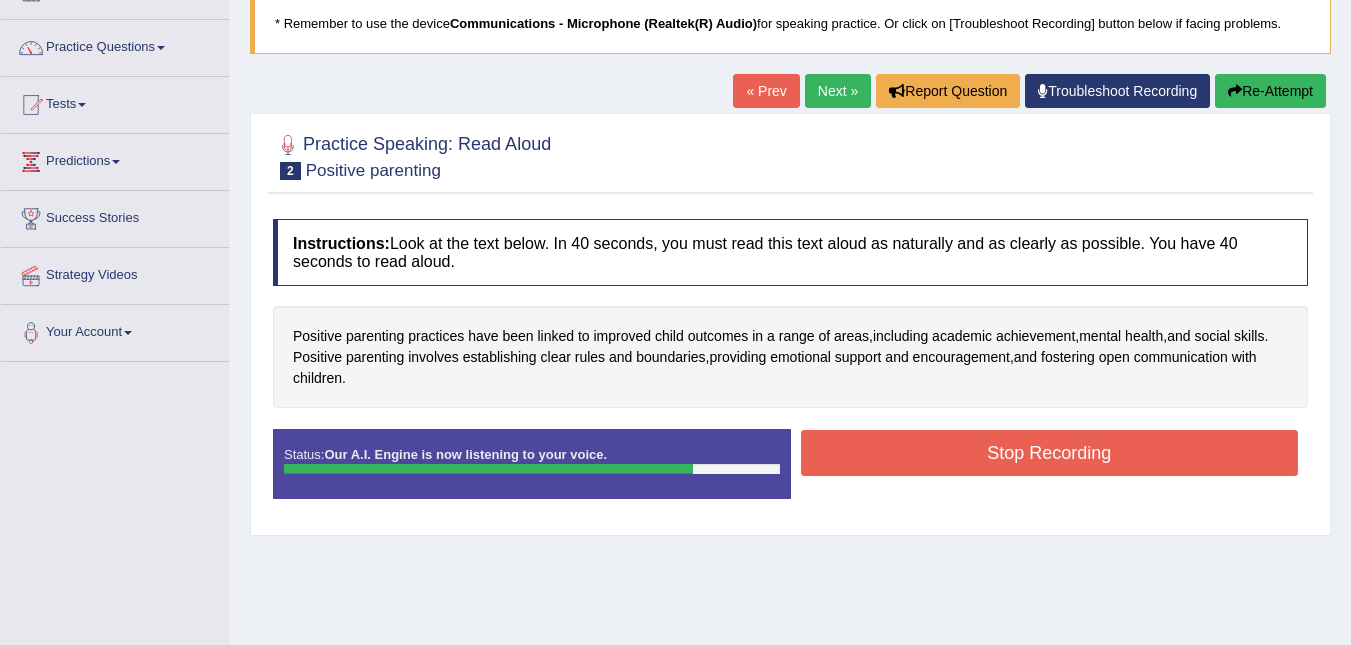 click on "Stop Recording" at bounding box center [1050, 453] 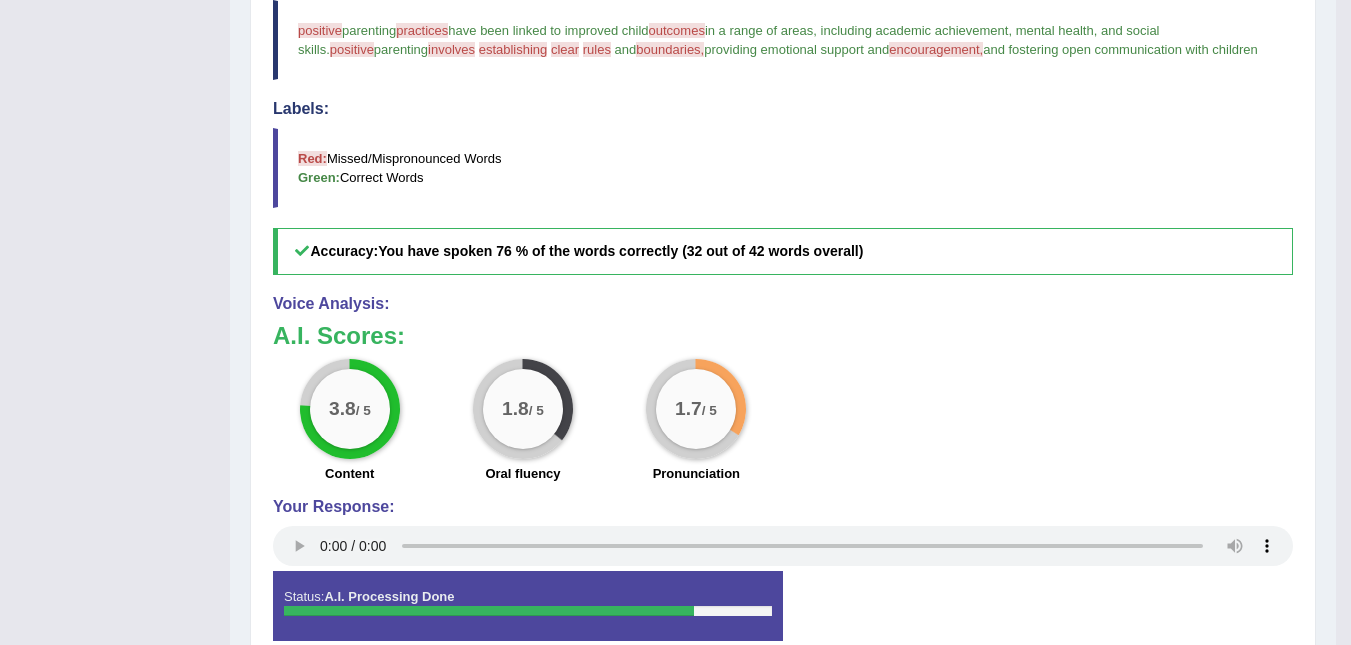 scroll, scrollTop: 616, scrollLeft: 0, axis: vertical 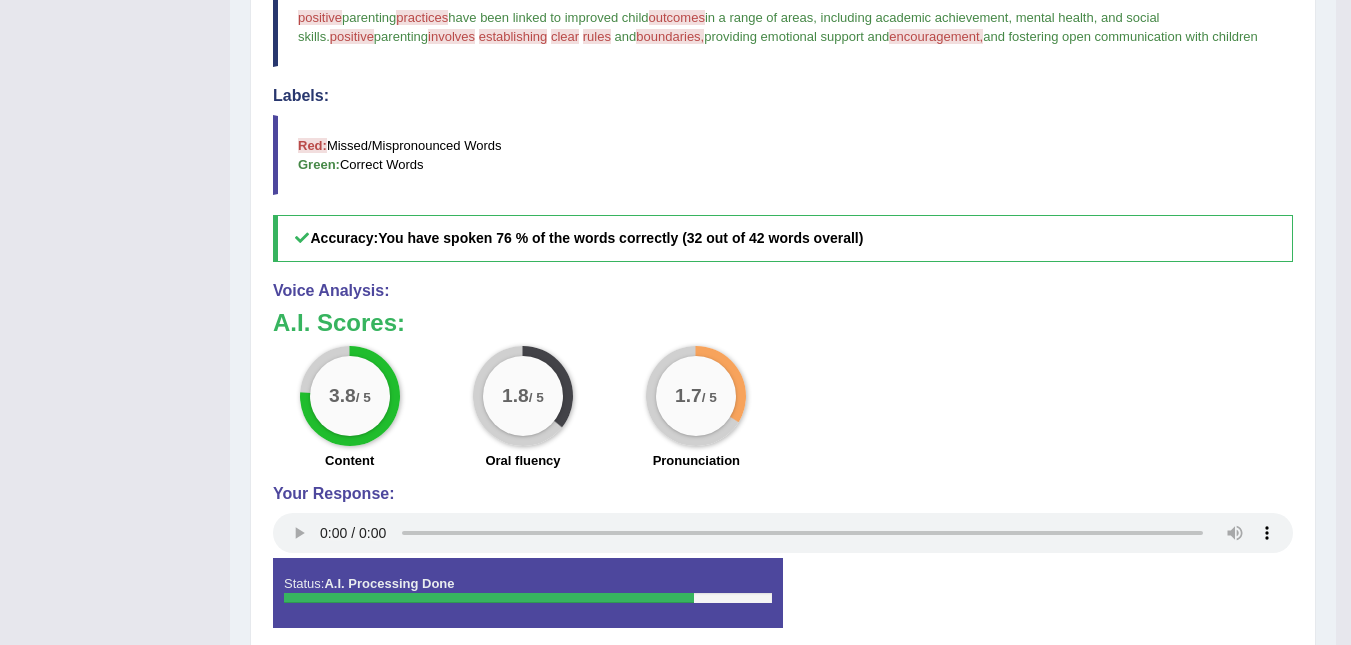 click on "Accuracy Comparison for Reading Scores: positive was it the parenting practices practises have been linked to improved child outcomes at comes in a range of areas , including academic achievement, mental health , and social skills. positive was [CITY] parenting involves enforce establishing a clear stabilising rules clerical rule? and boundaries, [FIRST] [LAST] providing emotional support and encouragement, encouragements and fostering open communication with children Labels:
Red:  Missed/Mispronounced Words
Green:  Correct Words
Accuracy:  You have spoken 76 % of the words correctly (32 out of 42 words overall)" at bounding box center (783, 110) 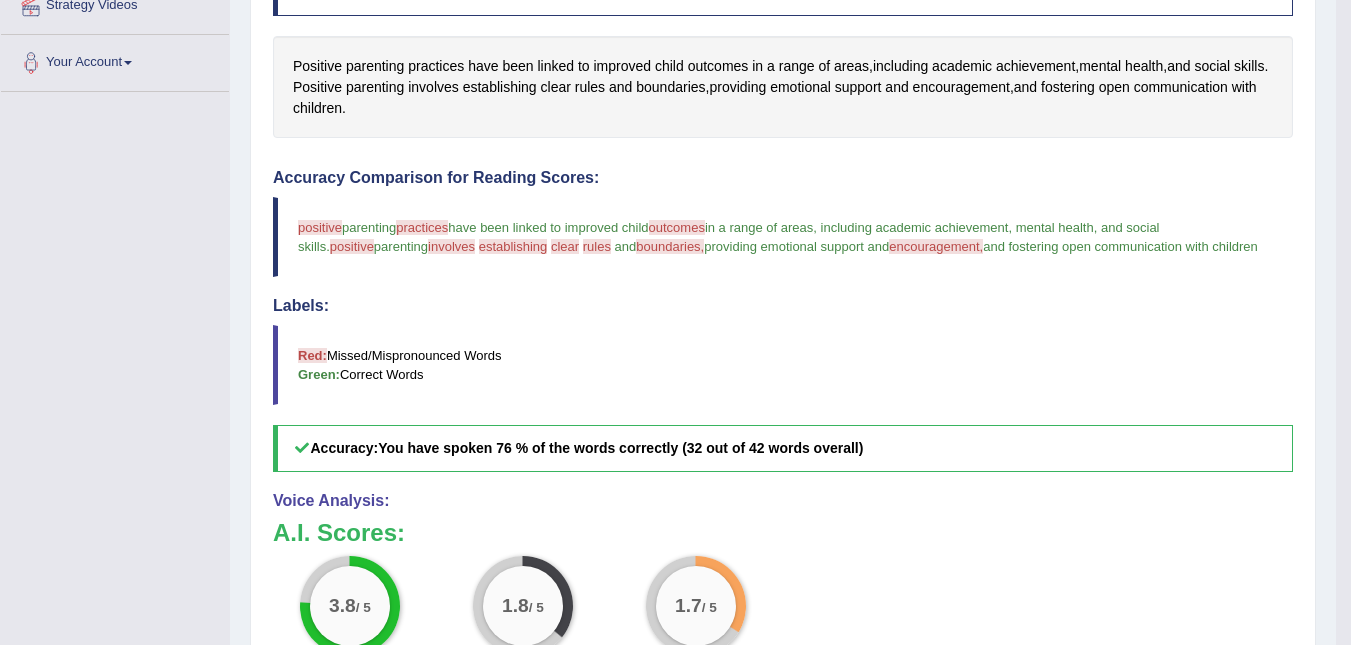 scroll, scrollTop: 404, scrollLeft: 0, axis: vertical 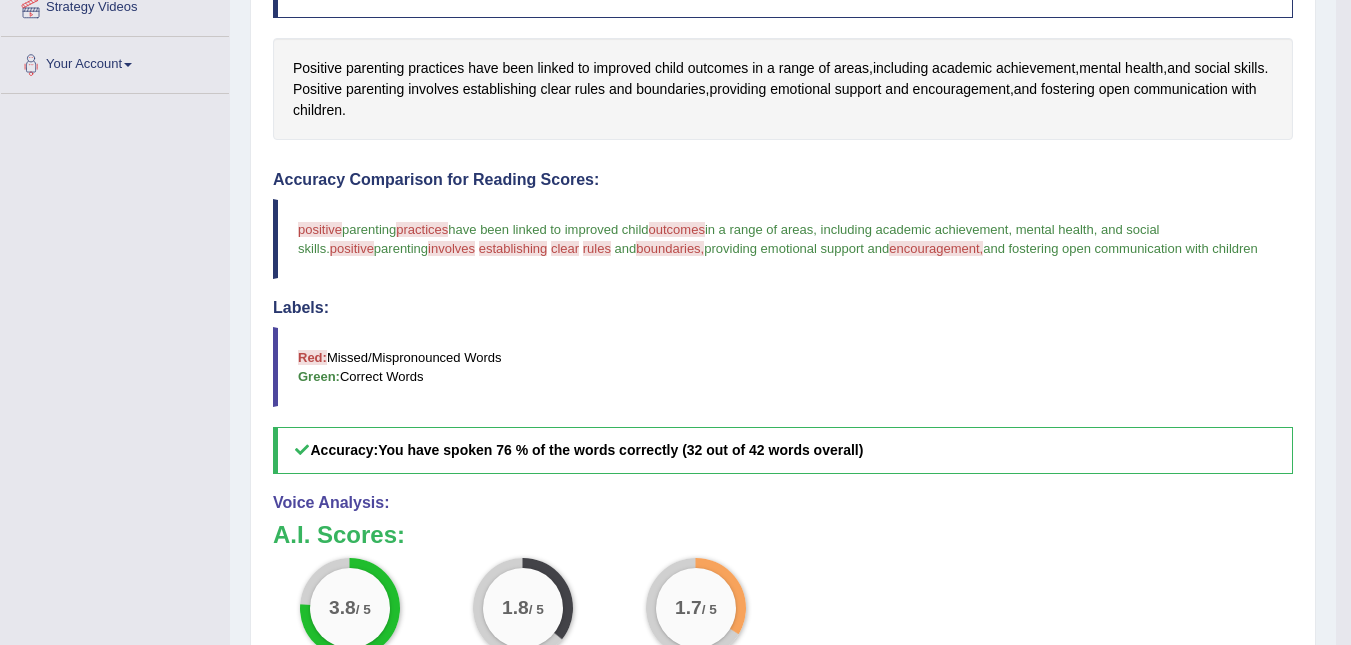 drag, startPoint x: 296, startPoint y: 221, endPoint x: 428, endPoint y: 246, distance: 134.34657 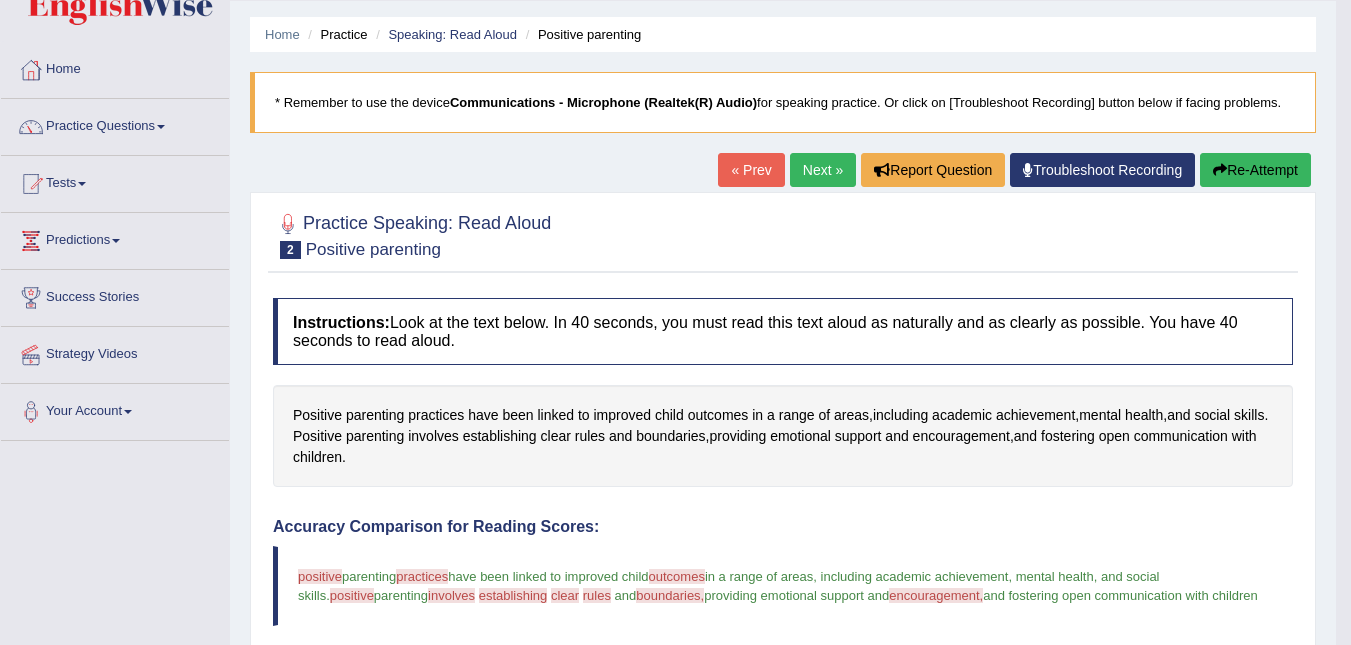 scroll, scrollTop: 52, scrollLeft: 0, axis: vertical 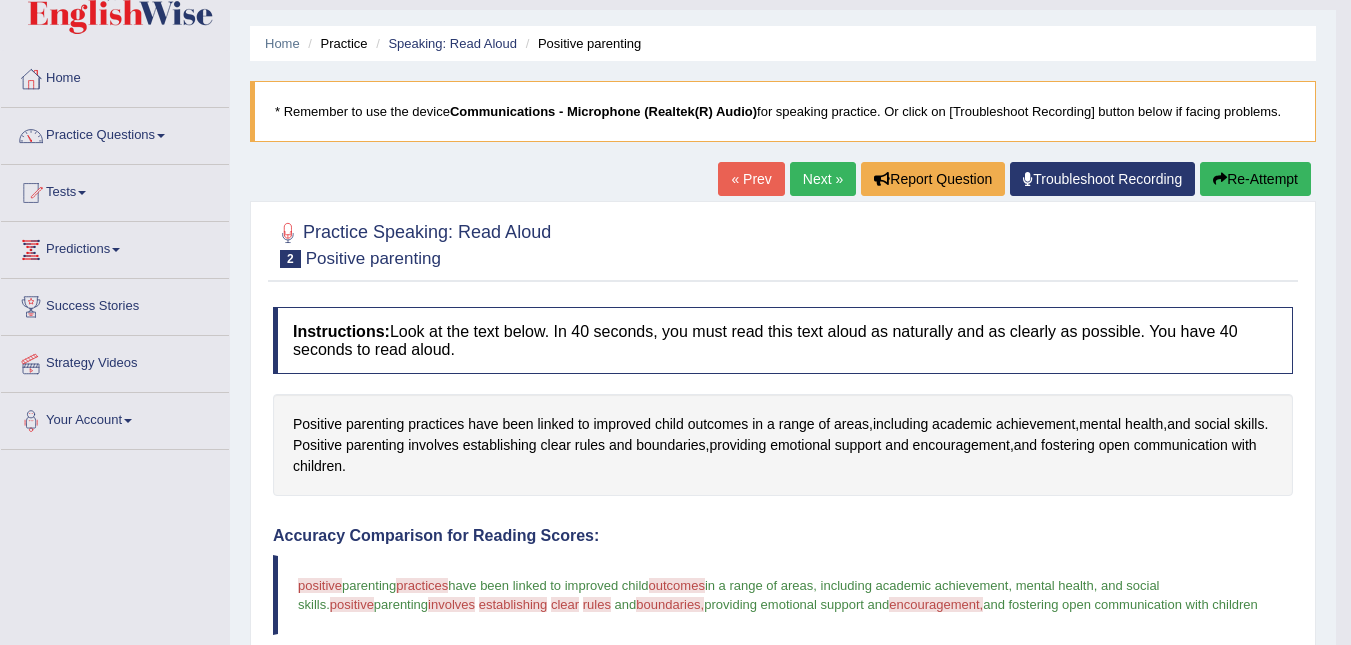 drag, startPoint x: 1234, startPoint y: 184, endPoint x: 1232, endPoint y: 172, distance: 12.165525 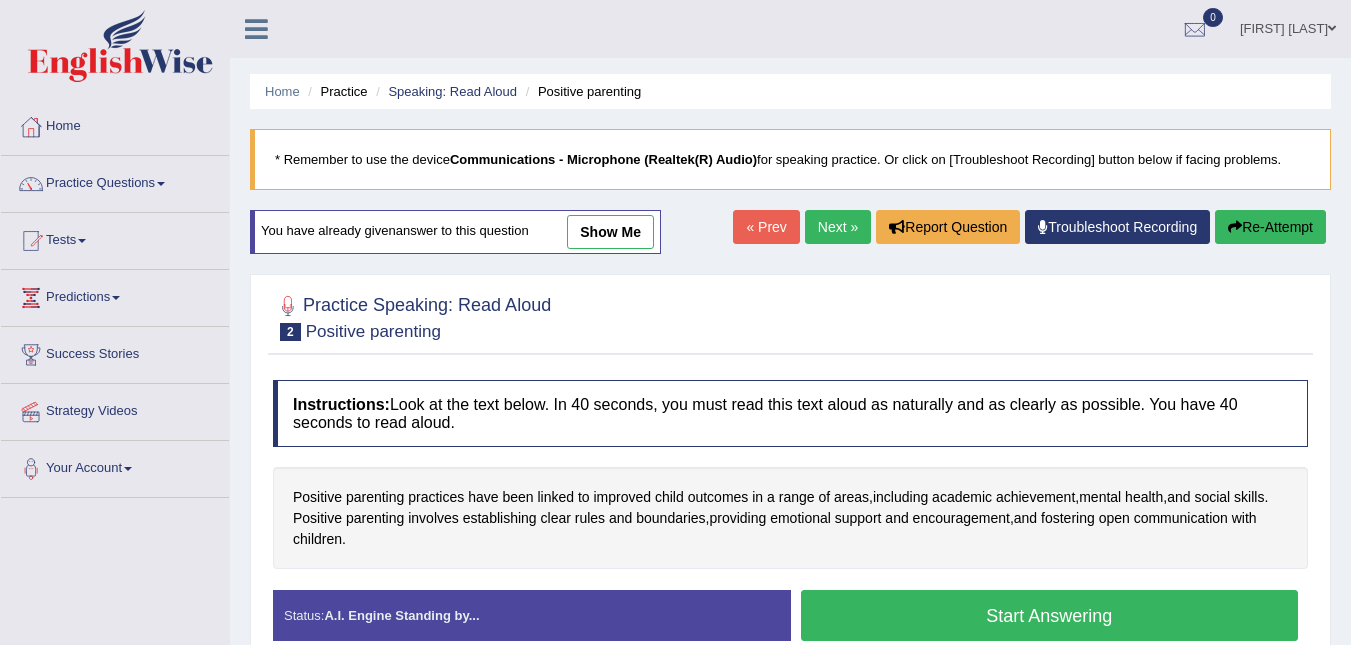 scroll, scrollTop: 48, scrollLeft: 0, axis: vertical 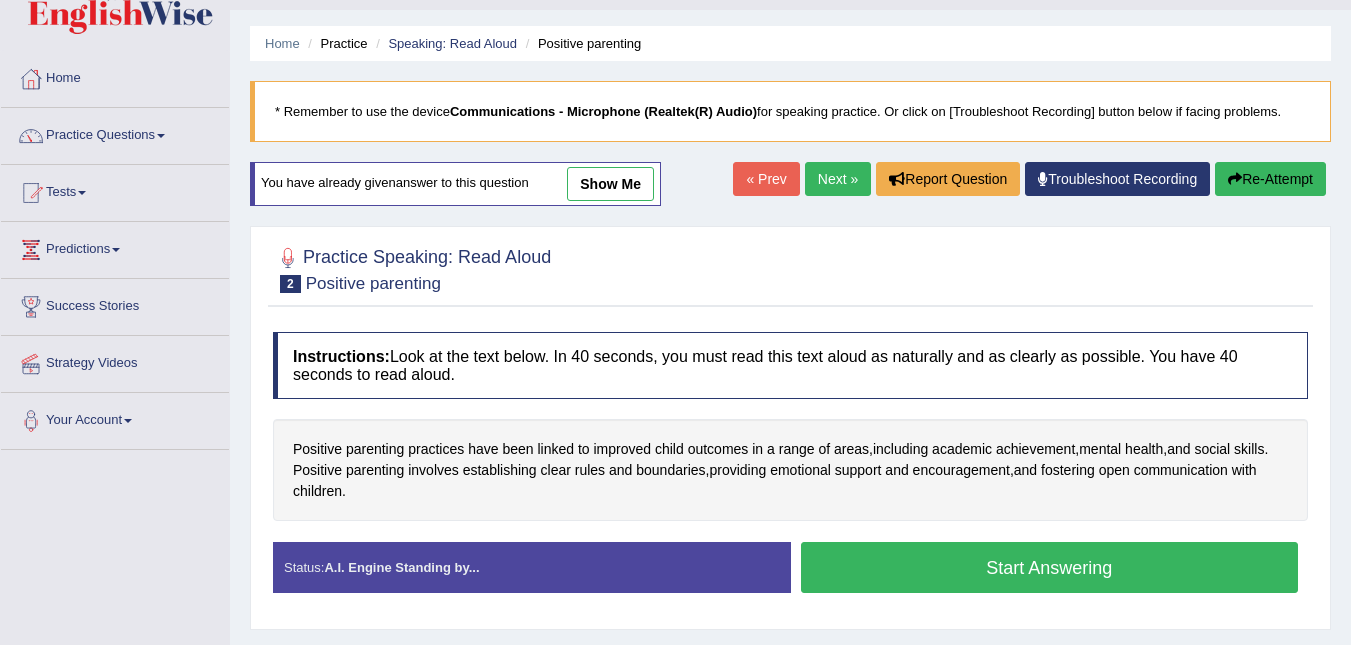 click on "Start Answering" at bounding box center (1050, 567) 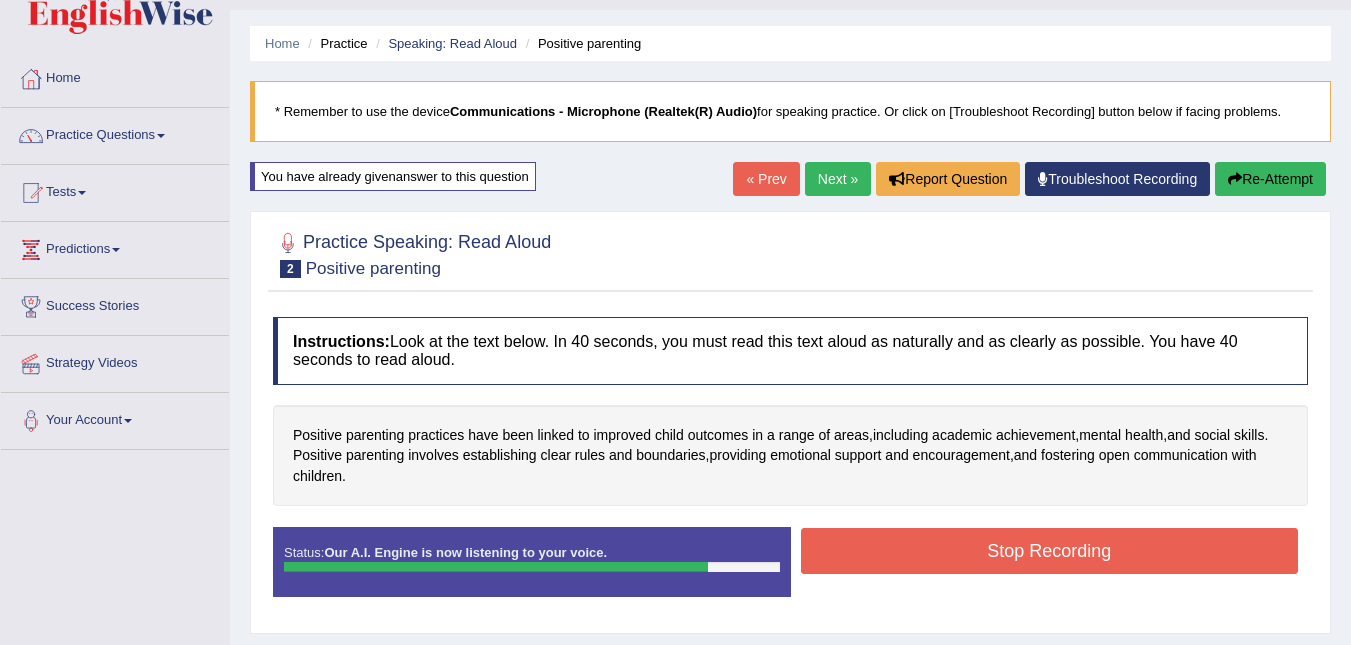 click on "Stop Recording" at bounding box center [1050, 551] 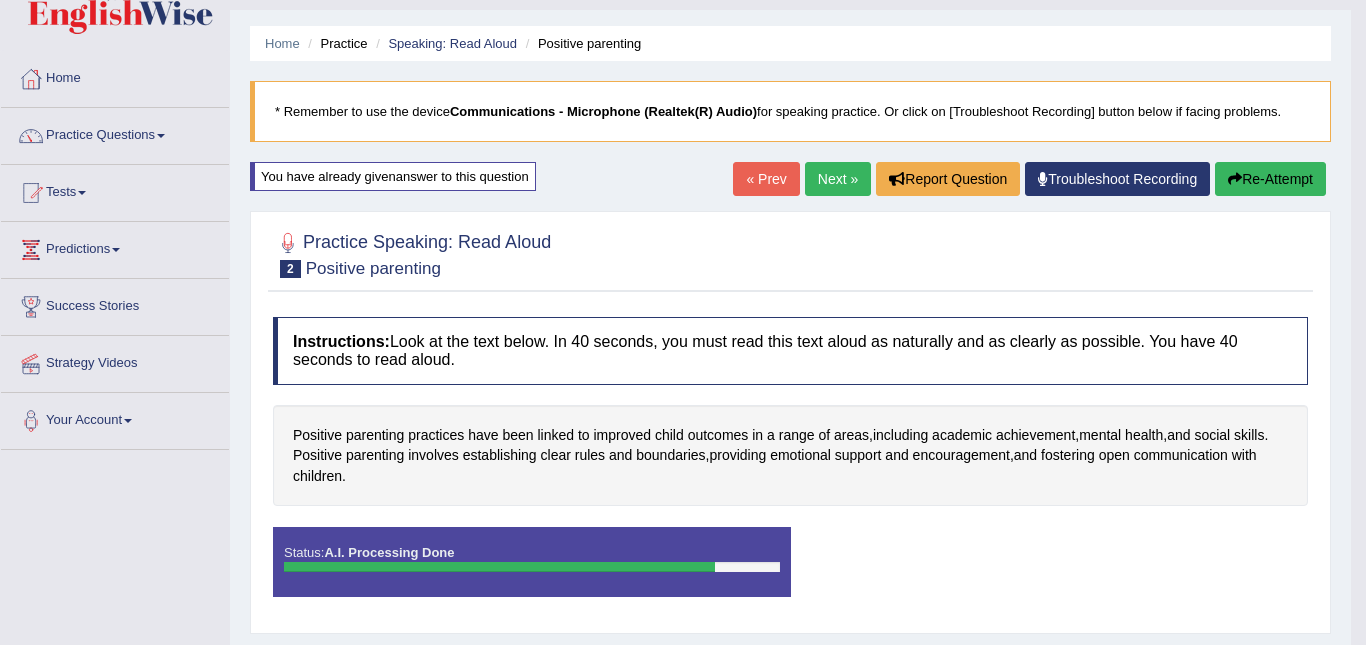 drag, startPoint x: 1365, startPoint y: 314, endPoint x: 1365, endPoint y: 297, distance: 17 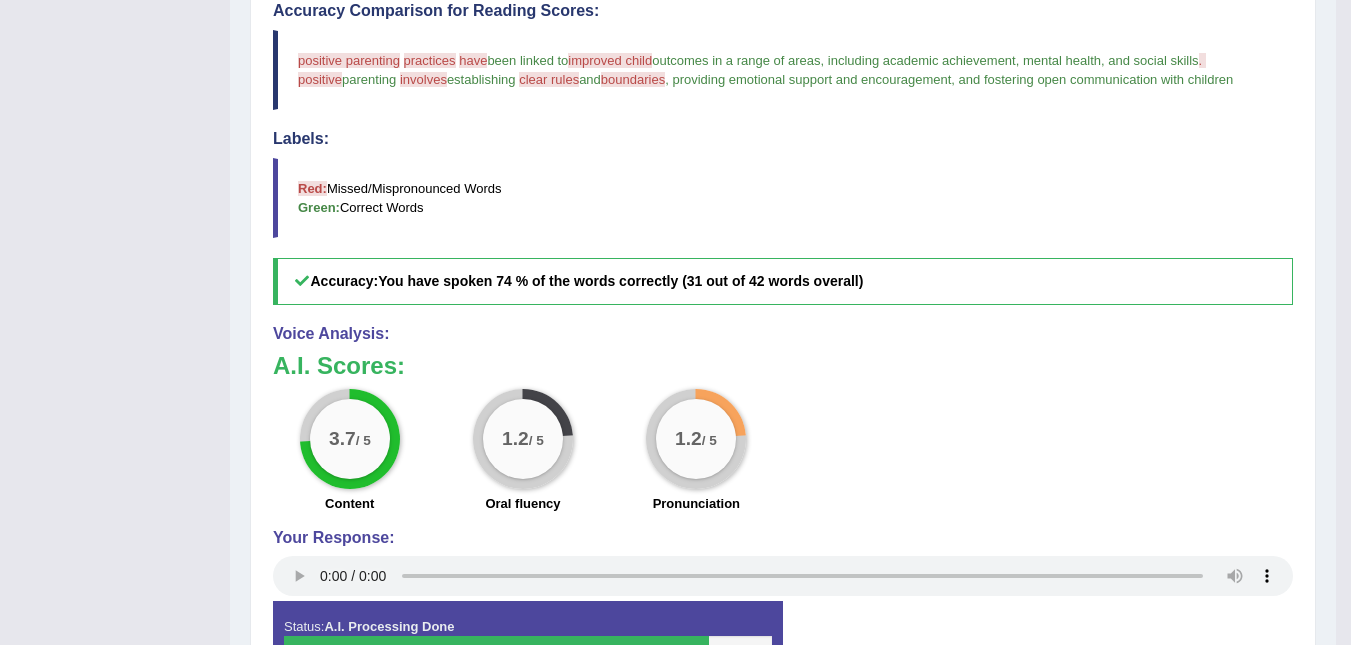 scroll, scrollTop: 592, scrollLeft: 0, axis: vertical 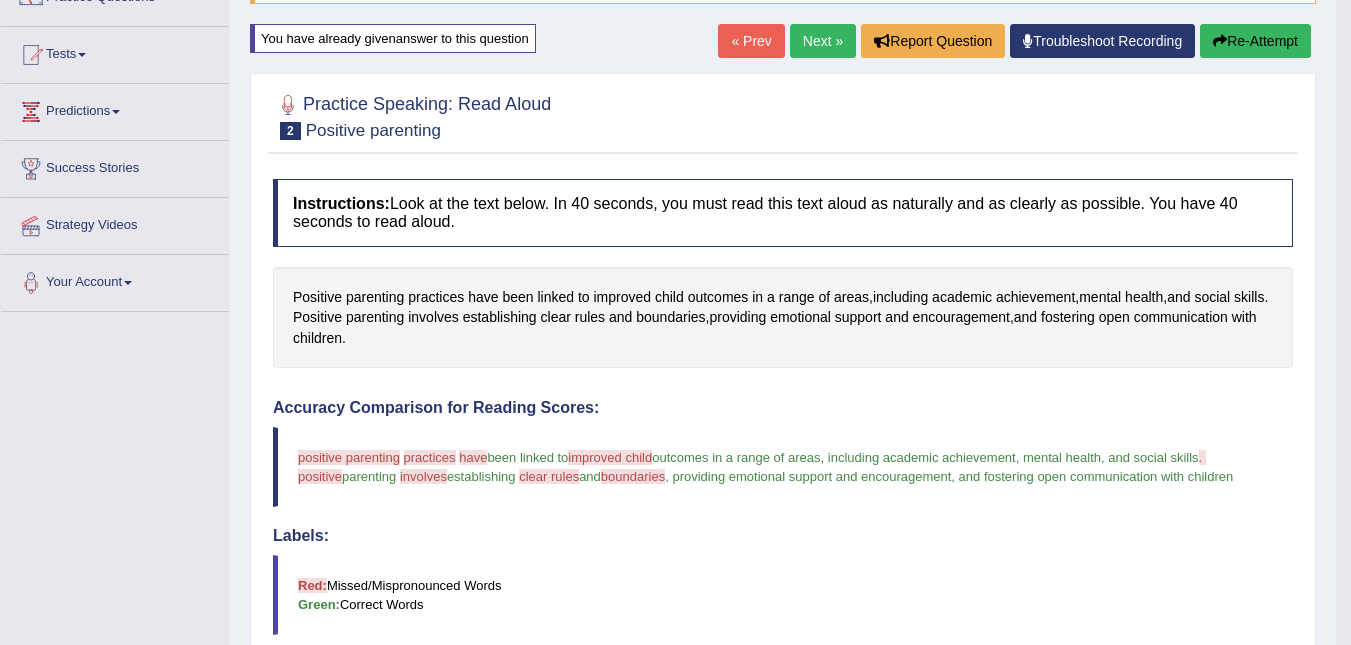 drag, startPoint x: 1253, startPoint y: 24, endPoint x: 1252, endPoint y: 41, distance: 17.029387 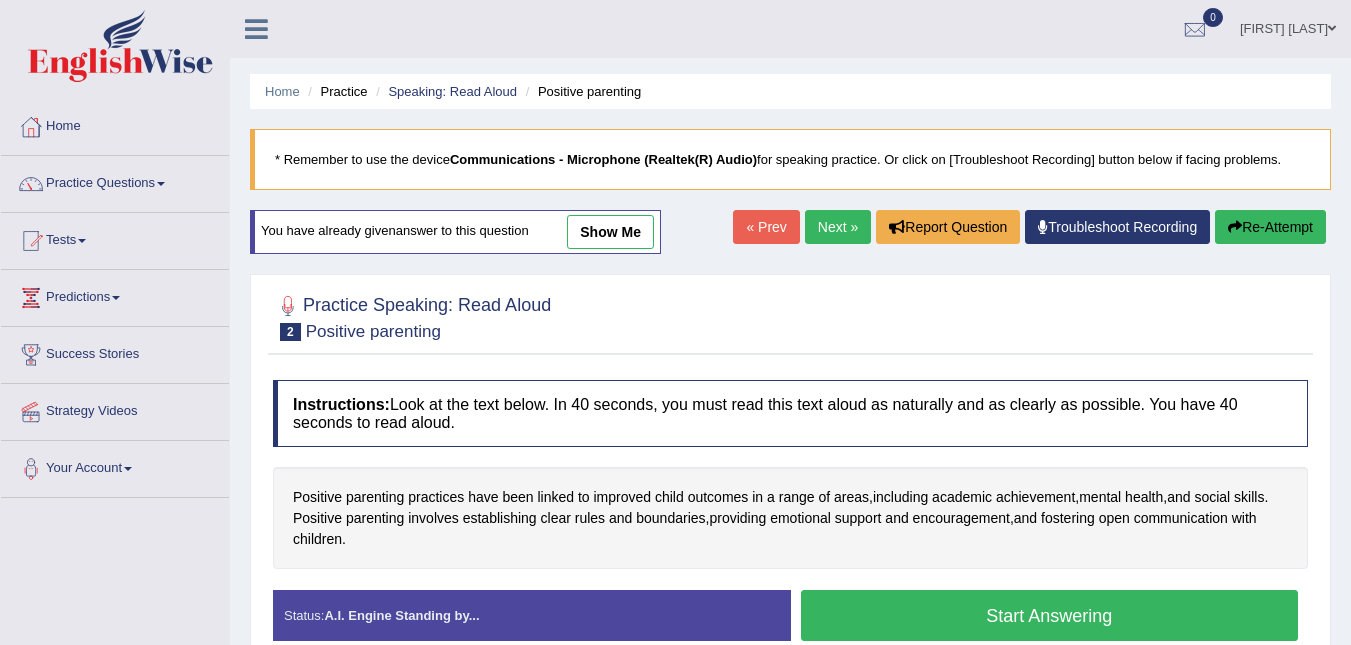 scroll, scrollTop: 186, scrollLeft: 0, axis: vertical 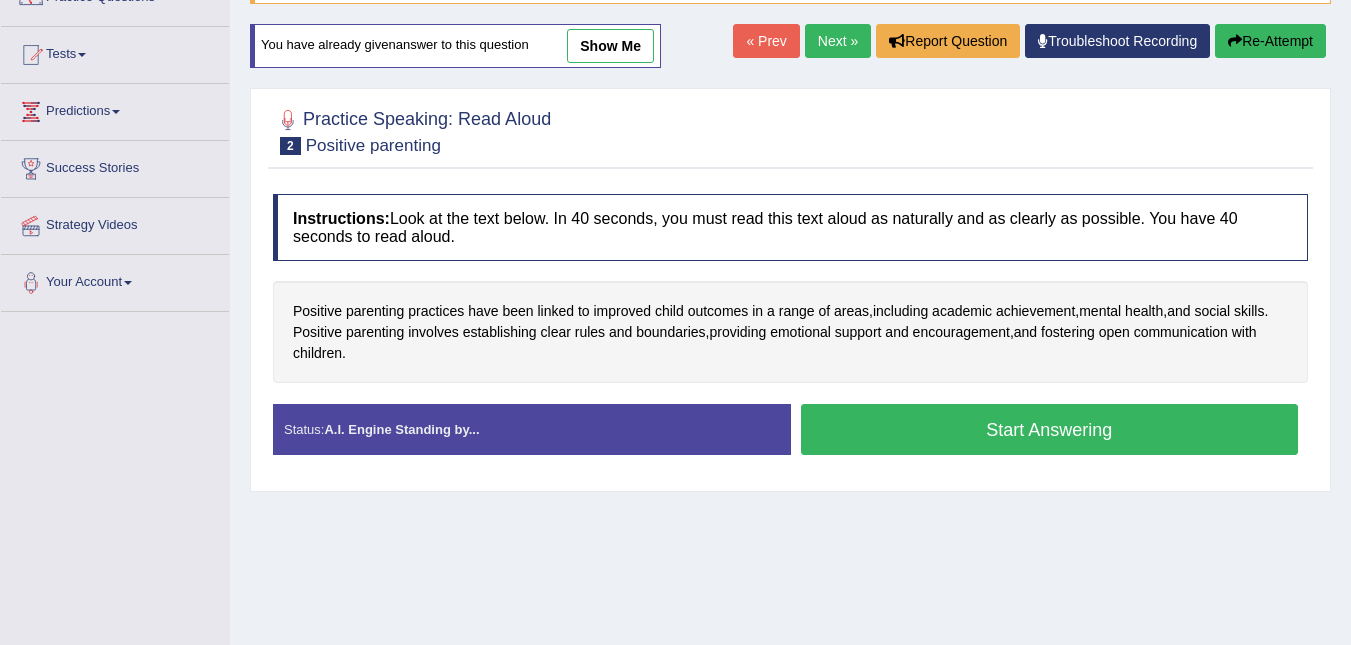 click on "Start Answering" at bounding box center (1050, 429) 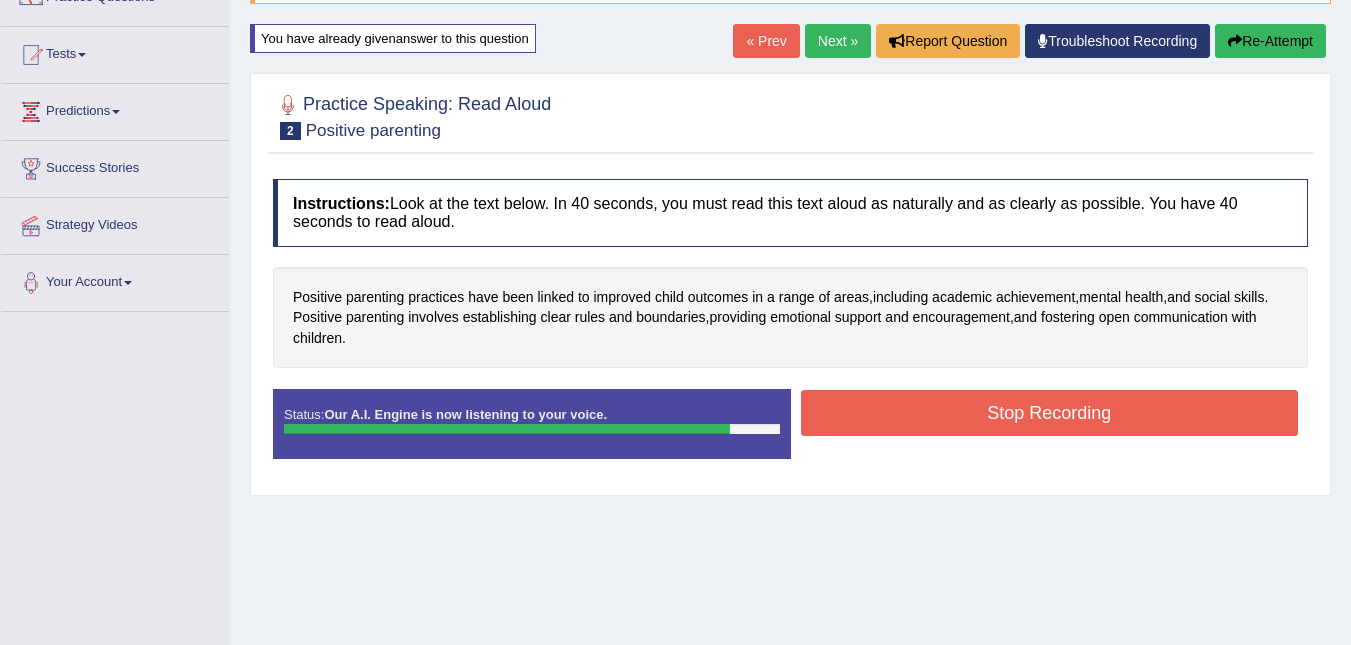 drag, startPoint x: 1075, startPoint y: 414, endPoint x: 1087, endPoint y: 423, distance: 15 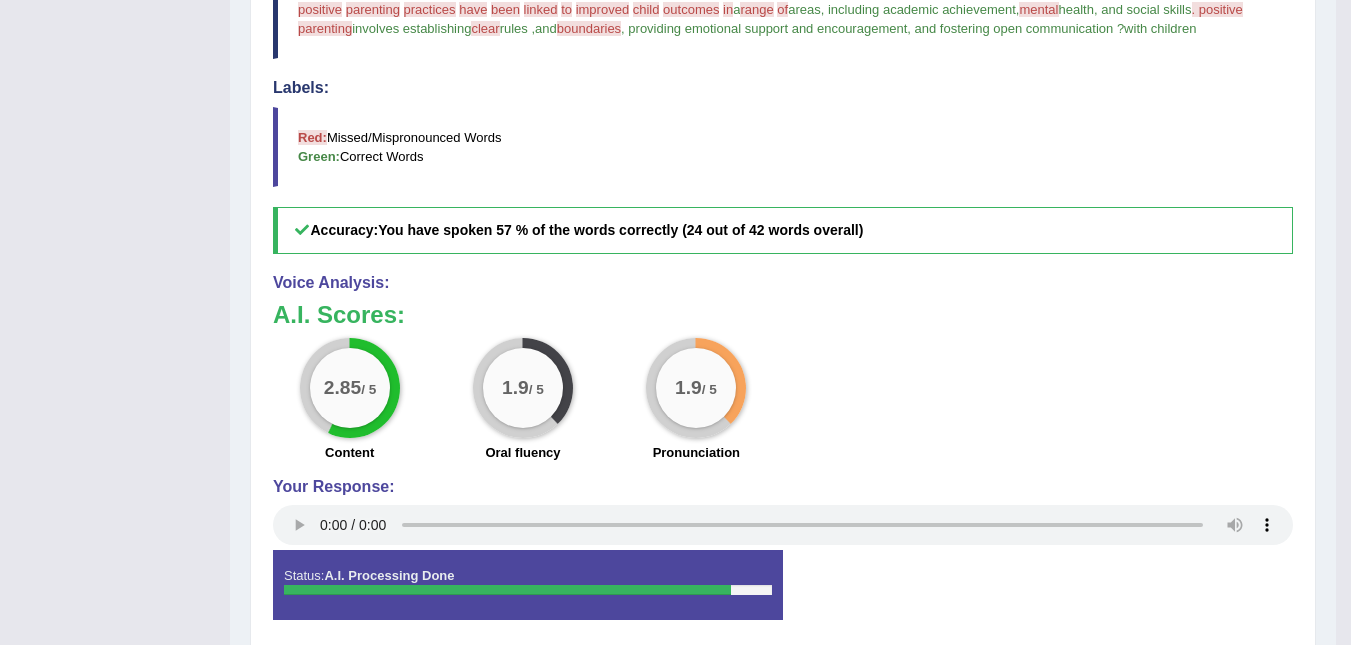 scroll, scrollTop: 632, scrollLeft: 0, axis: vertical 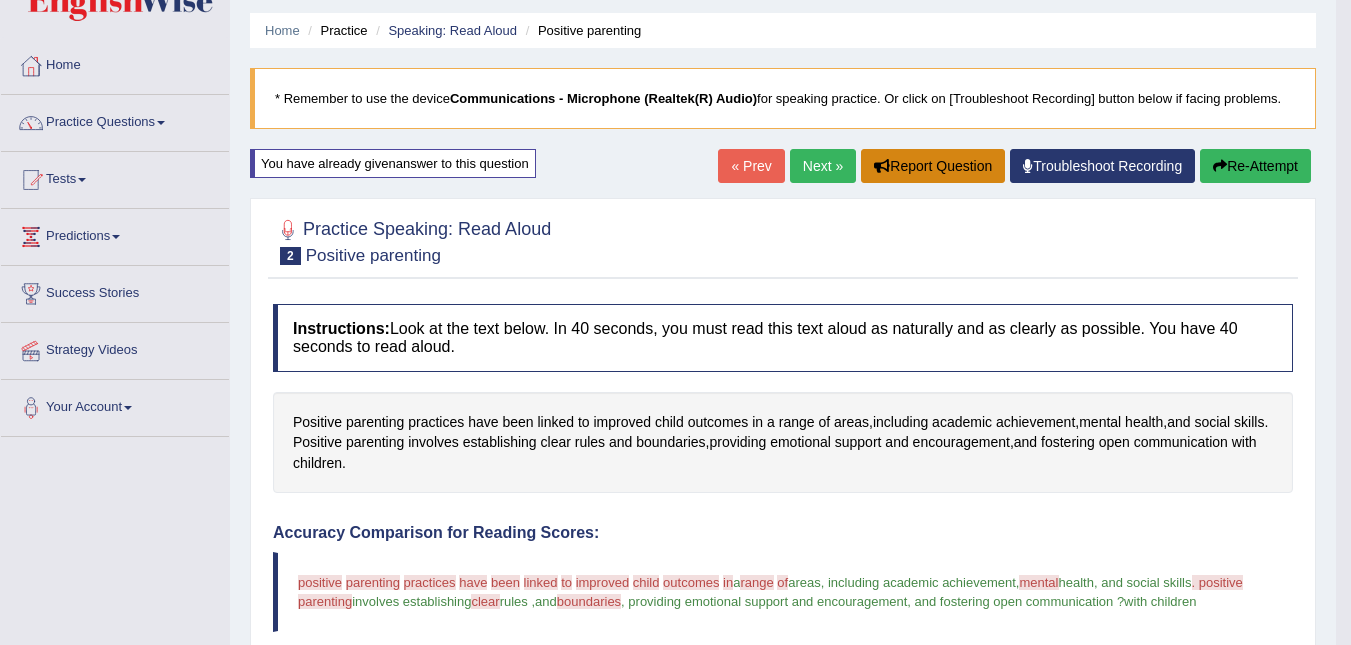click on "Report Question" at bounding box center (933, 166) 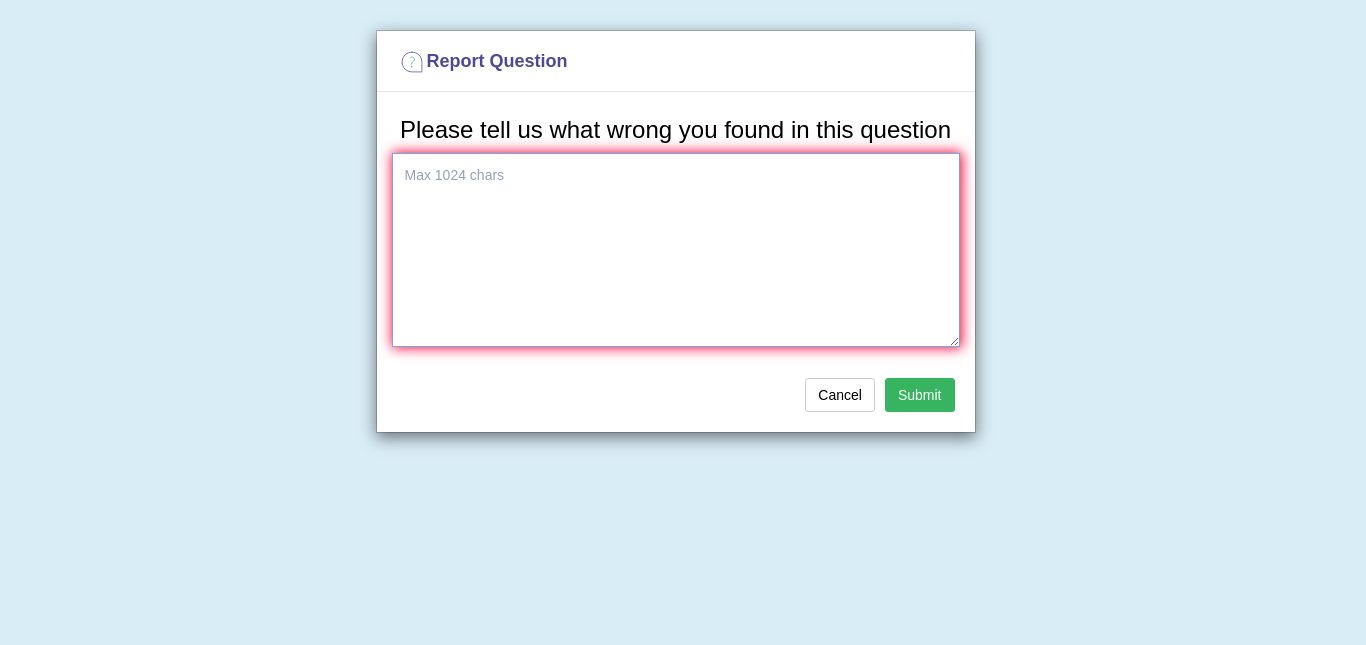 click at bounding box center (676, 250) 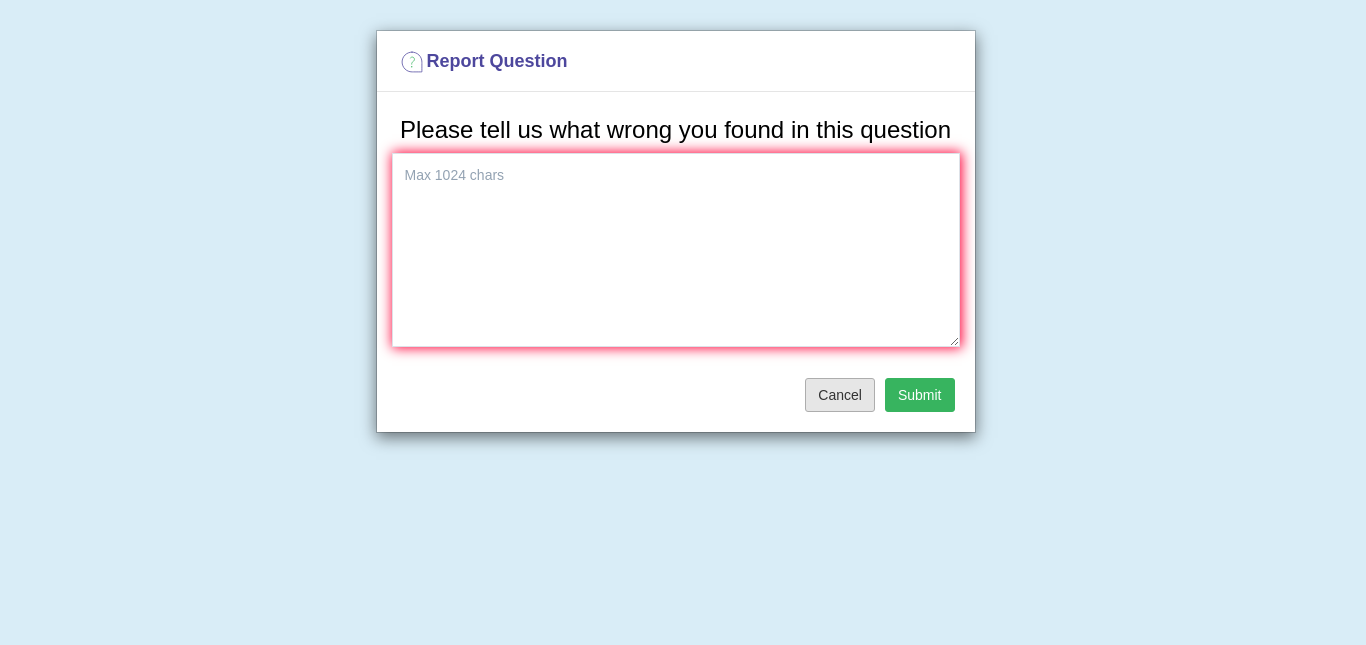 click on "Cancel" at bounding box center [840, 395] 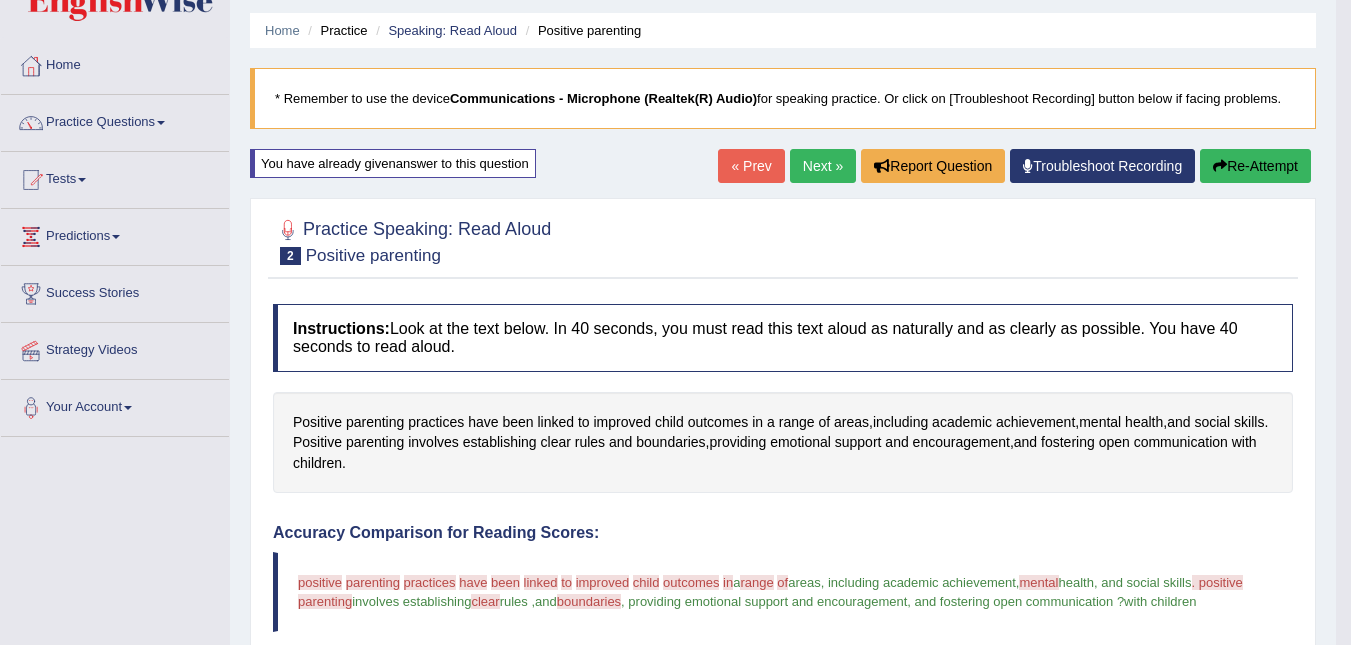 click on "Next »" at bounding box center [823, 166] 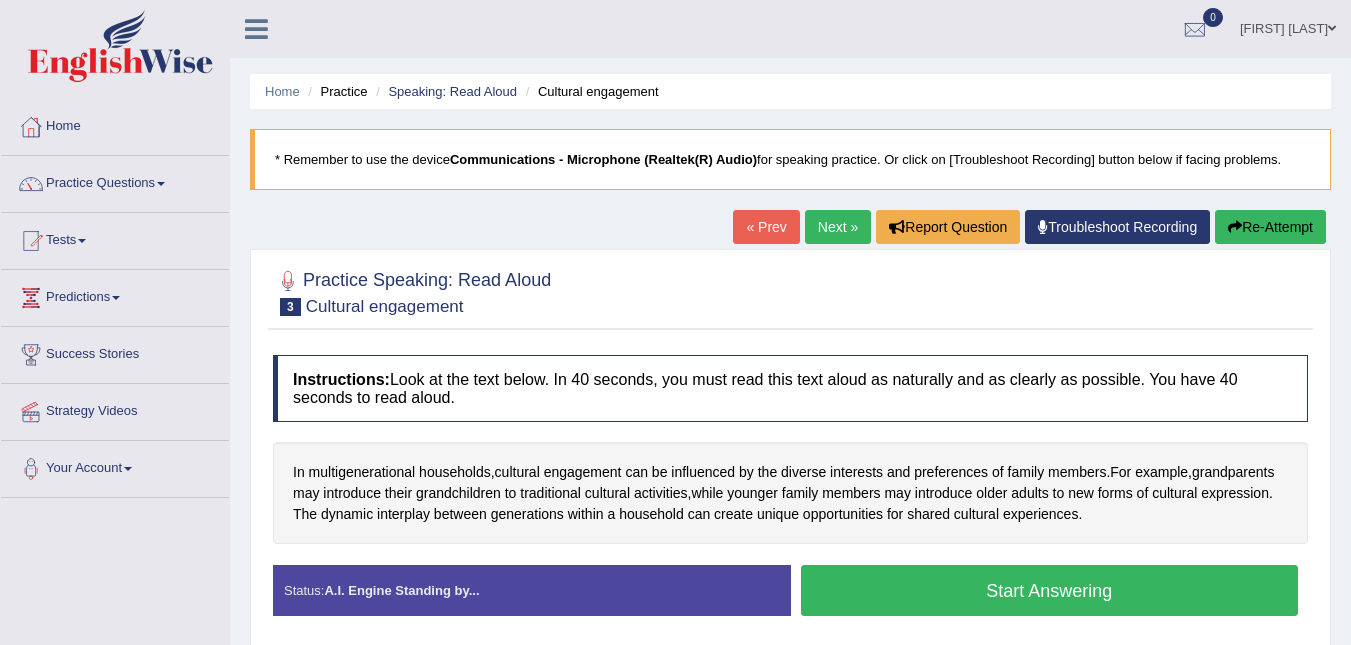 scroll, scrollTop: 0, scrollLeft: 0, axis: both 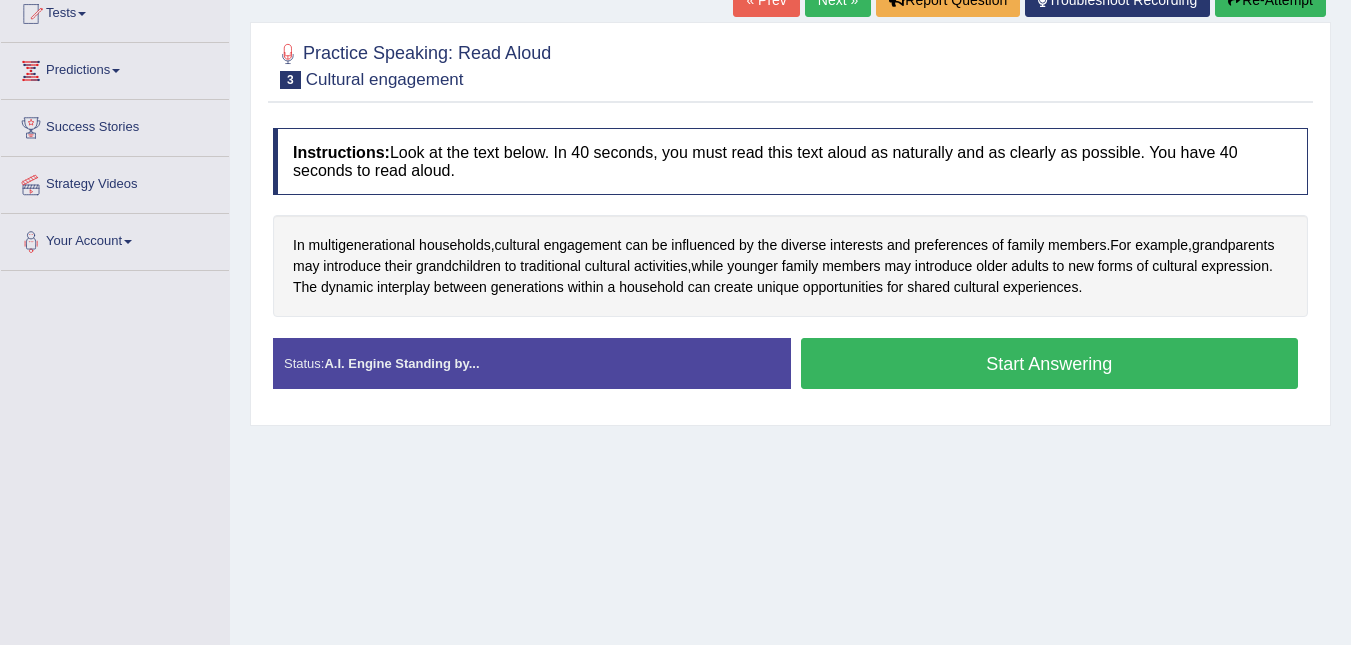 click on "Start Answering" at bounding box center (1050, 363) 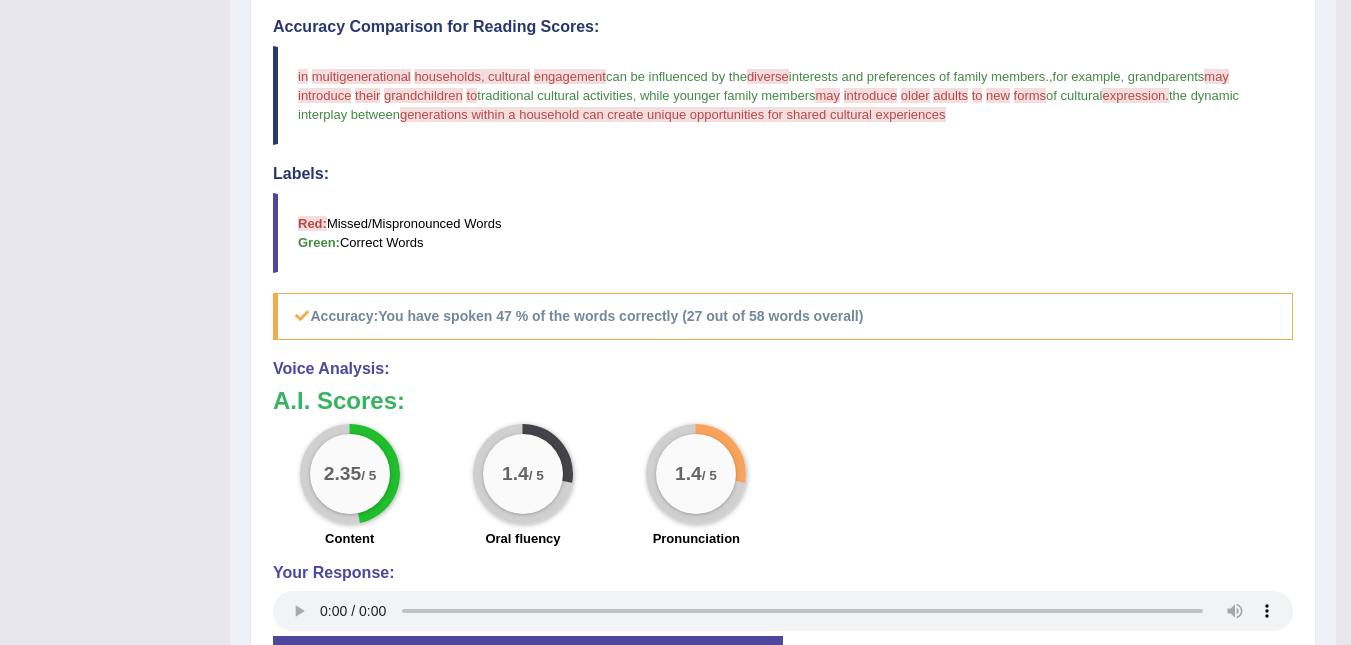 scroll, scrollTop: 555, scrollLeft: 0, axis: vertical 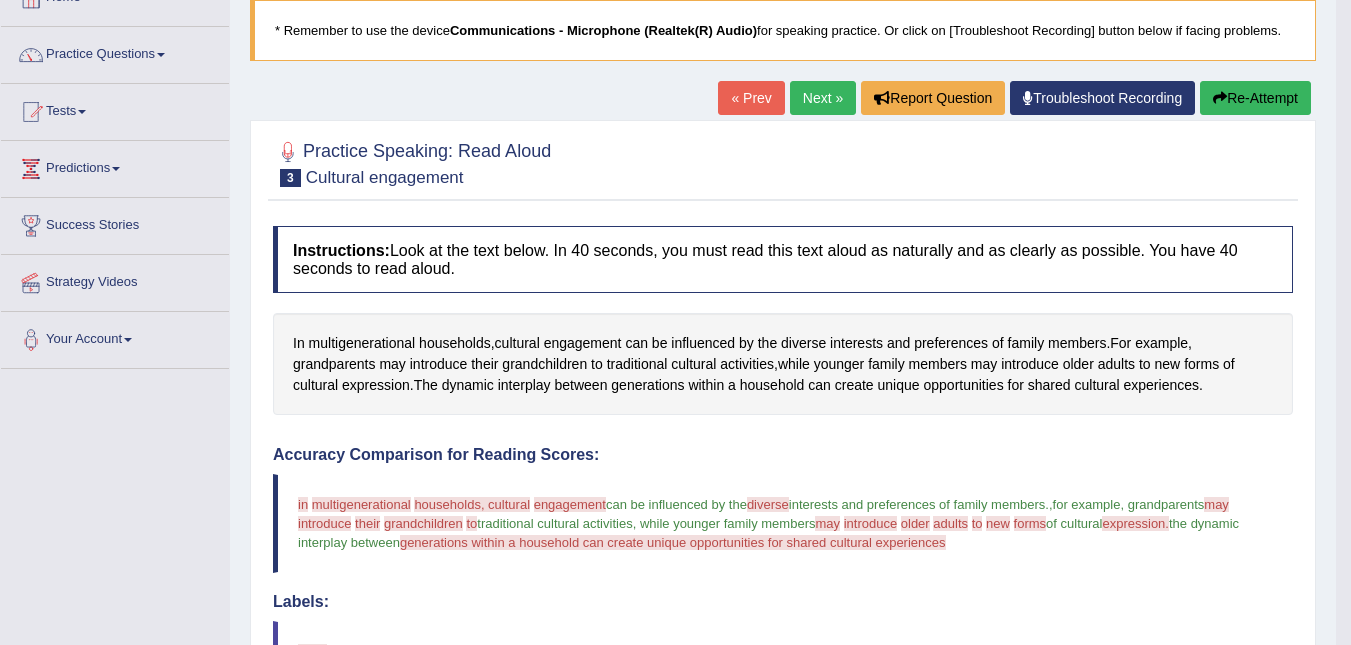 click on "Re-Attempt" at bounding box center [1255, 98] 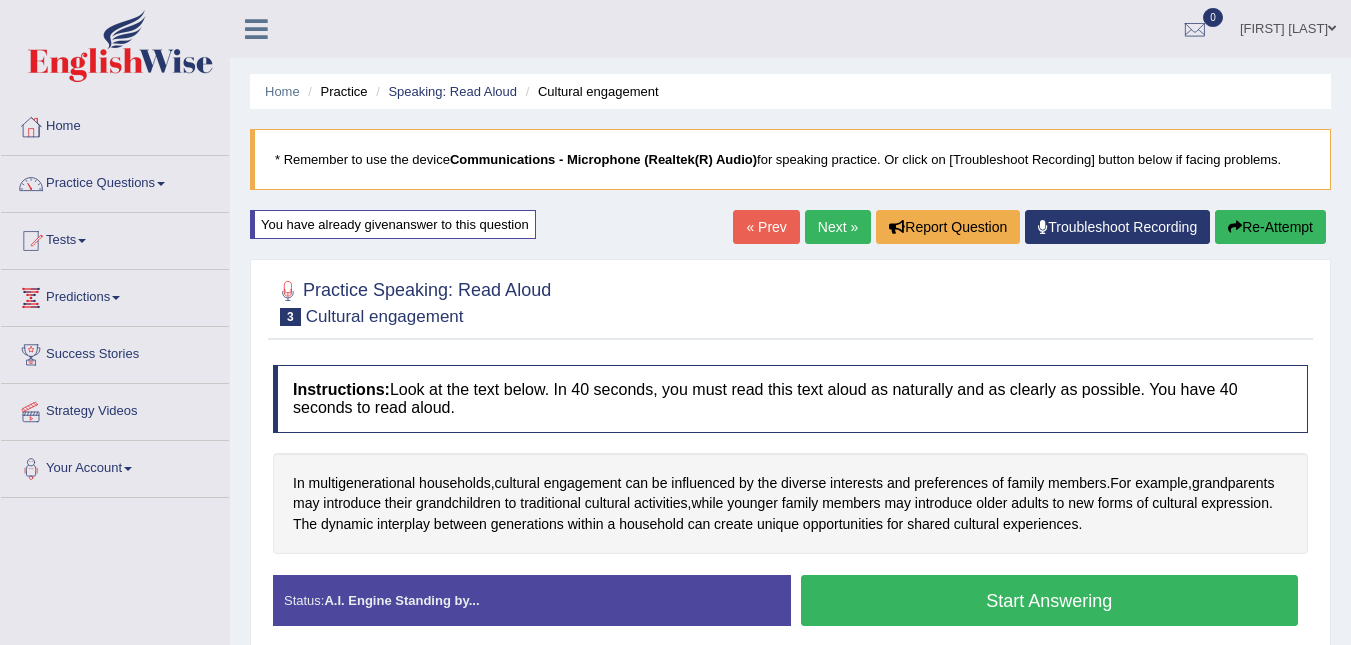 scroll, scrollTop: 129, scrollLeft: 0, axis: vertical 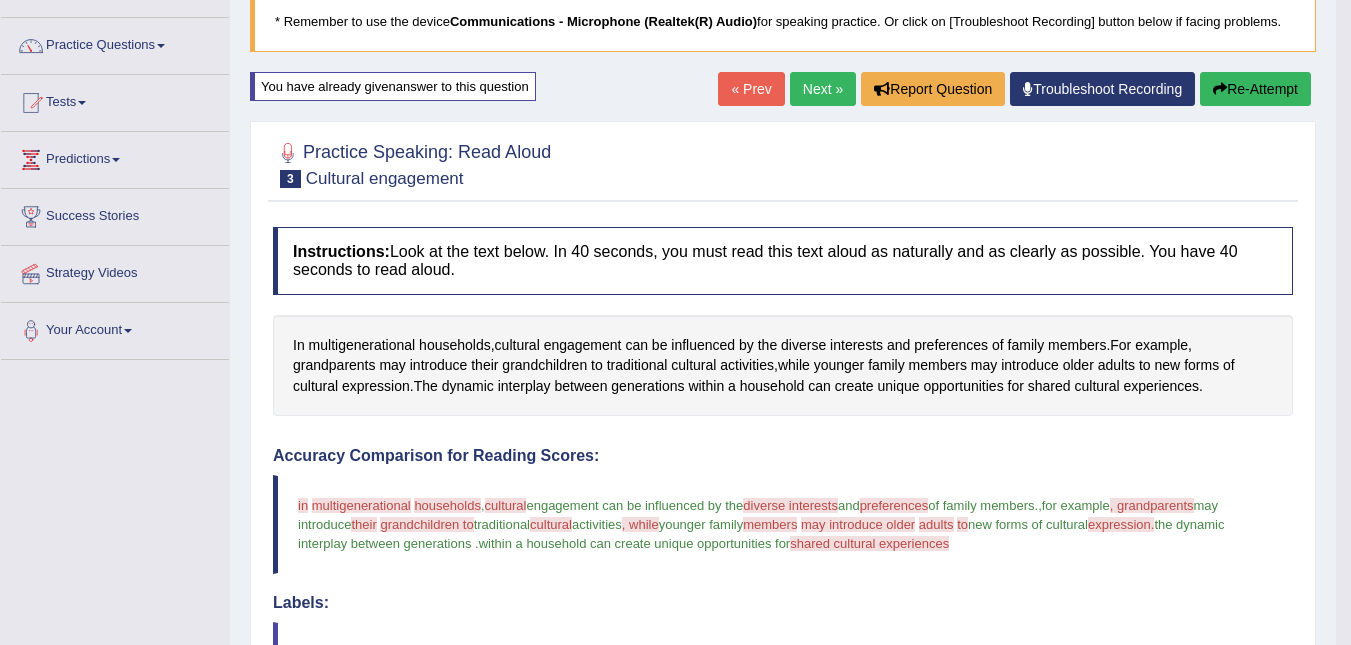 click on "Re-Attempt" at bounding box center [1255, 89] 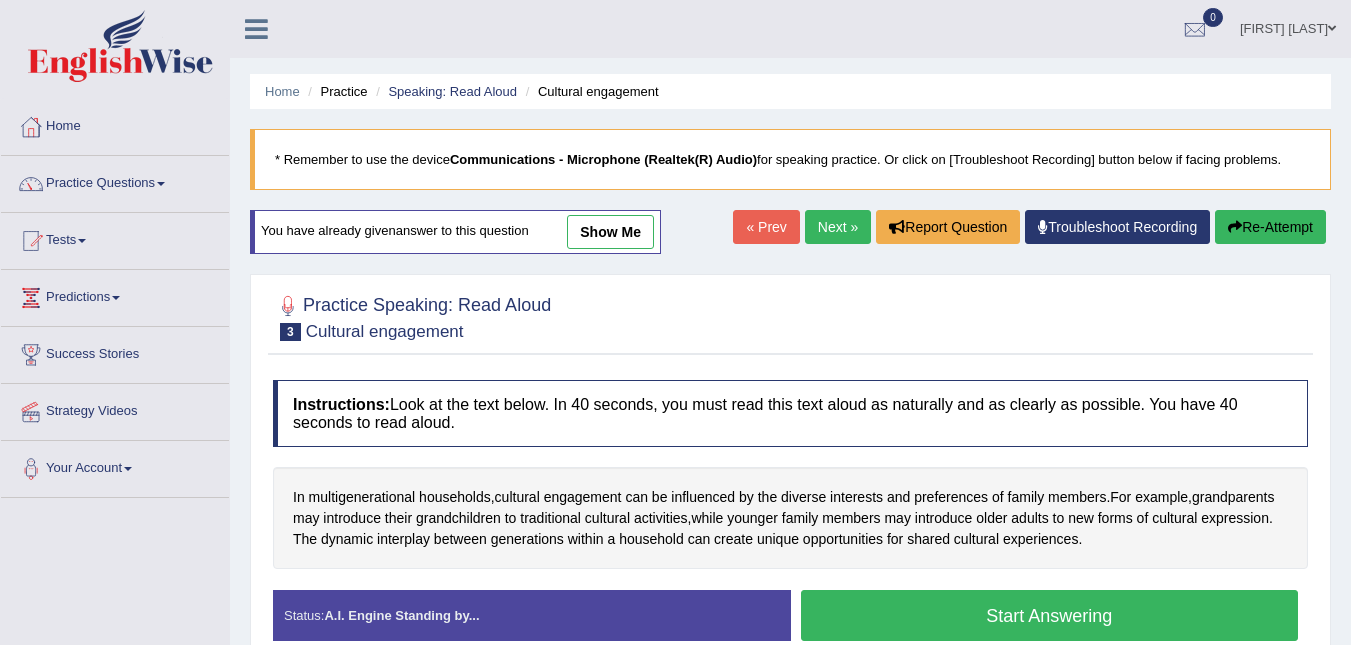 click on "Start Answering" at bounding box center [1050, 615] 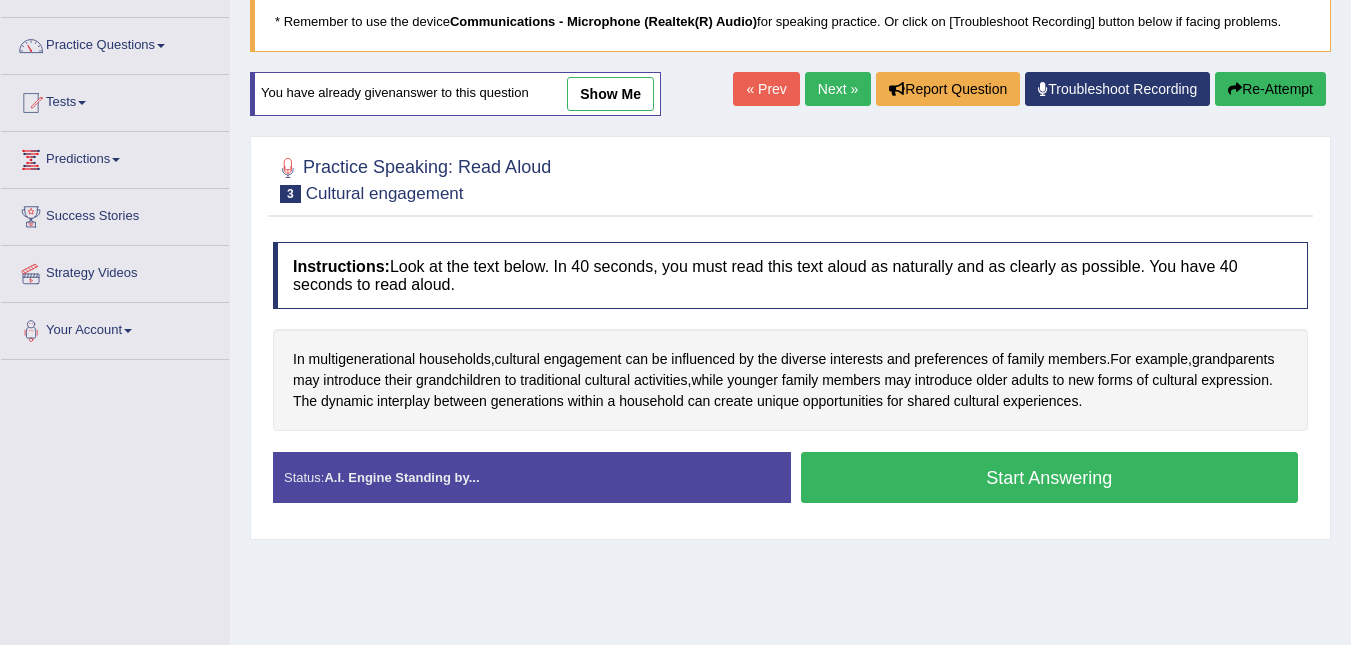 scroll, scrollTop: 0, scrollLeft: 0, axis: both 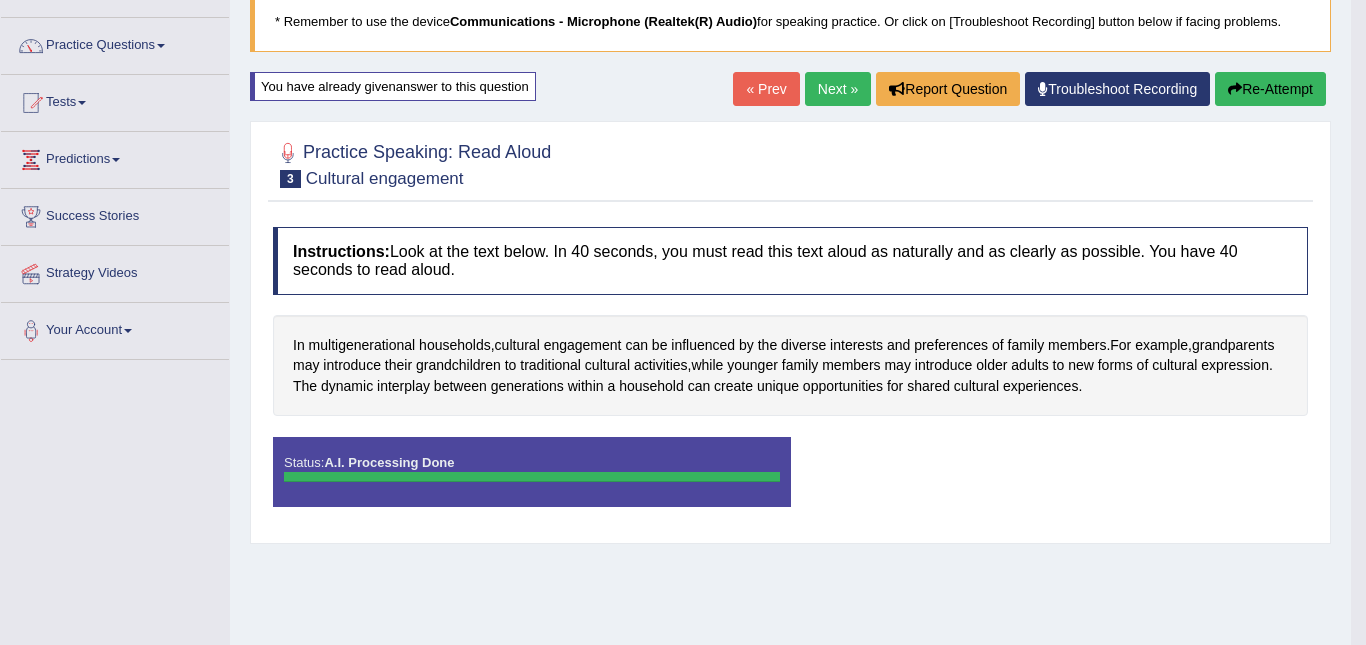 click on "Saving your answer..." at bounding box center [0, 0] 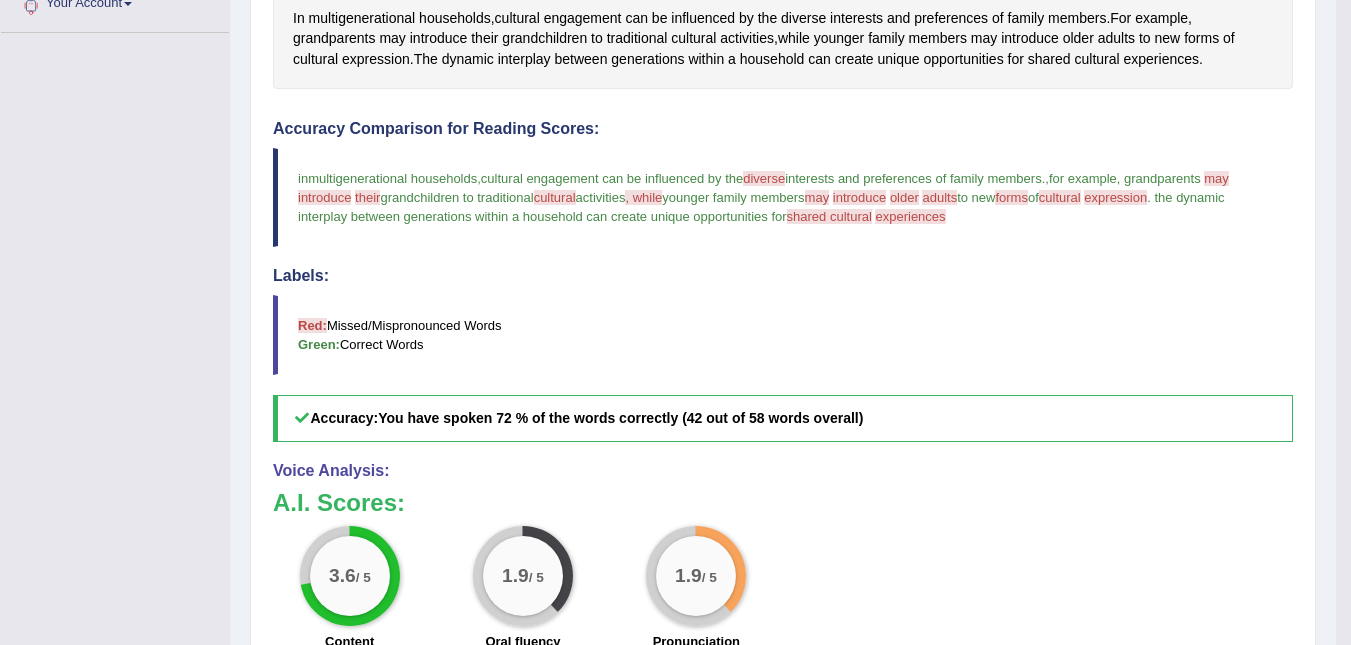 scroll, scrollTop: 467, scrollLeft: 0, axis: vertical 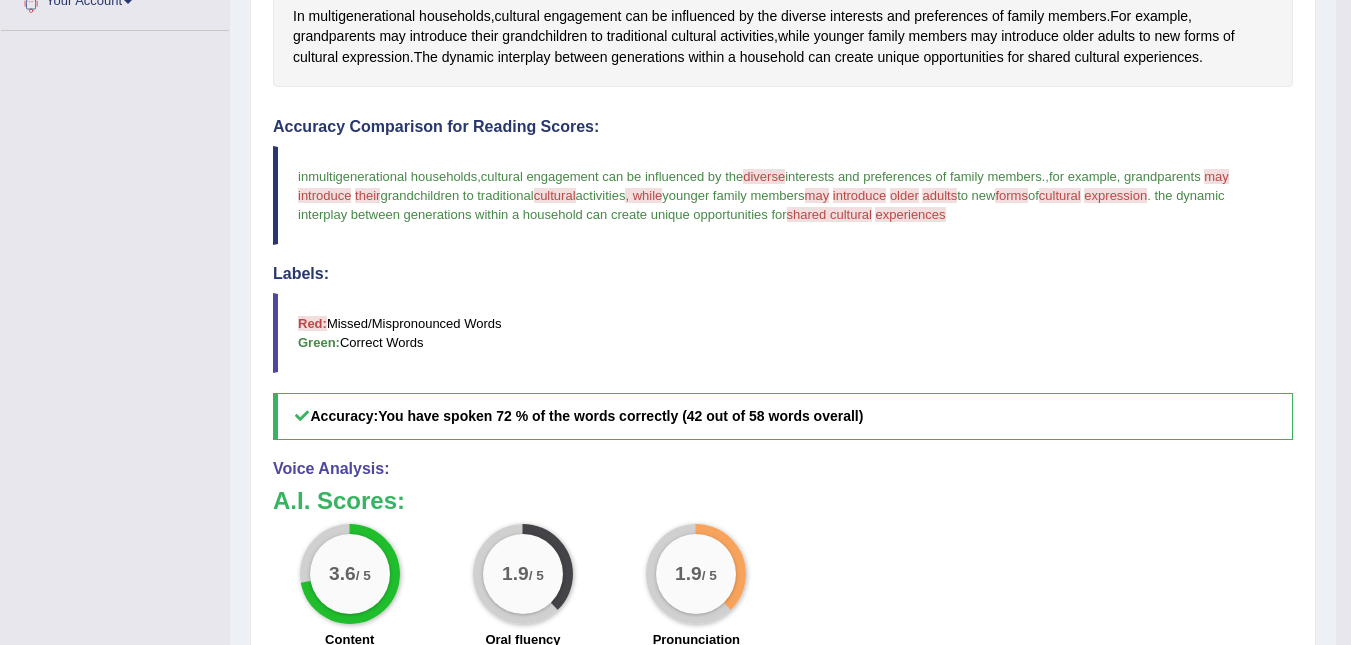 drag, startPoint x: 588, startPoint y: 233, endPoint x: 565, endPoint y: 262, distance: 37.01351 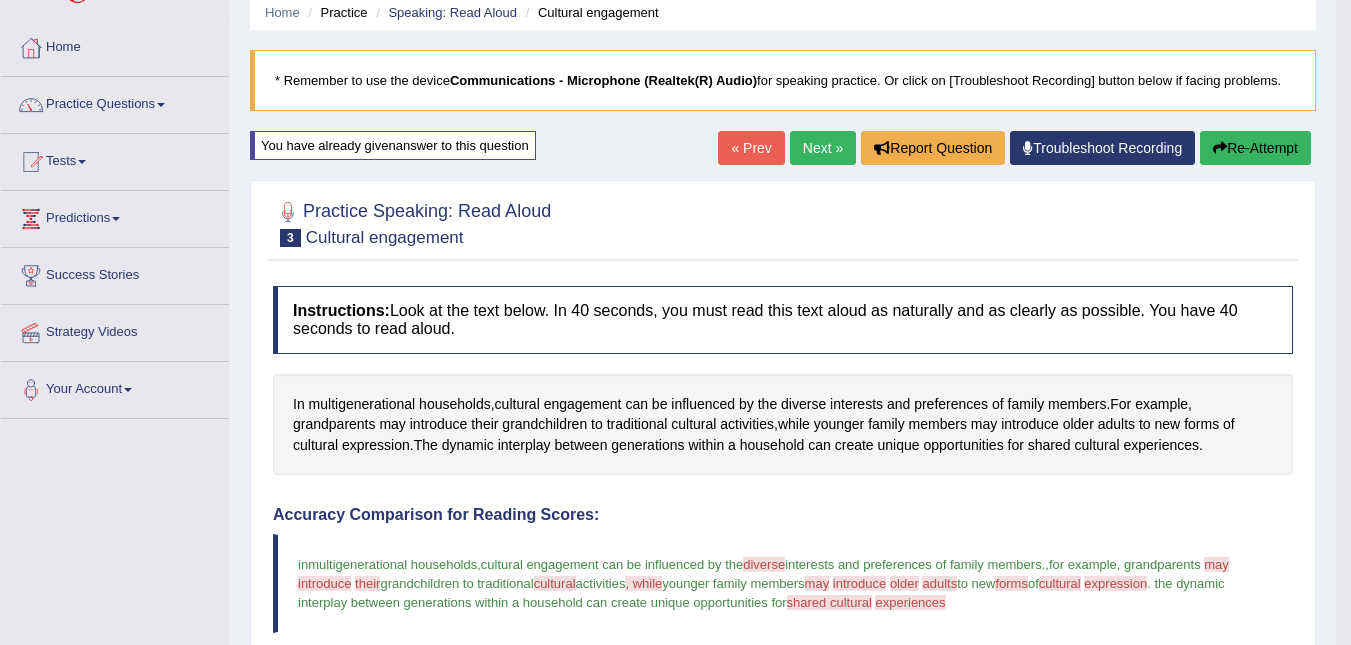 scroll, scrollTop: 64, scrollLeft: 0, axis: vertical 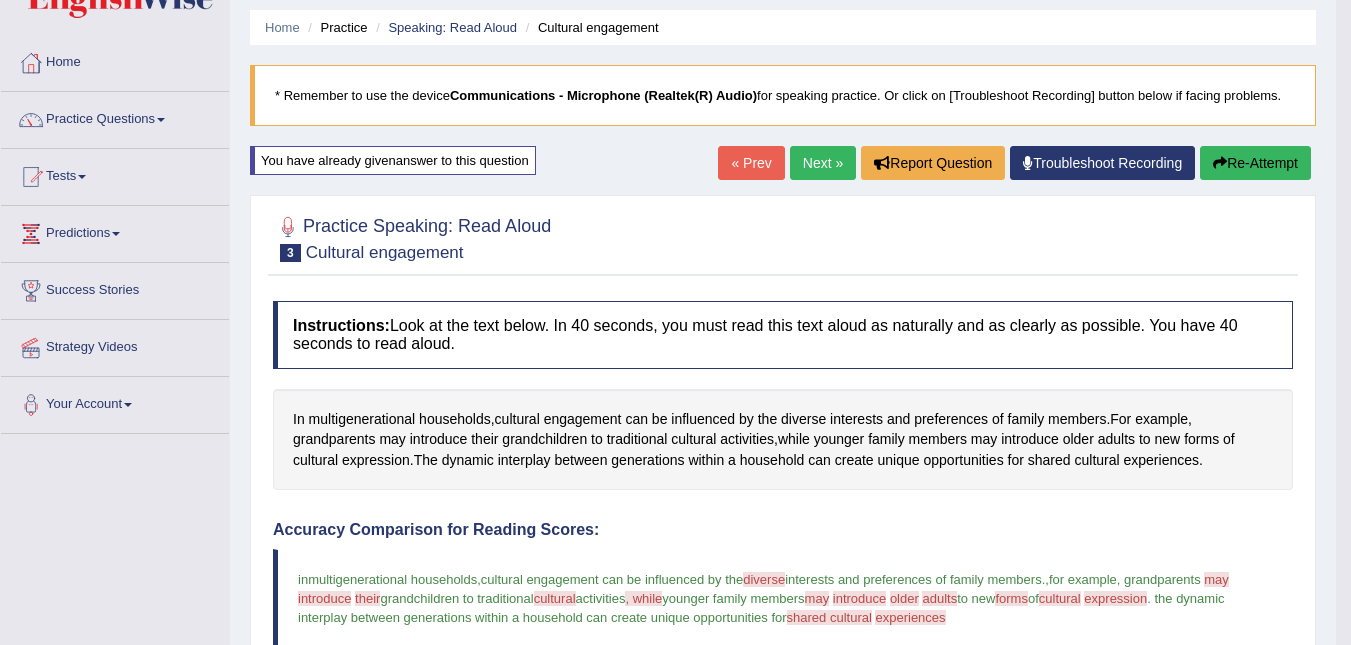 click on "Re-Attempt" at bounding box center (1255, 163) 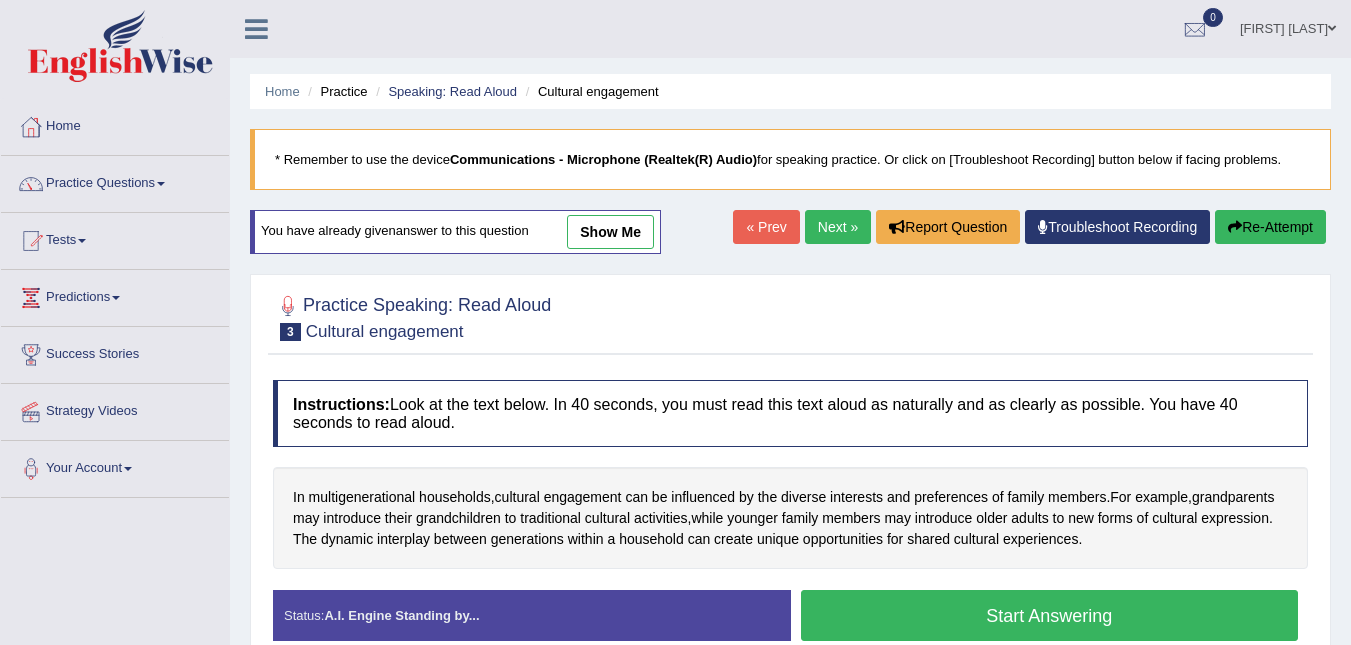 scroll, scrollTop: 64, scrollLeft: 0, axis: vertical 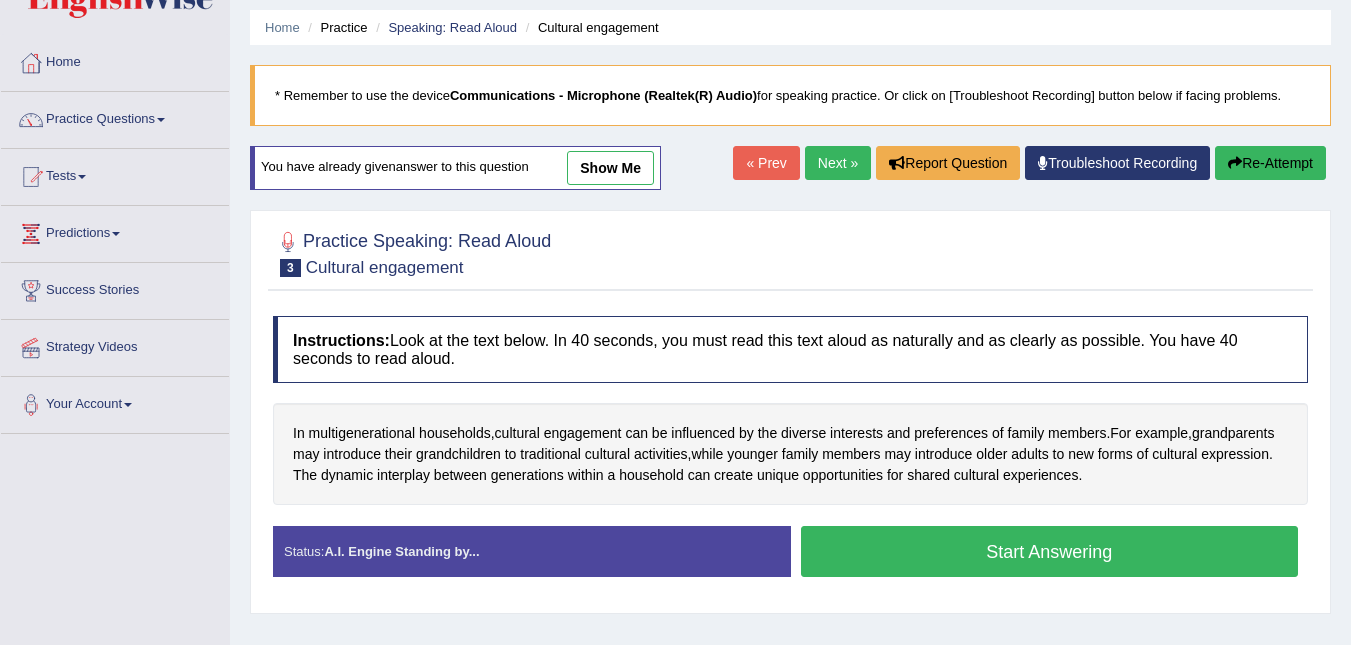 click on "Start Answering" at bounding box center (1050, 551) 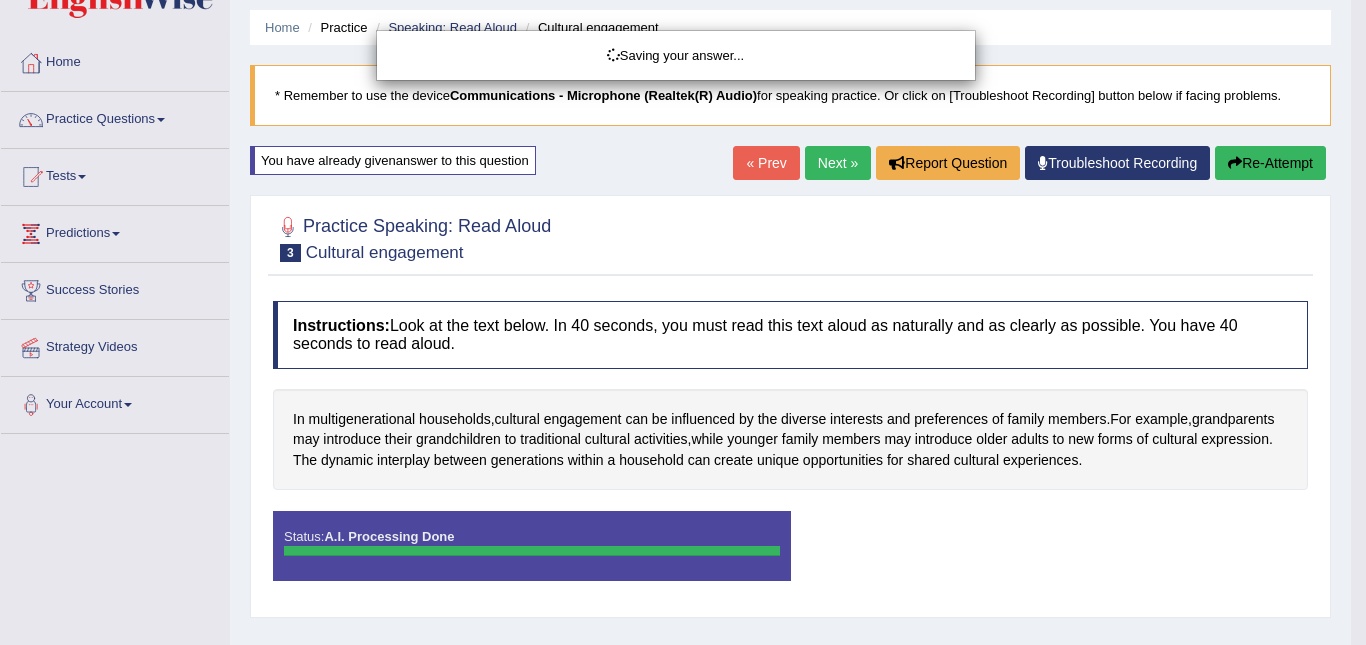 click on "Saving your answer..." at bounding box center [683, 322] 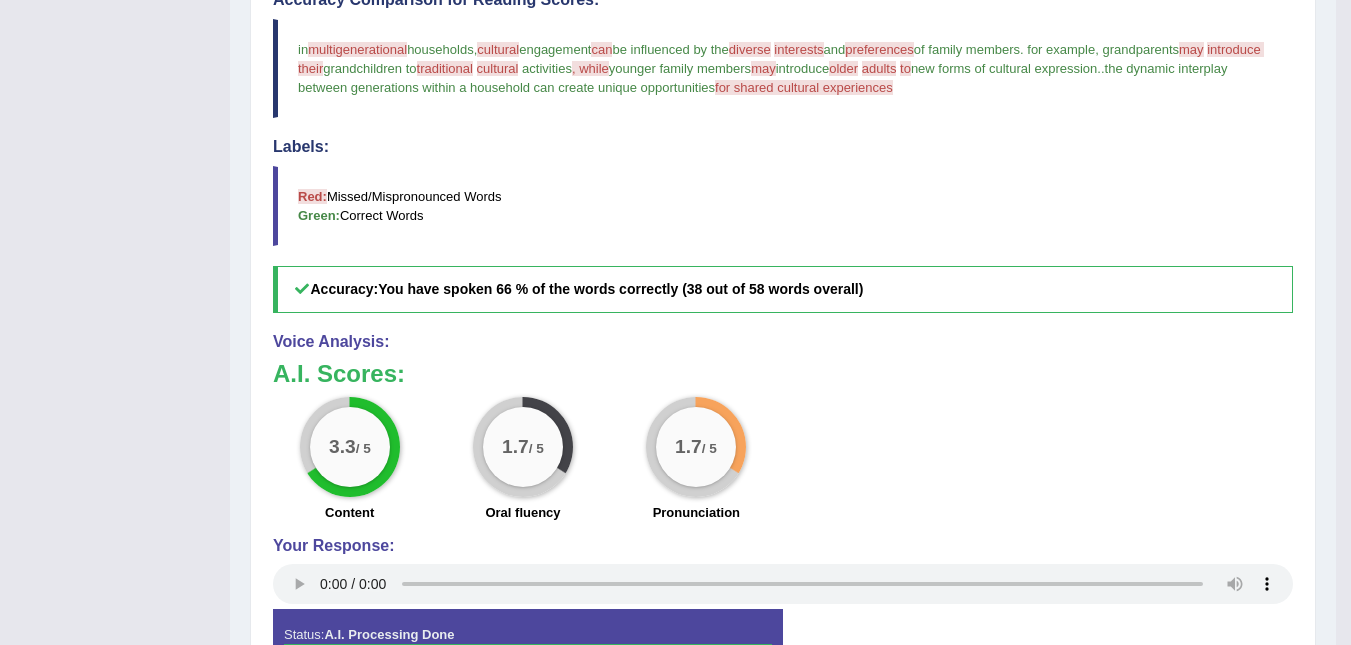 scroll, scrollTop: 596, scrollLeft: 0, axis: vertical 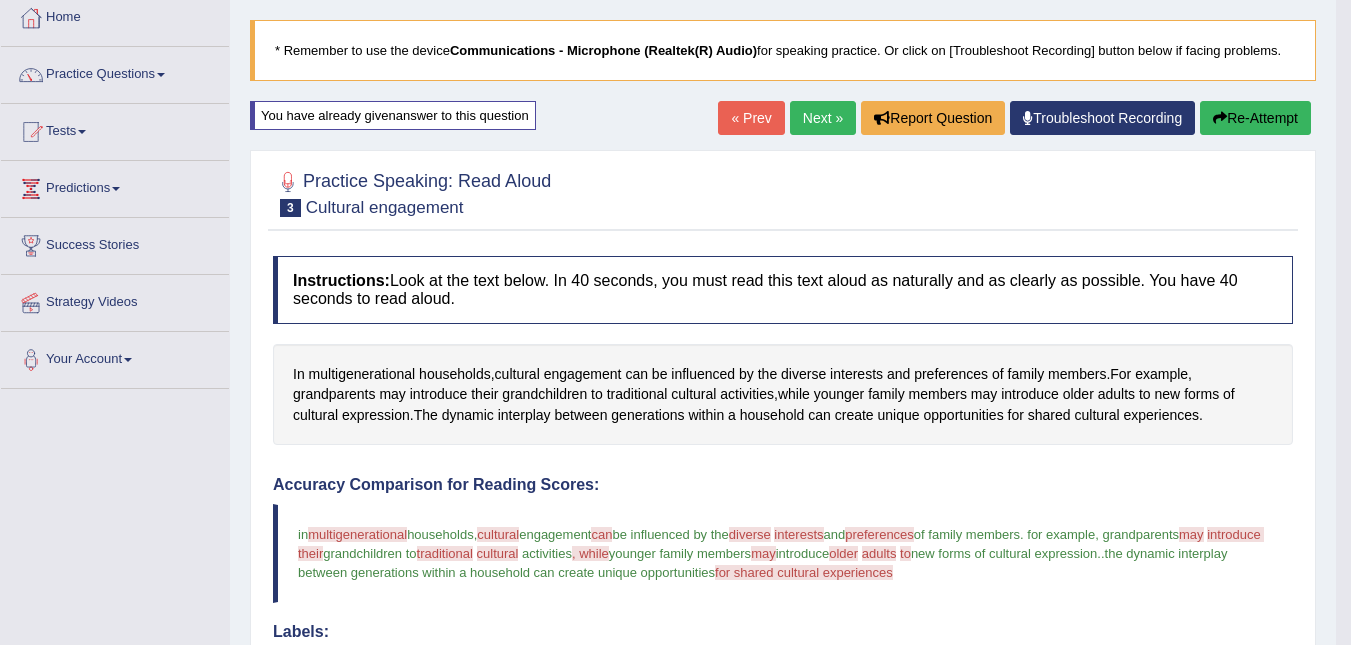 click on "Next »" at bounding box center [823, 118] 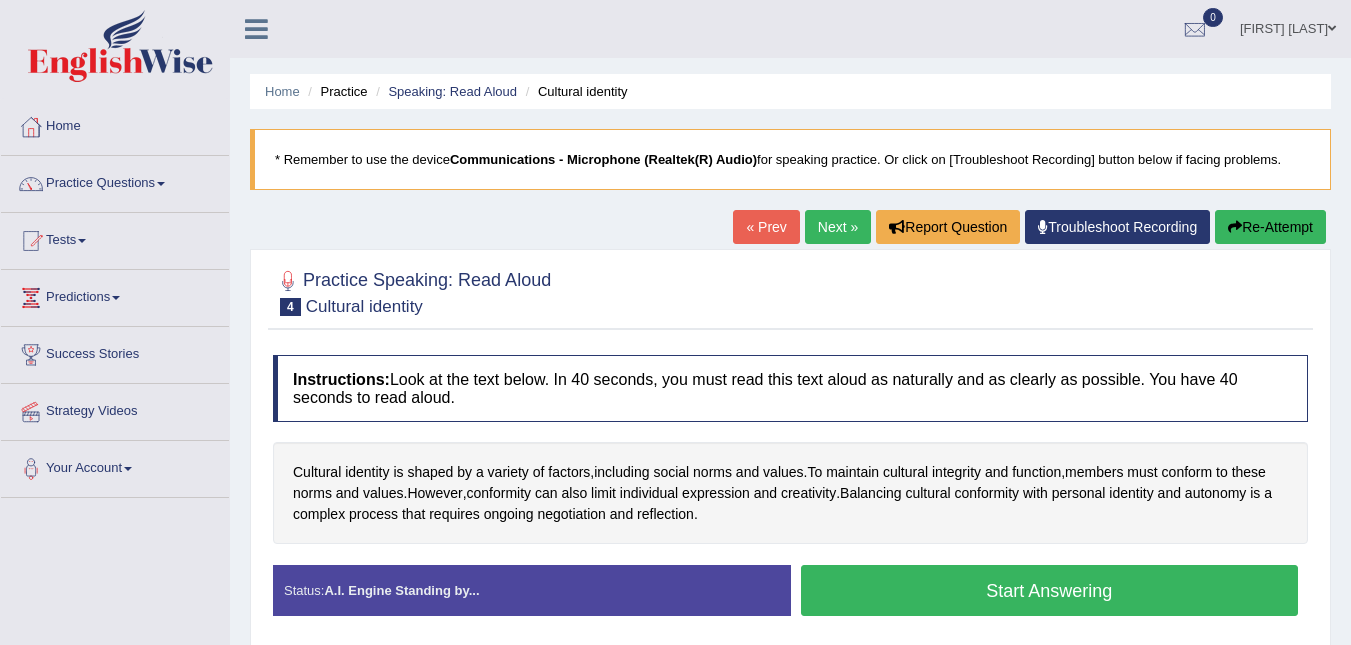 scroll, scrollTop: 0, scrollLeft: 0, axis: both 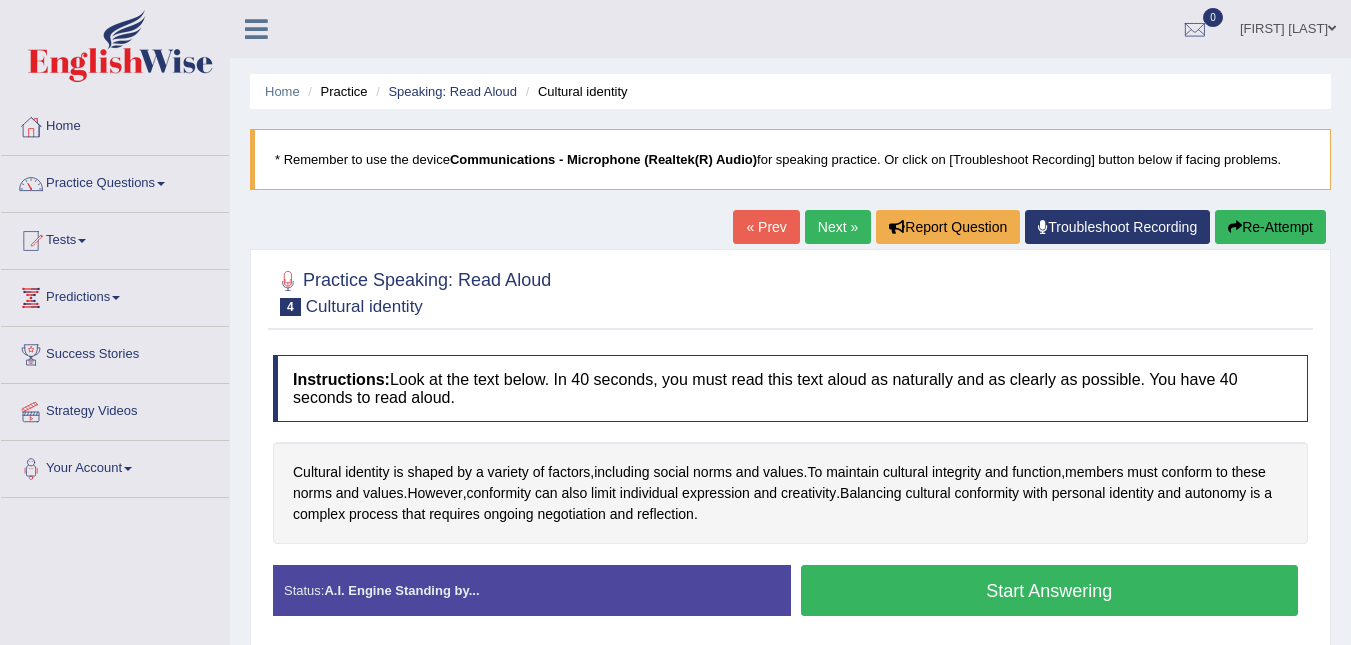 click on "Start Answering" at bounding box center (1050, 590) 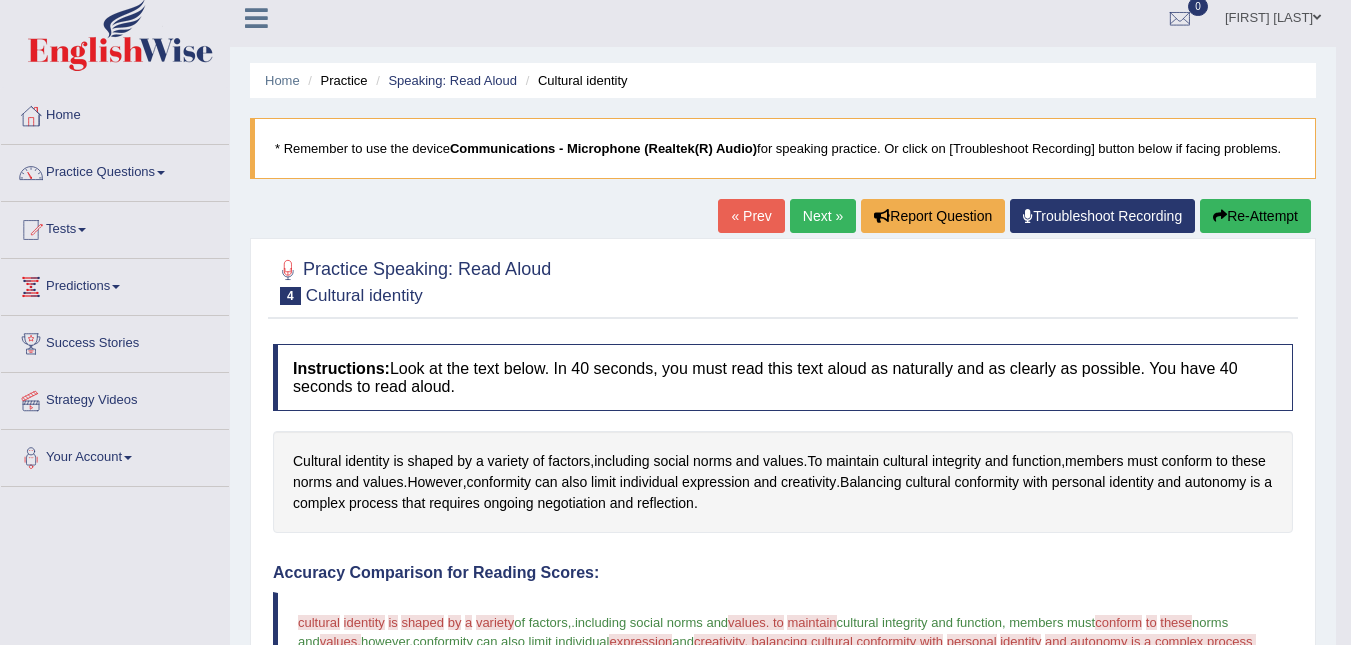scroll, scrollTop: 0, scrollLeft: 0, axis: both 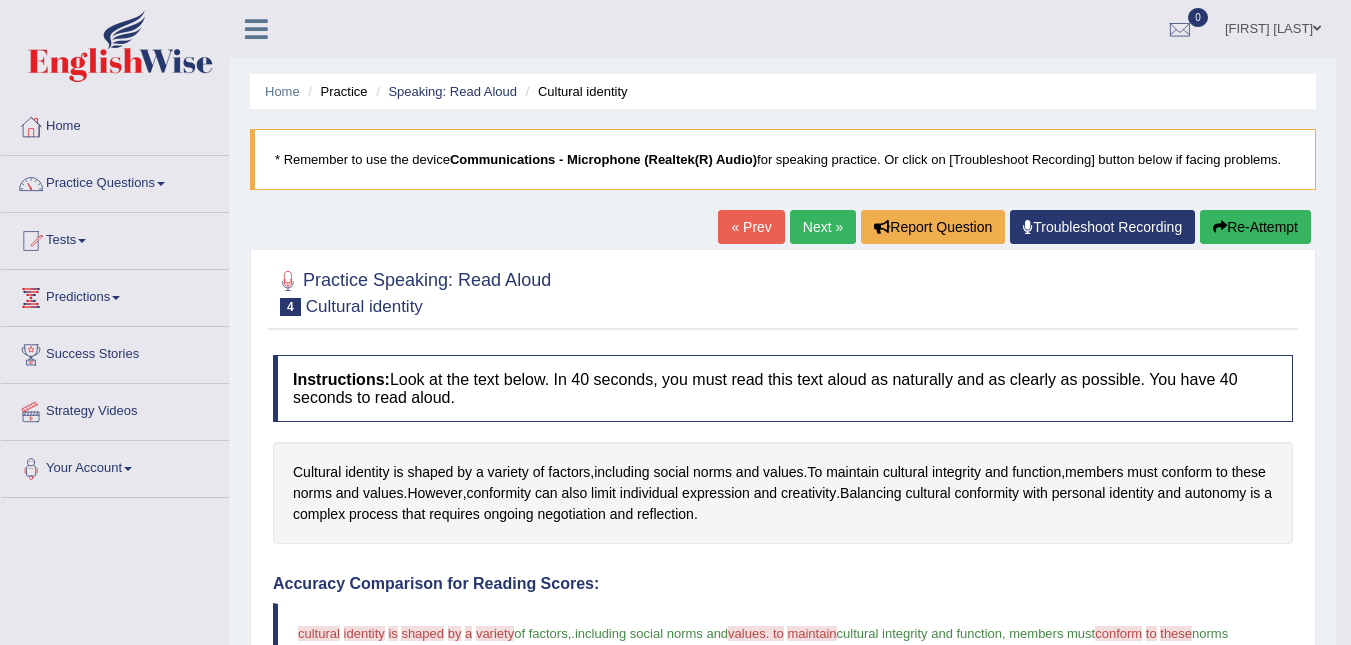 click on "Re-Attempt" at bounding box center (1255, 227) 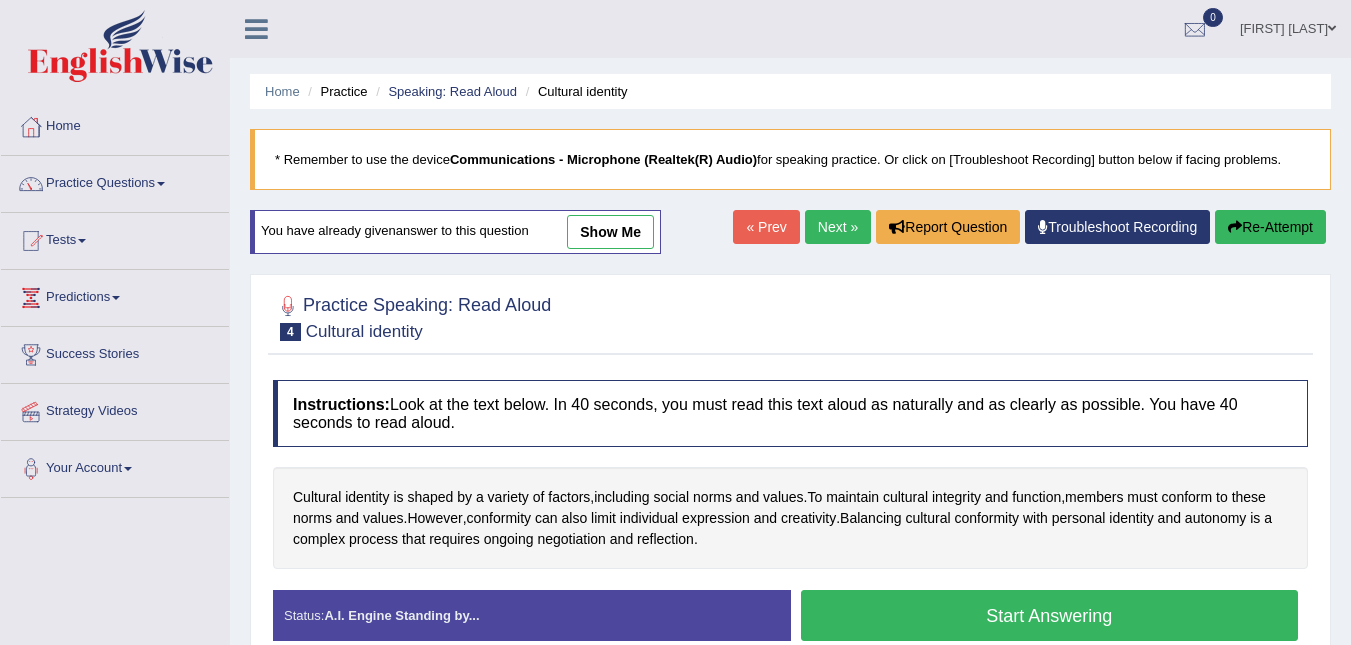 scroll, scrollTop: 0, scrollLeft: 0, axis: both 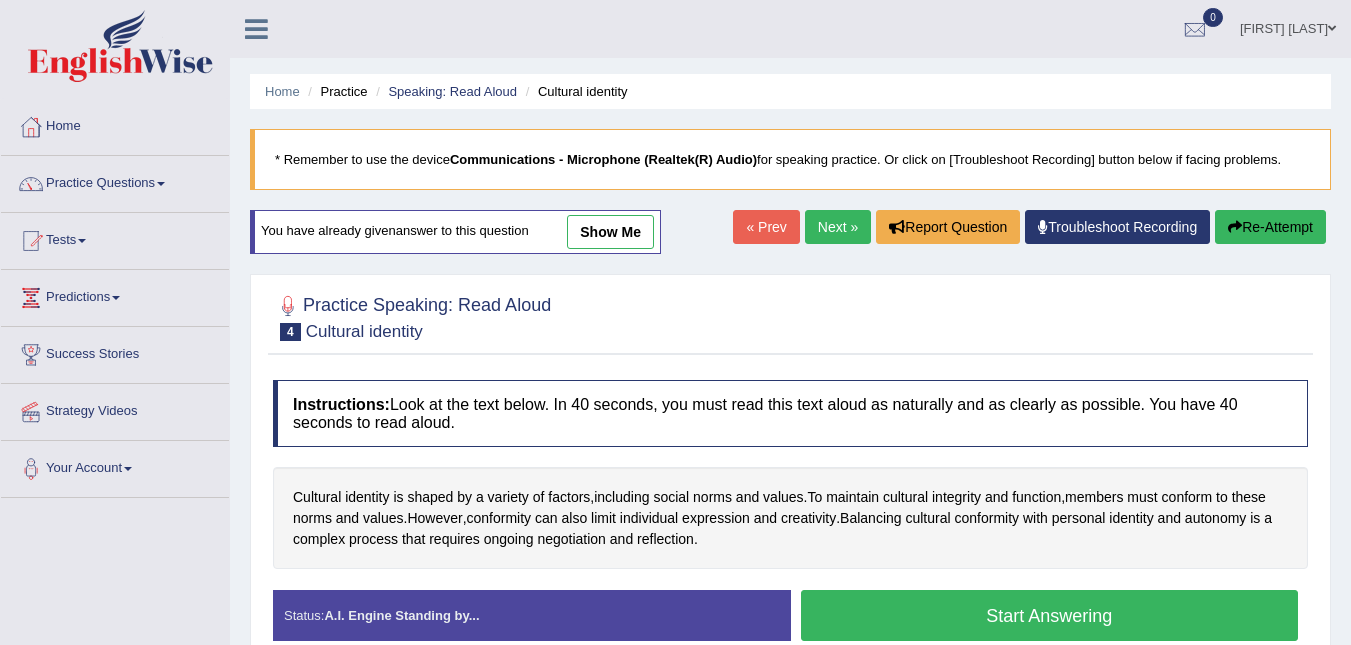 click on "Start Answering" at bounding box center (1050, 615) 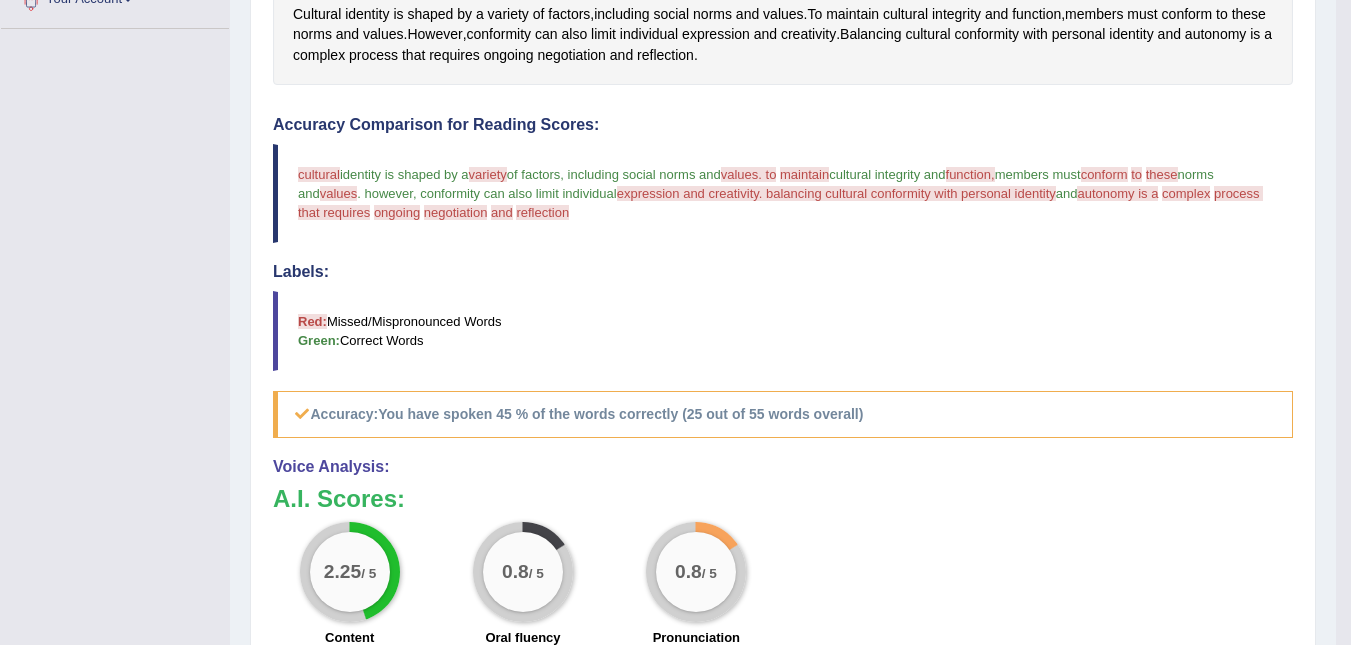 scroll, scrollTop: 472, scrollLeft: 0, axis: vertical 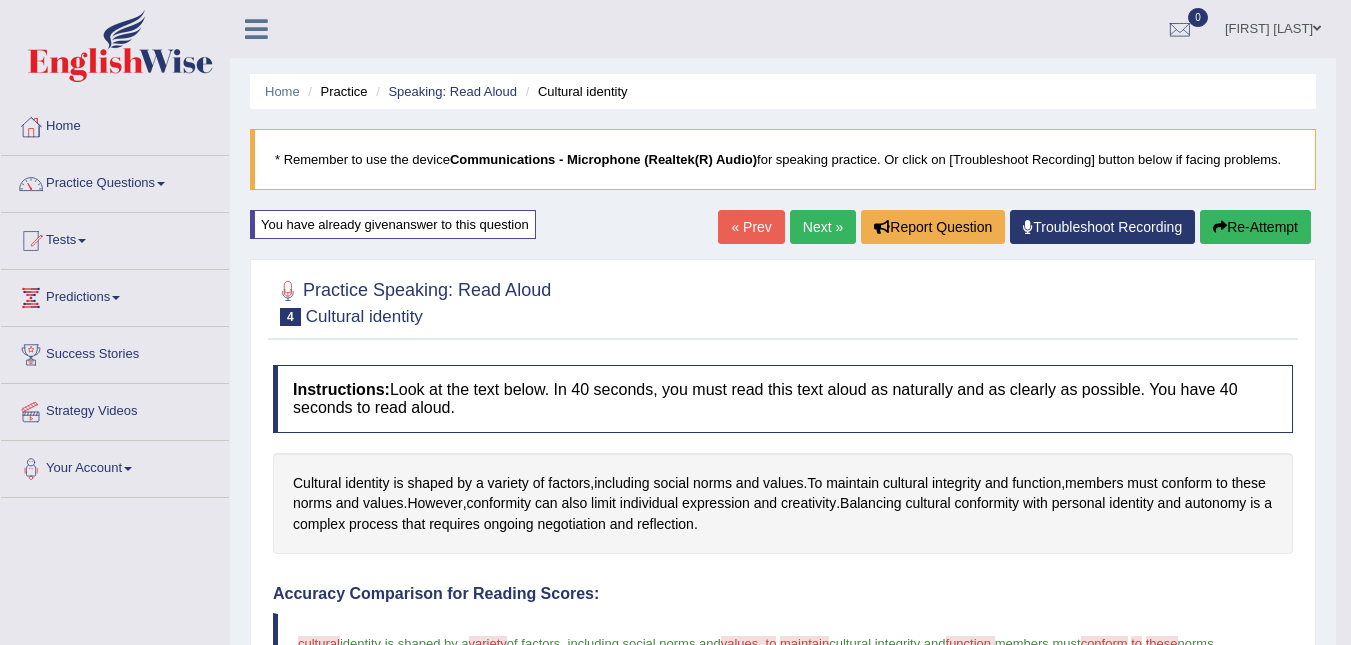 click on "Practice" at bounding box center [335, 91] 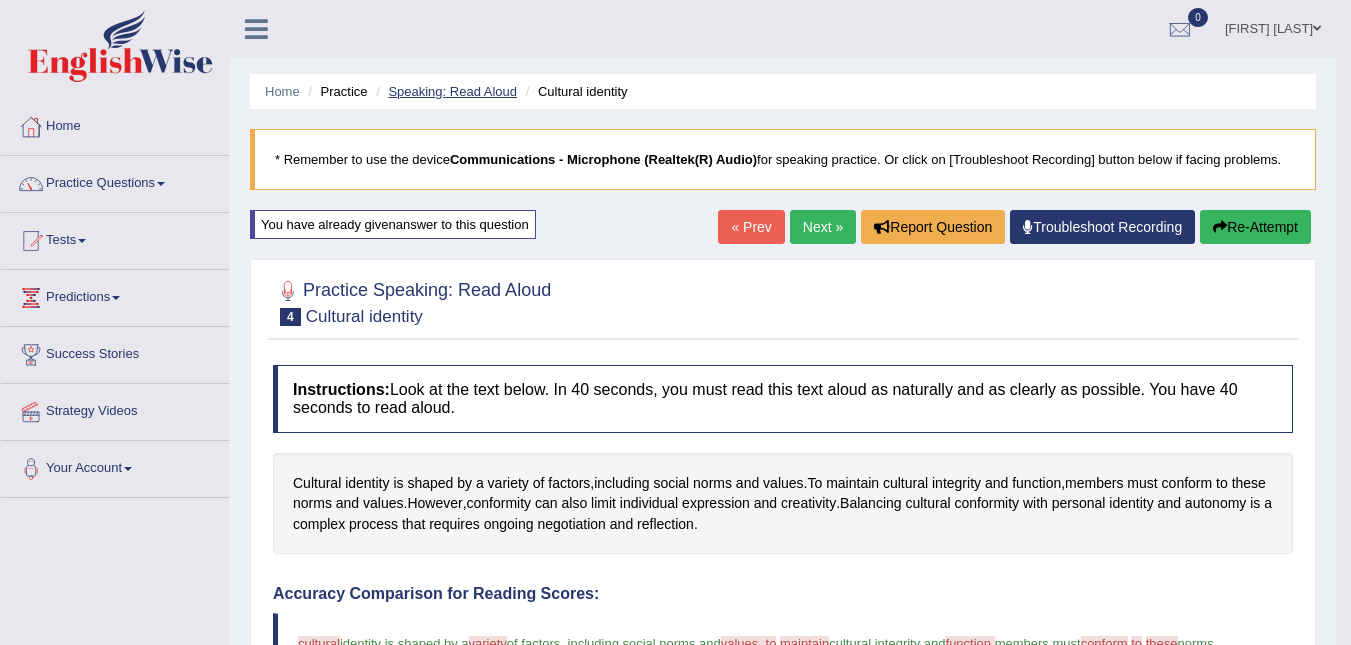 click on "Speaking: Read Aloud" at bounding box center (452, 91) 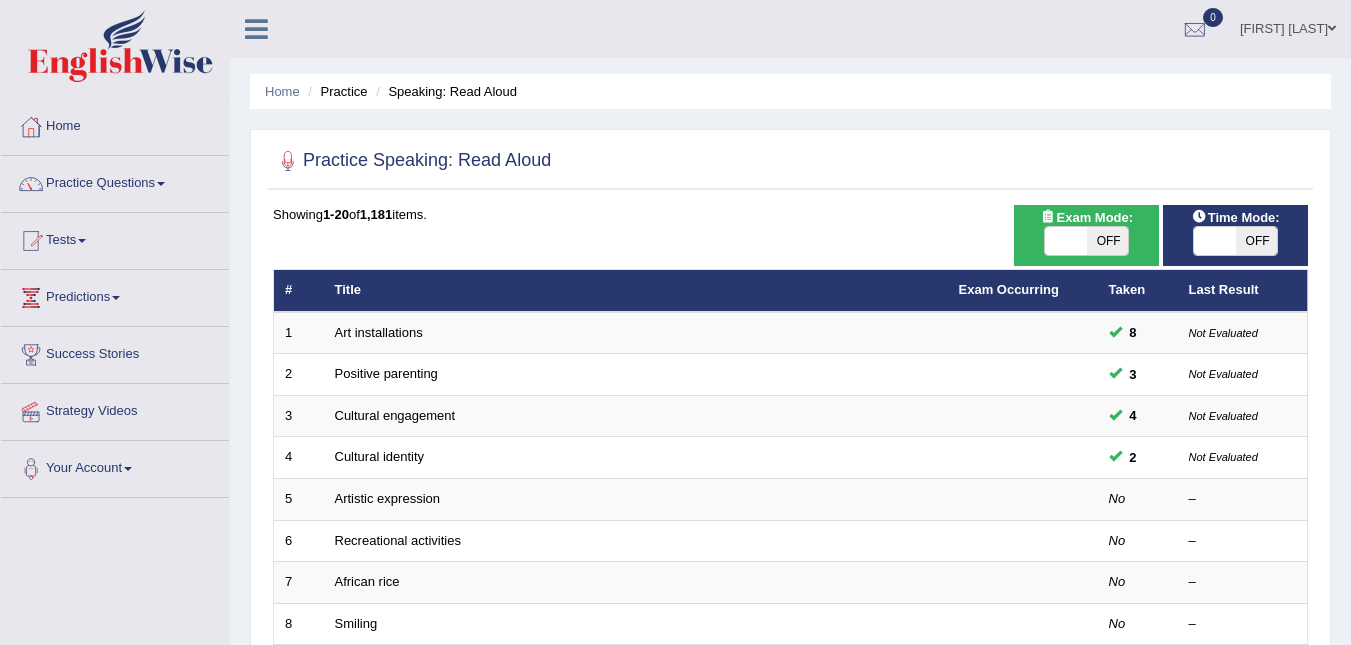 scroll, scrollTop: 0, scrollLeft: 0, axis: both 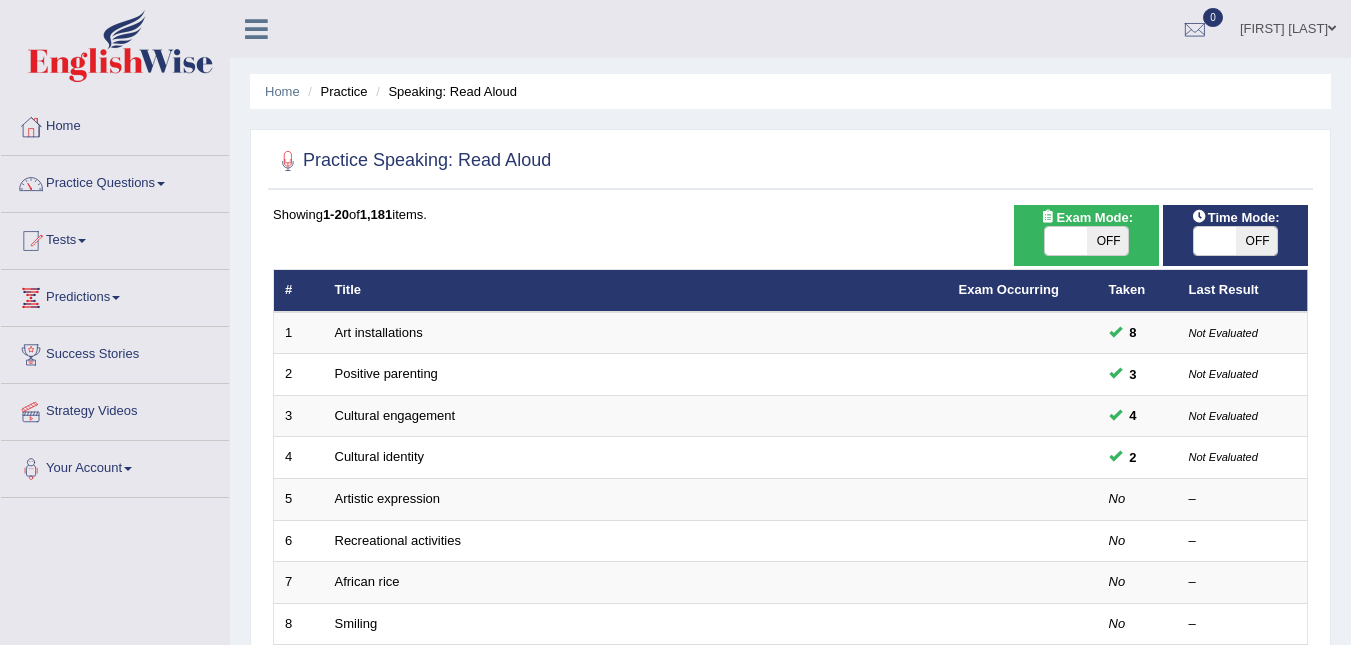 click at bounding box center [288, 161] 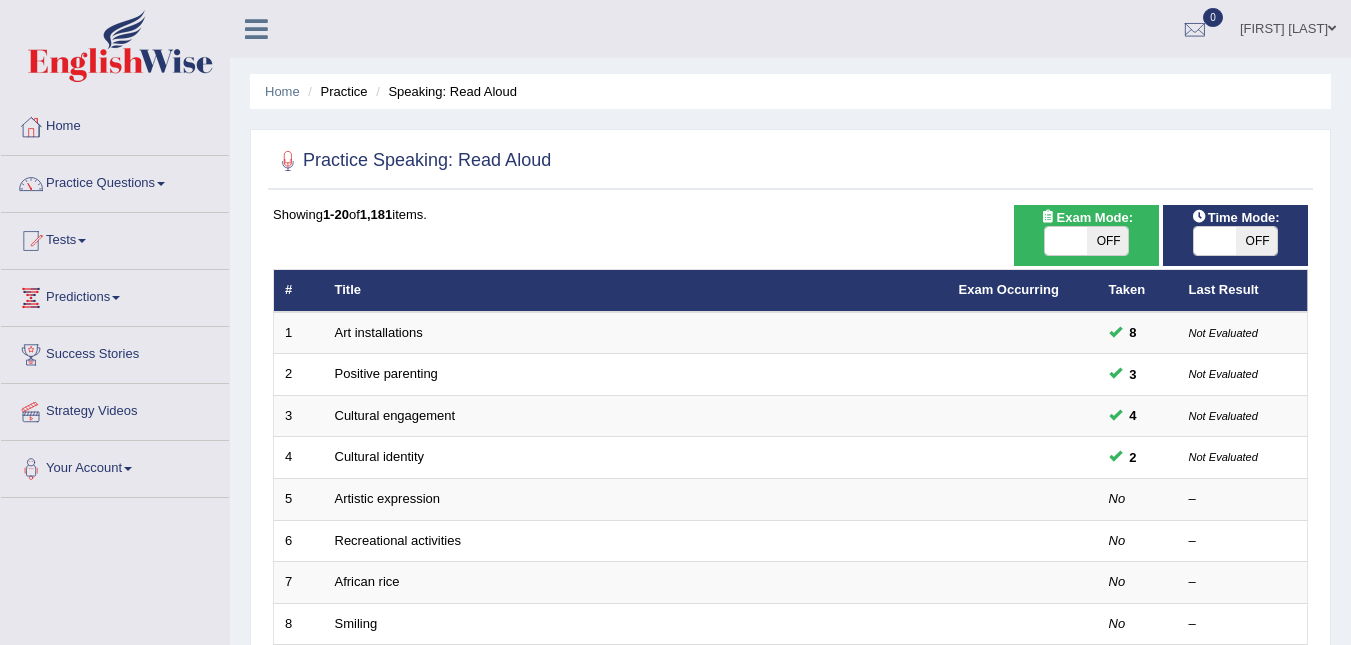 drag, startPoint x: 1349, startPoint y: 173, endPoint x: 1357, endPoint y: 235, distance: 62.514 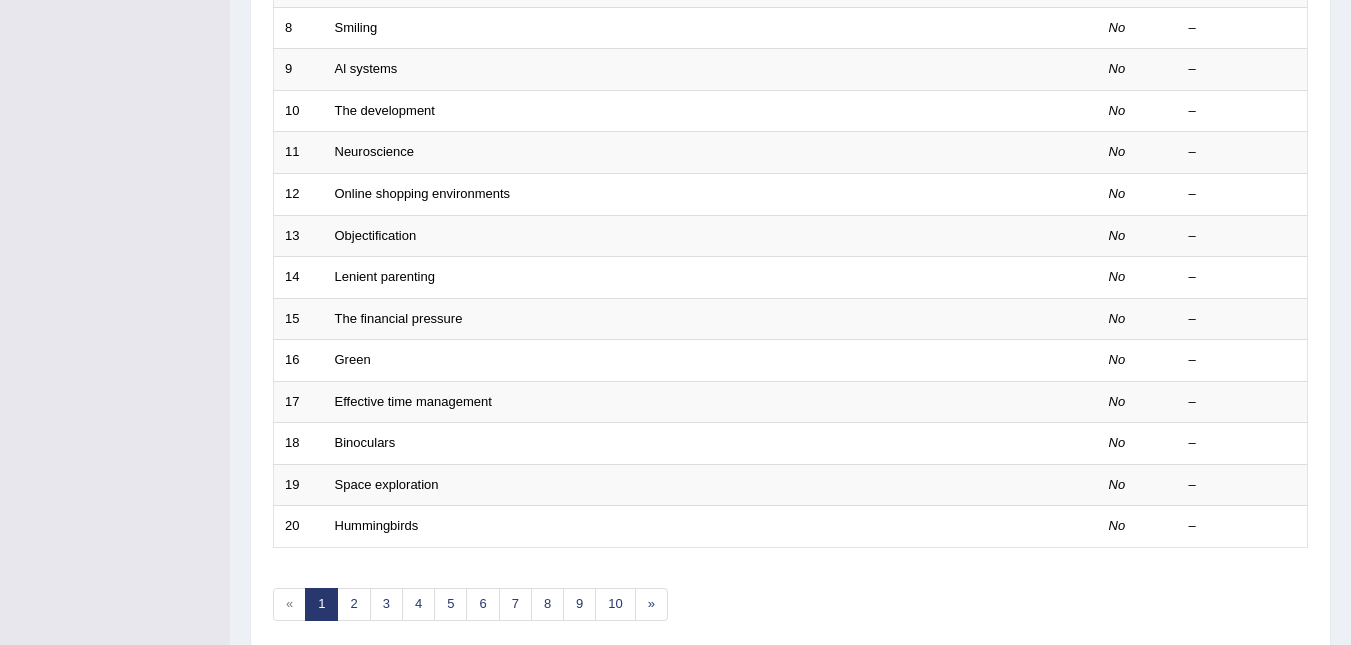 scroll, scrollTop: 594, scrollLeft: 0, axis: vertical 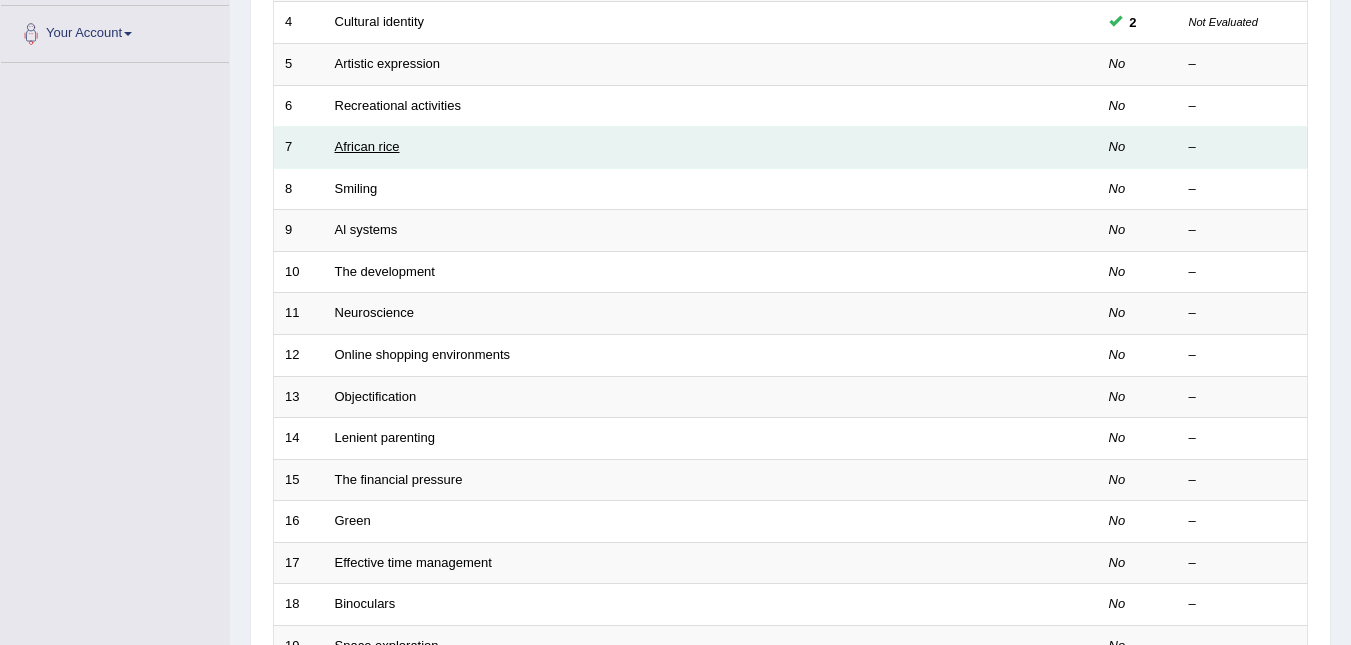 click on "African rice" at bounding box center (367, 146) 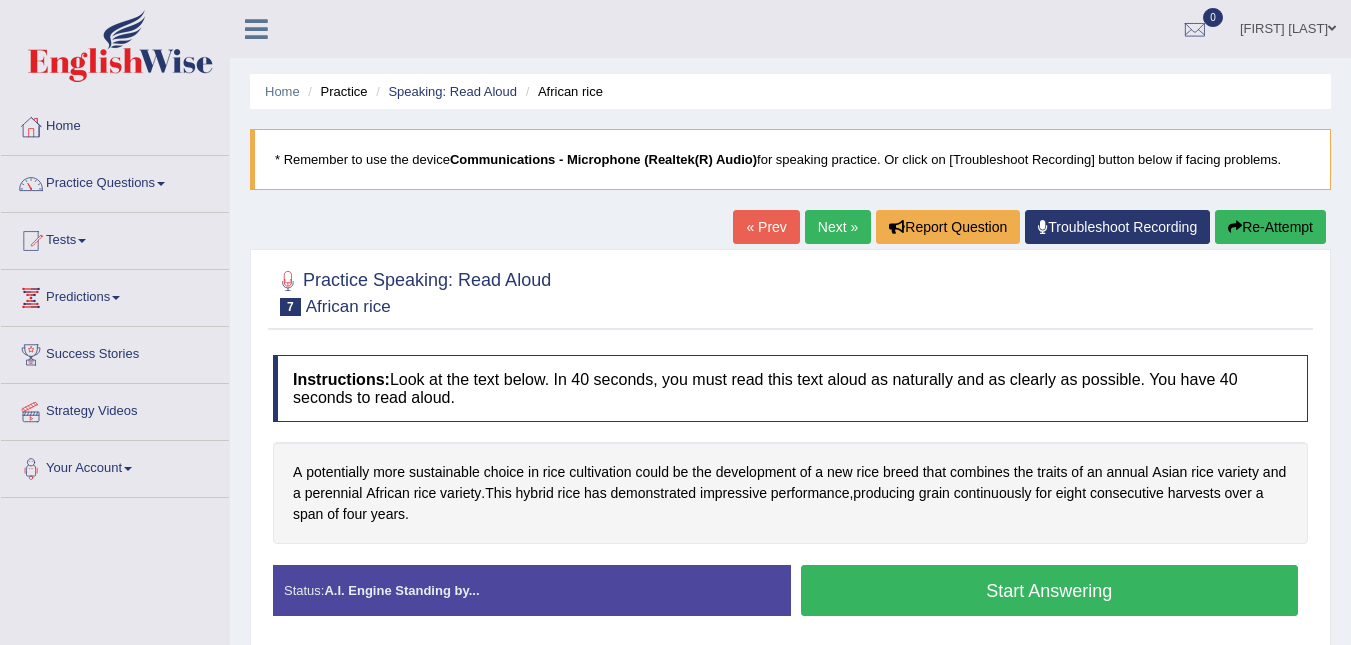 scroll, scrollTop: 0, scrollLeft: 0, axis: both 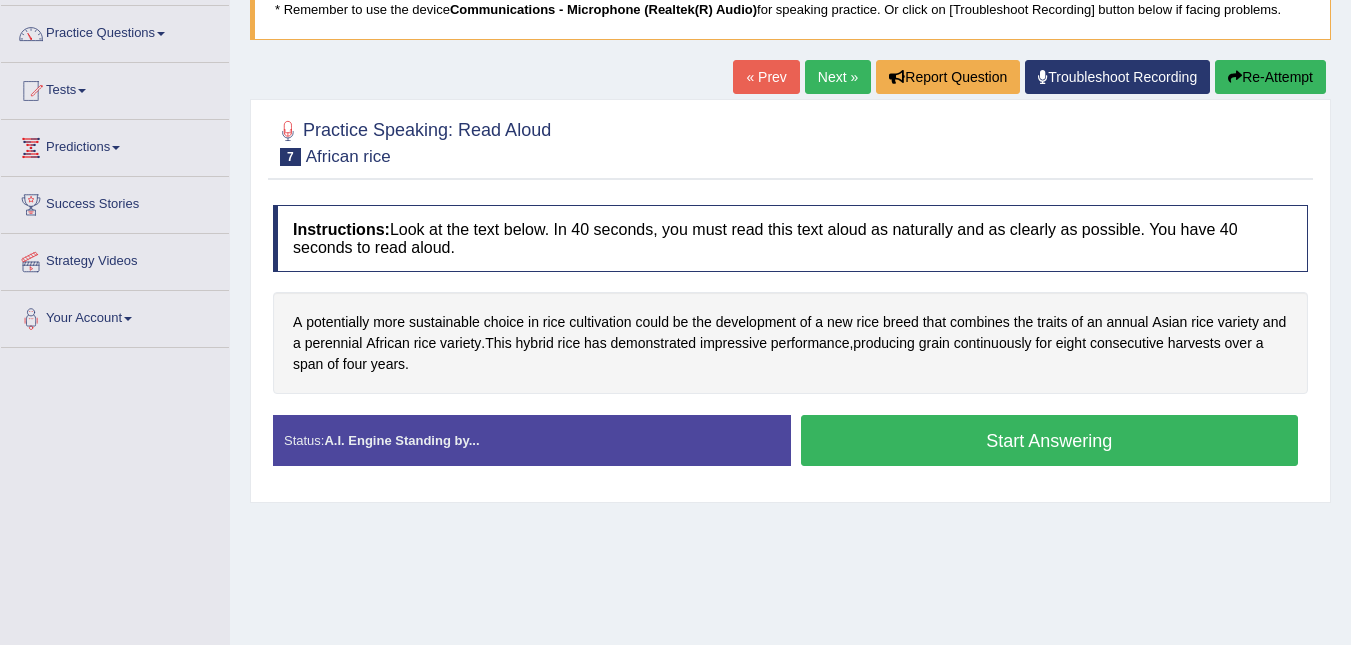 click on "Start Answering" at bounding box center (1050, 440) 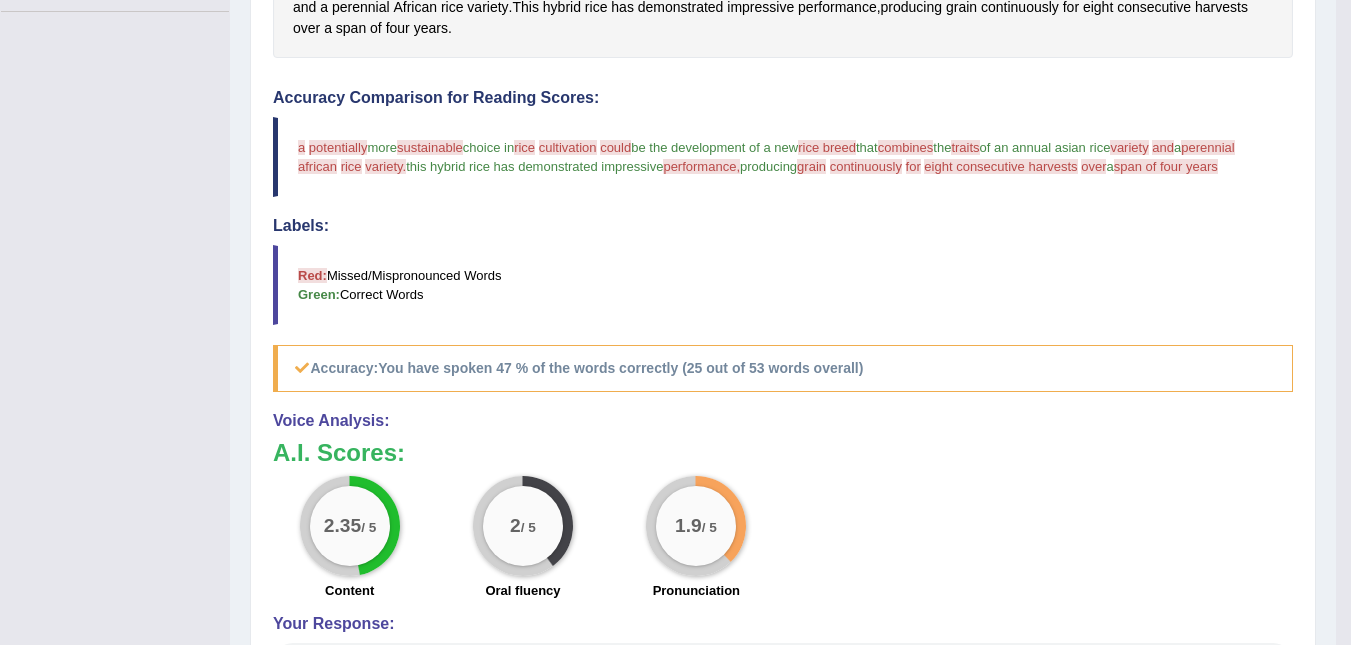 scroll, scrollTop: 484, scrollLeft: 0, axis: vertical 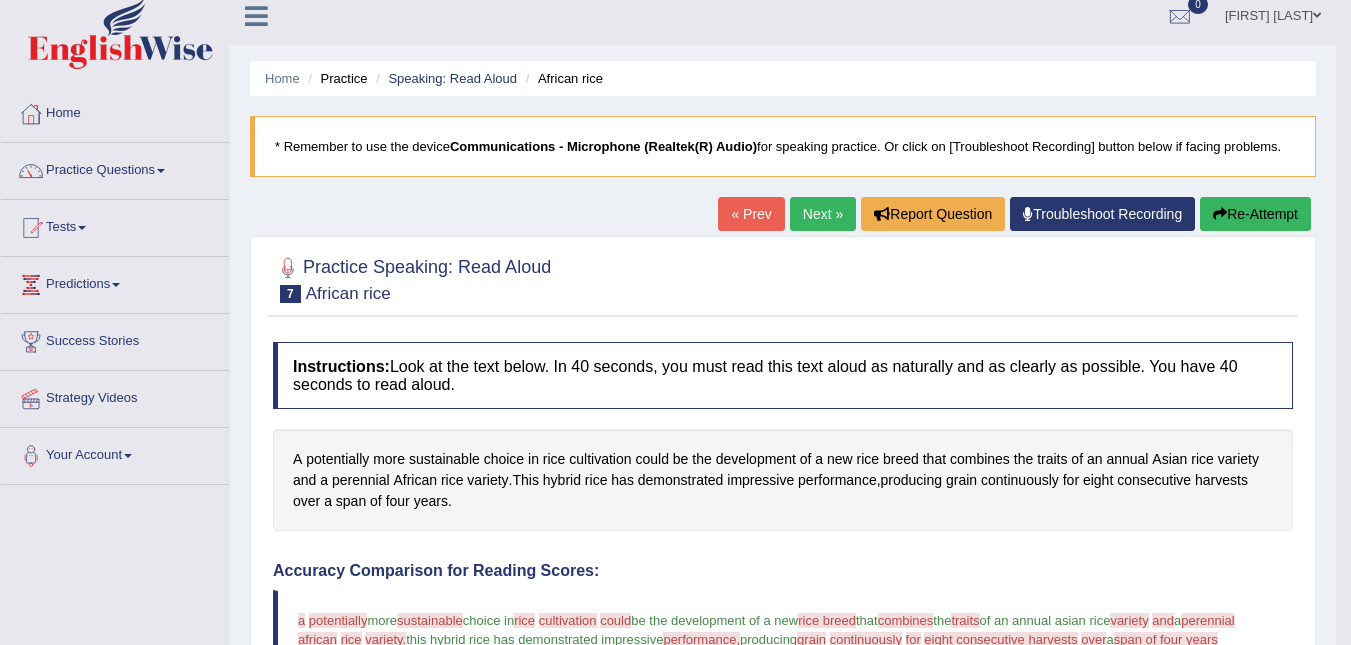 click on "Re-Attempt" at bounding box center (1255, 214) 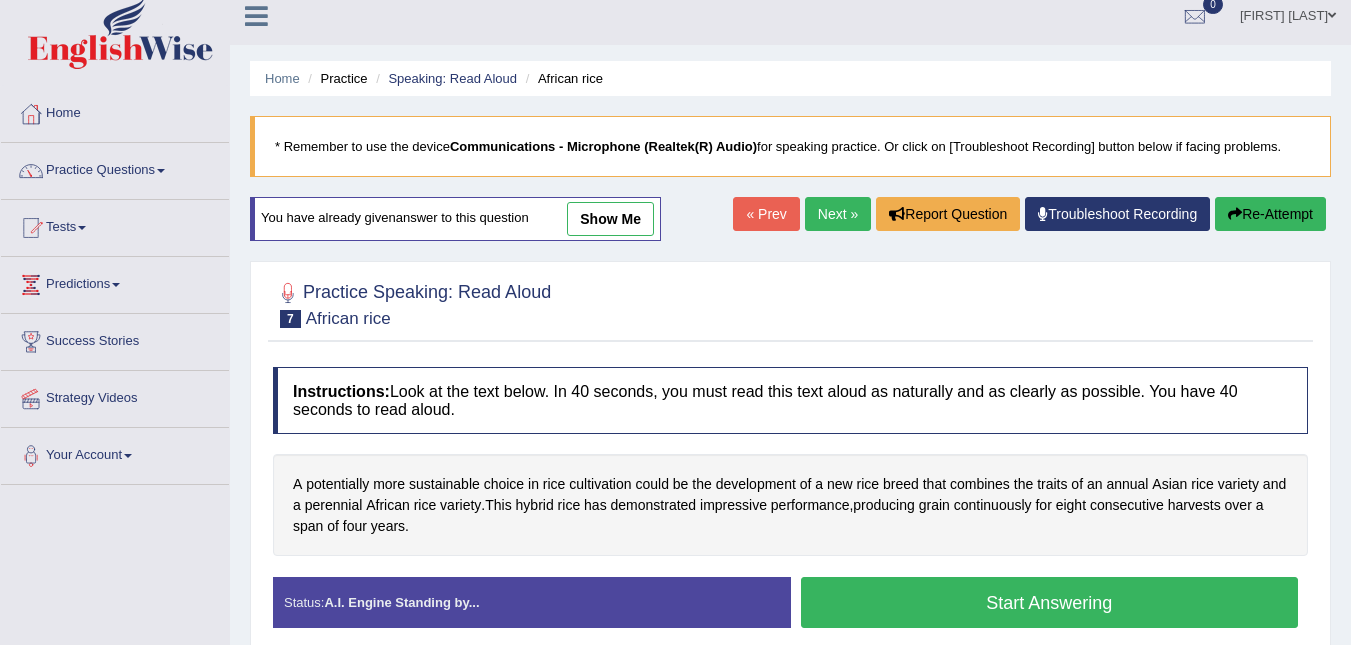 scroll, scrollTop: 0, scrollLeft: 0, axis: both 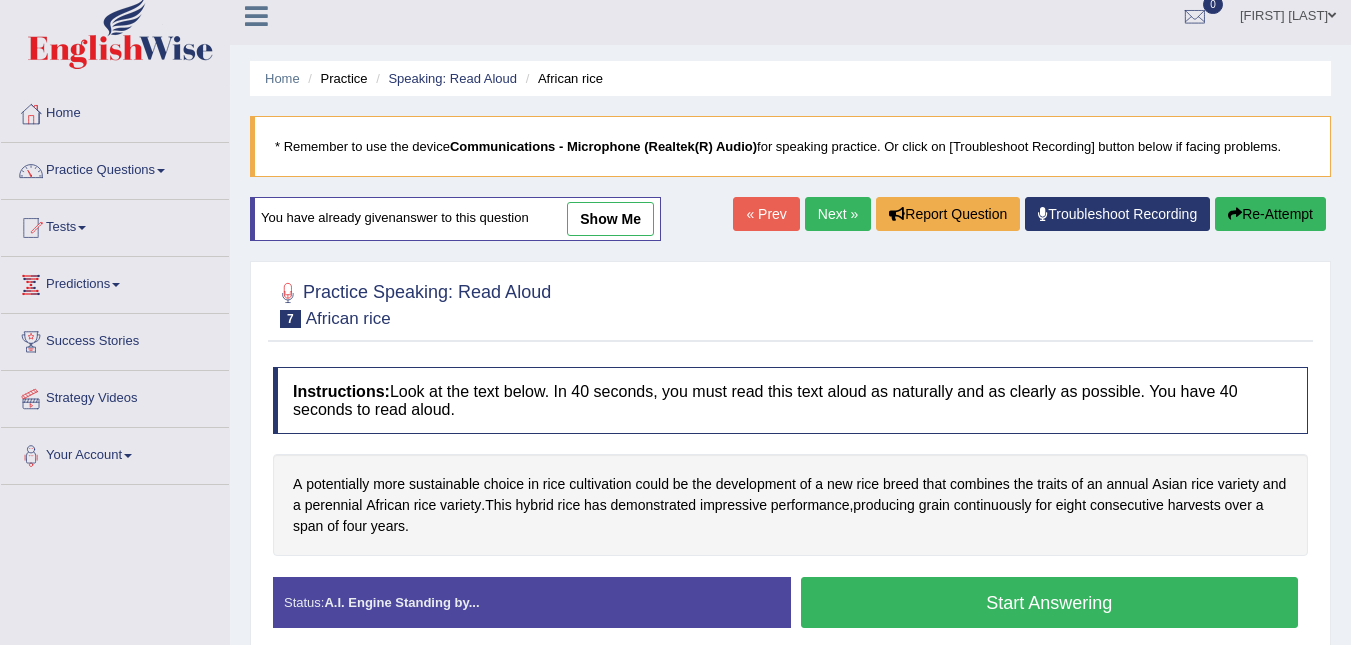 click on "« Prev" at bounding box center (766, 214) 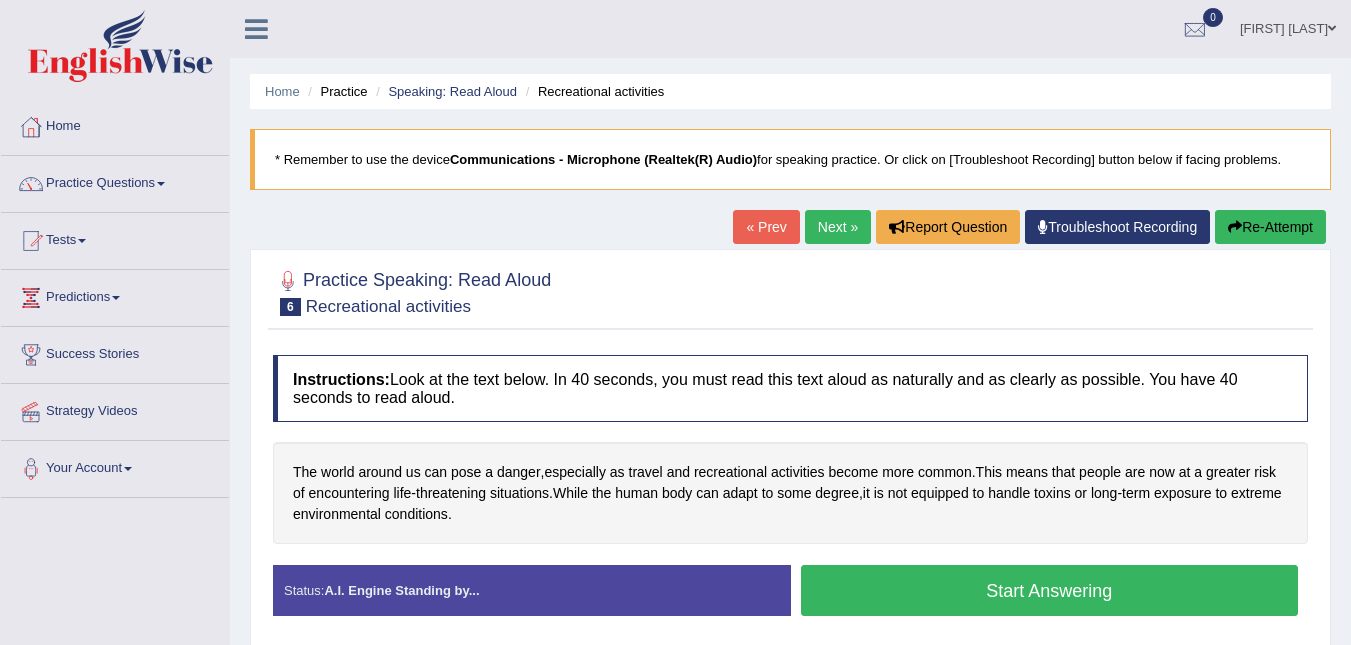 scroll, scrollTop: 0, scrollLeft: 0, axis: both 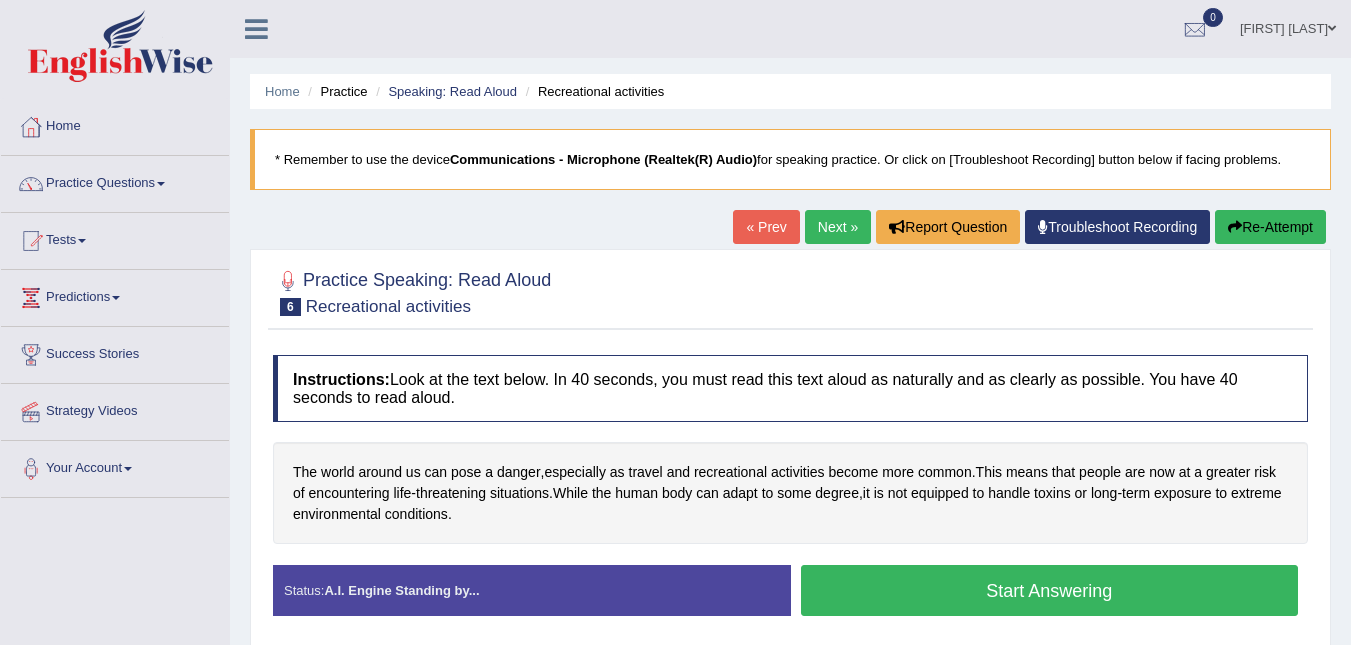 click on "« Prev" at bounding box center (766, 227) 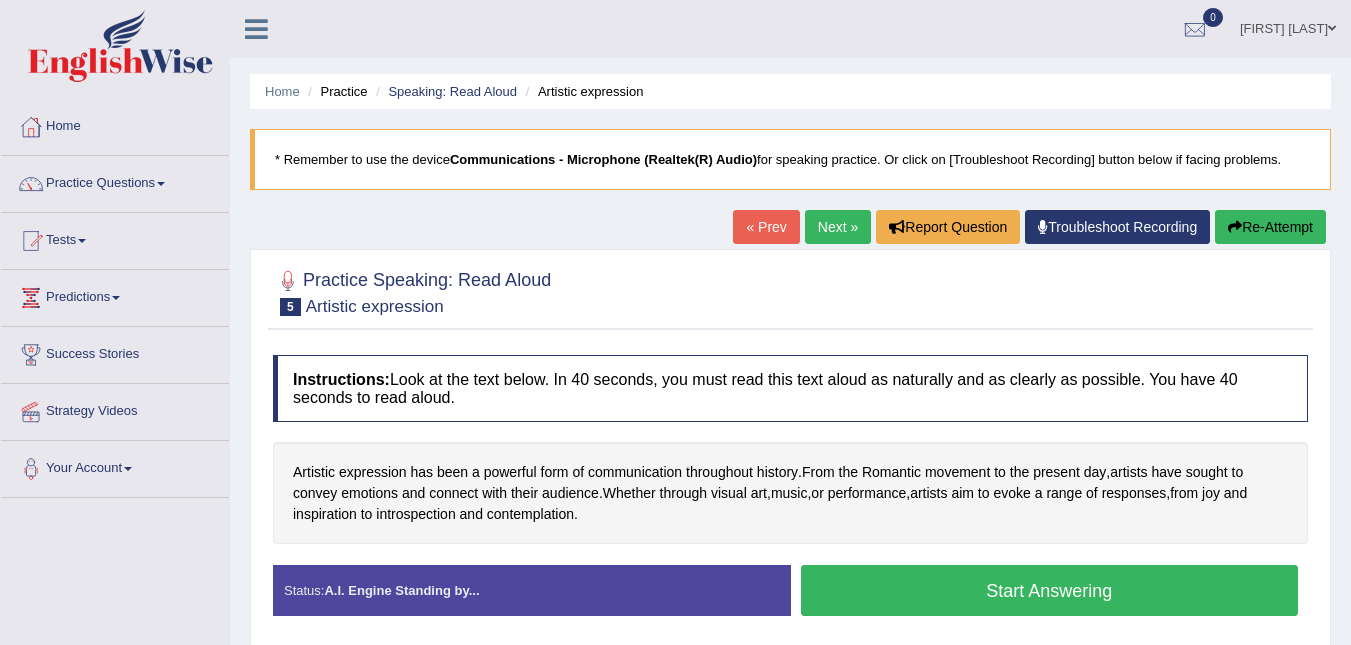 scroll, scrollTop: 0, scrollLeft: 0, axis: both 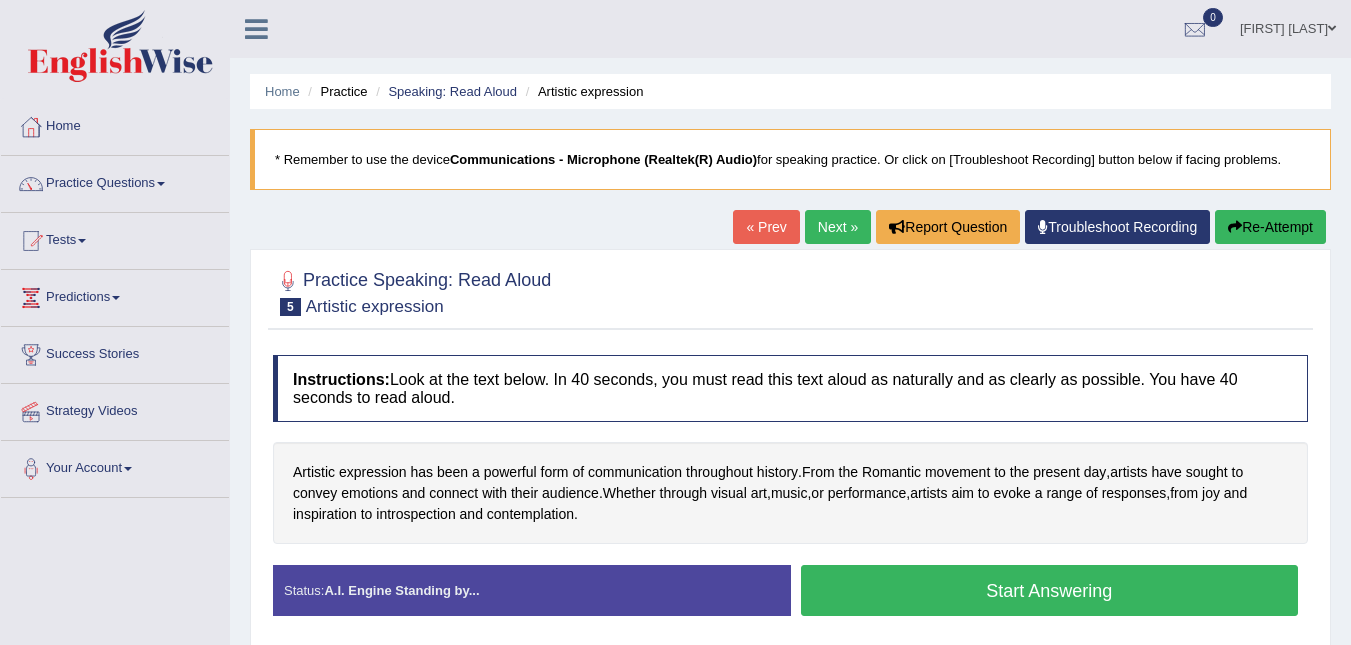 click on "« Prev" at bounding box center [766, 227] 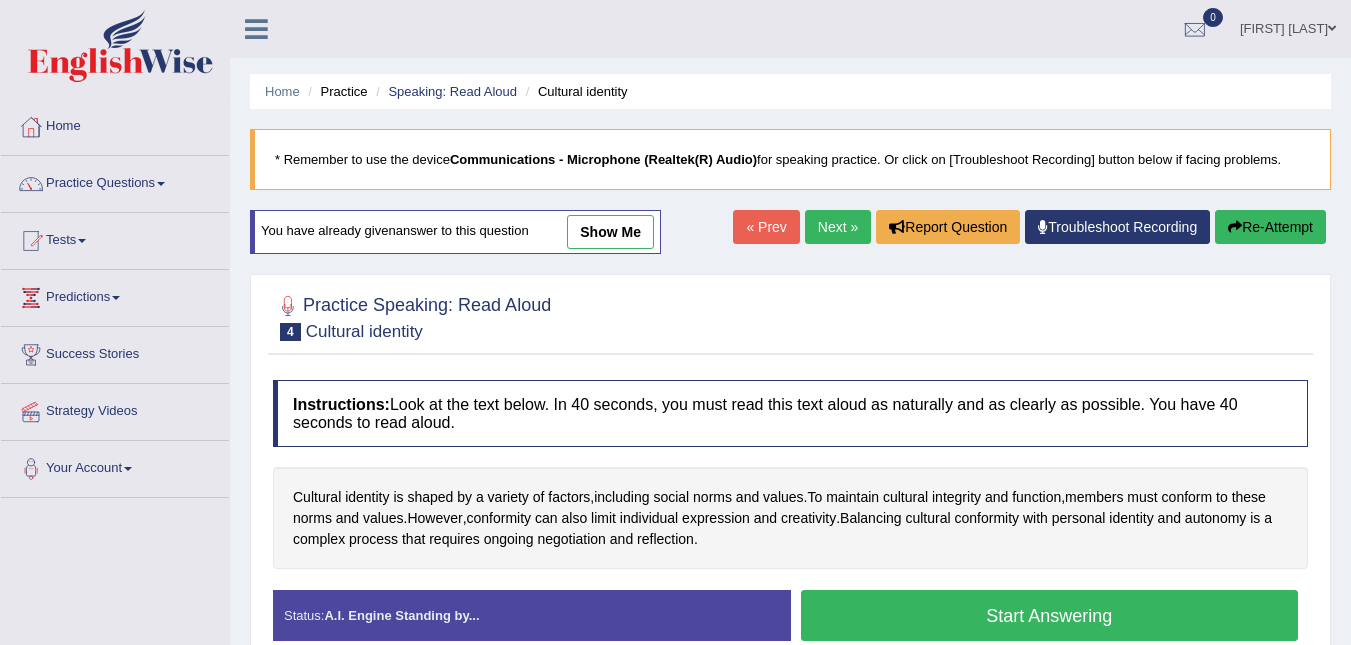 scroll, scrollTop: 0, scrollLeft: 0, axis: both 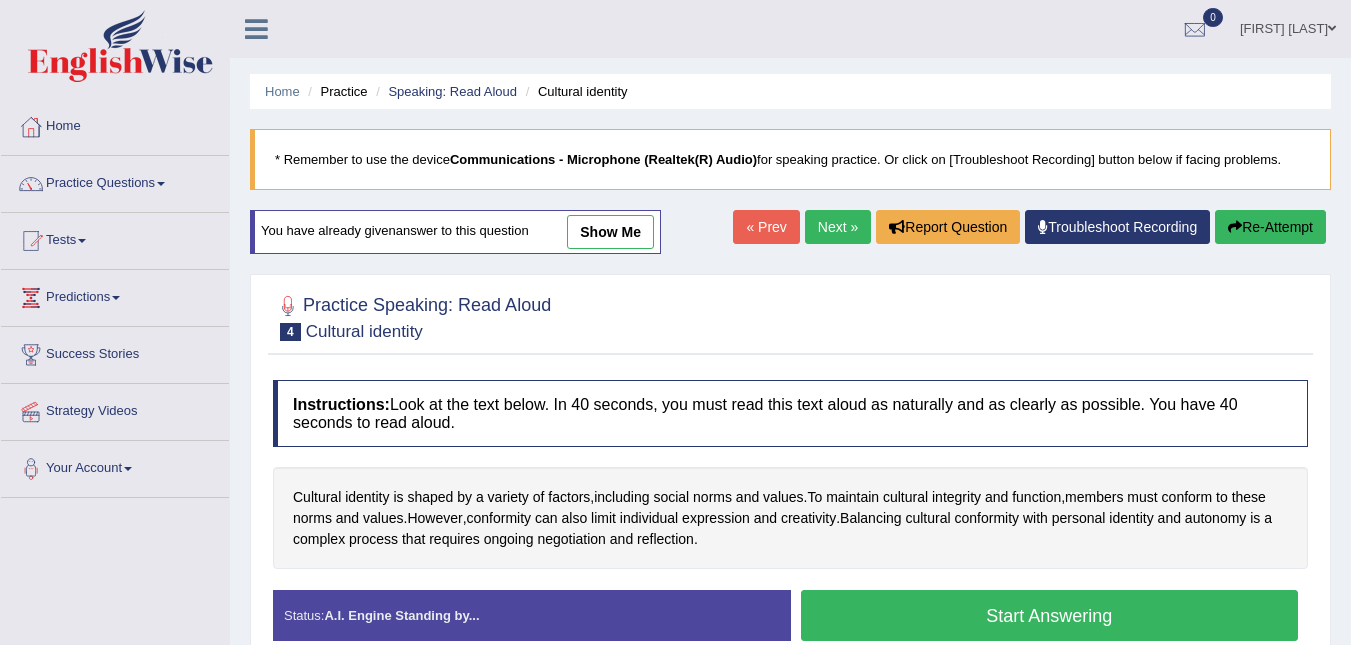 click on "« Prev" at bounding box center (766, 227) 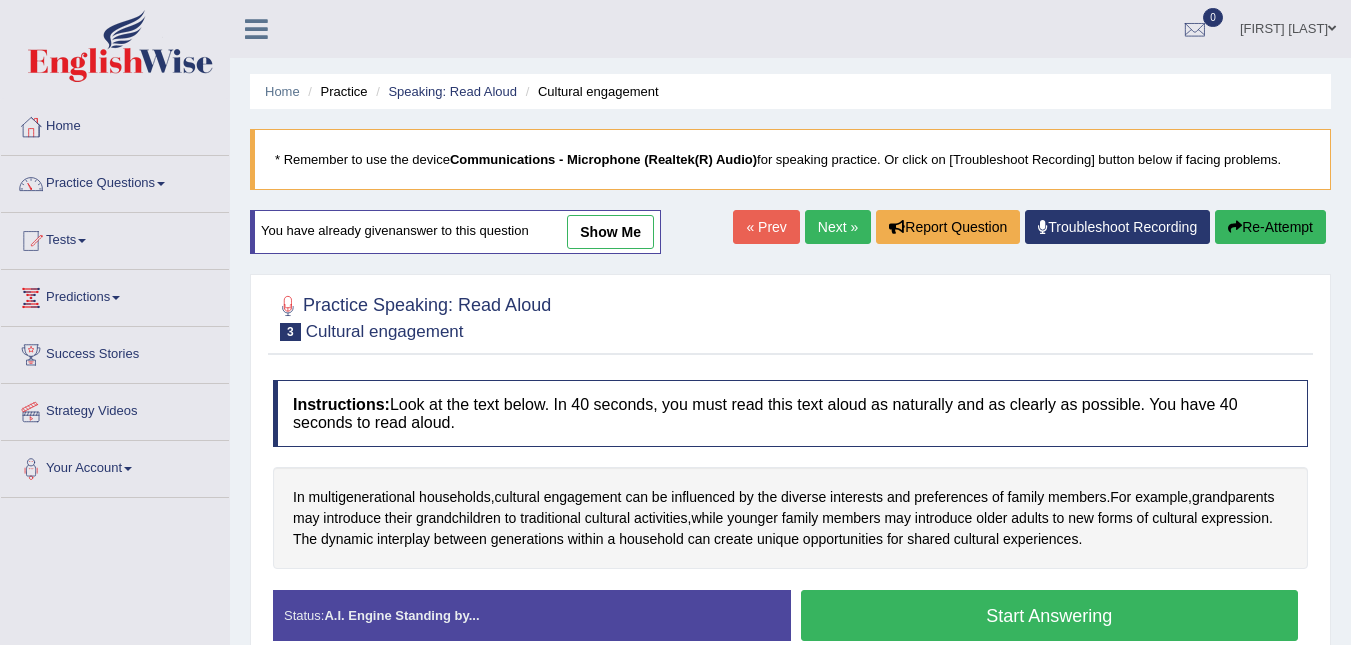 scroll, scrollTop: 0, scrollLeft: 0, axis: both 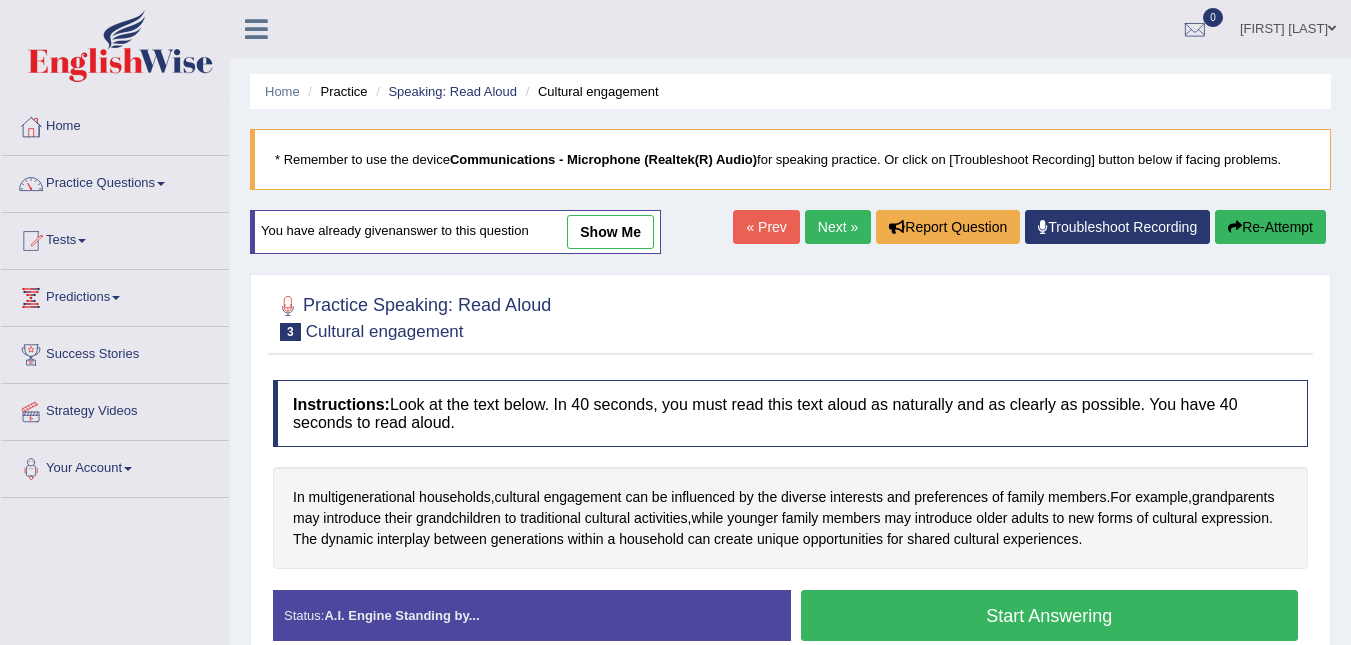 click on "Next »" at bounding box center [838, 227] 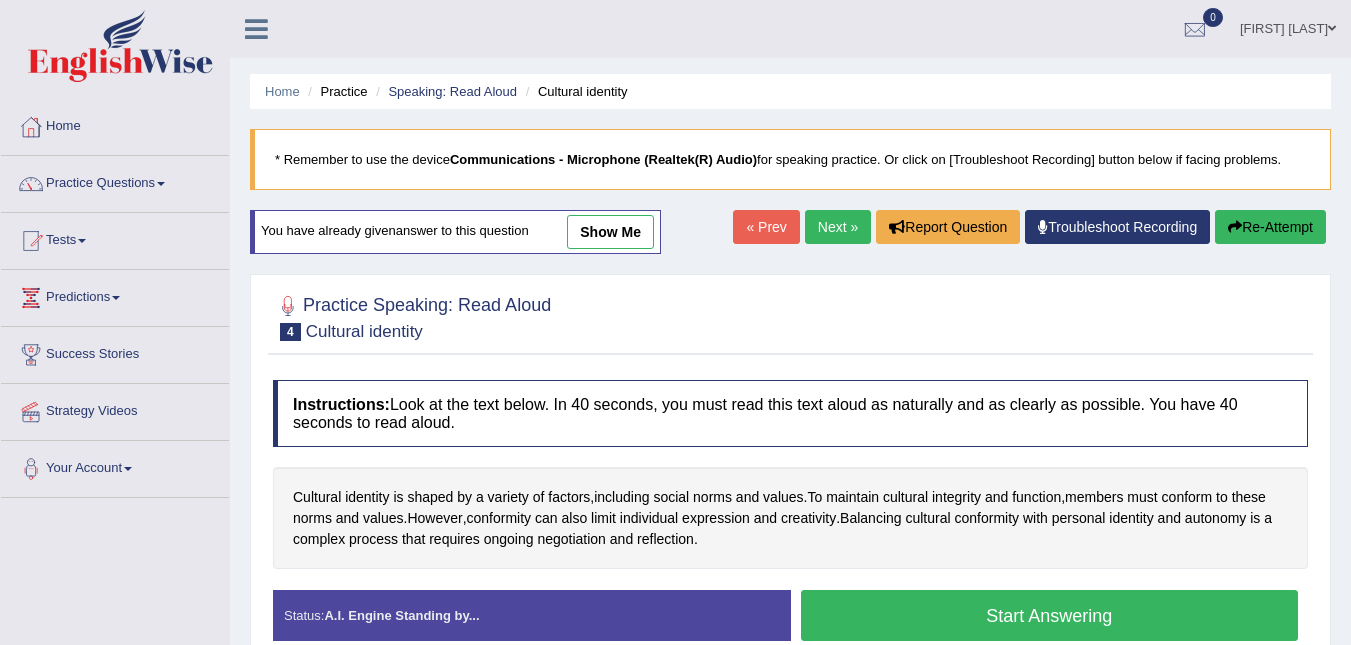 scroll, scrollTop: 0, scrollLeft: 0, axis: both 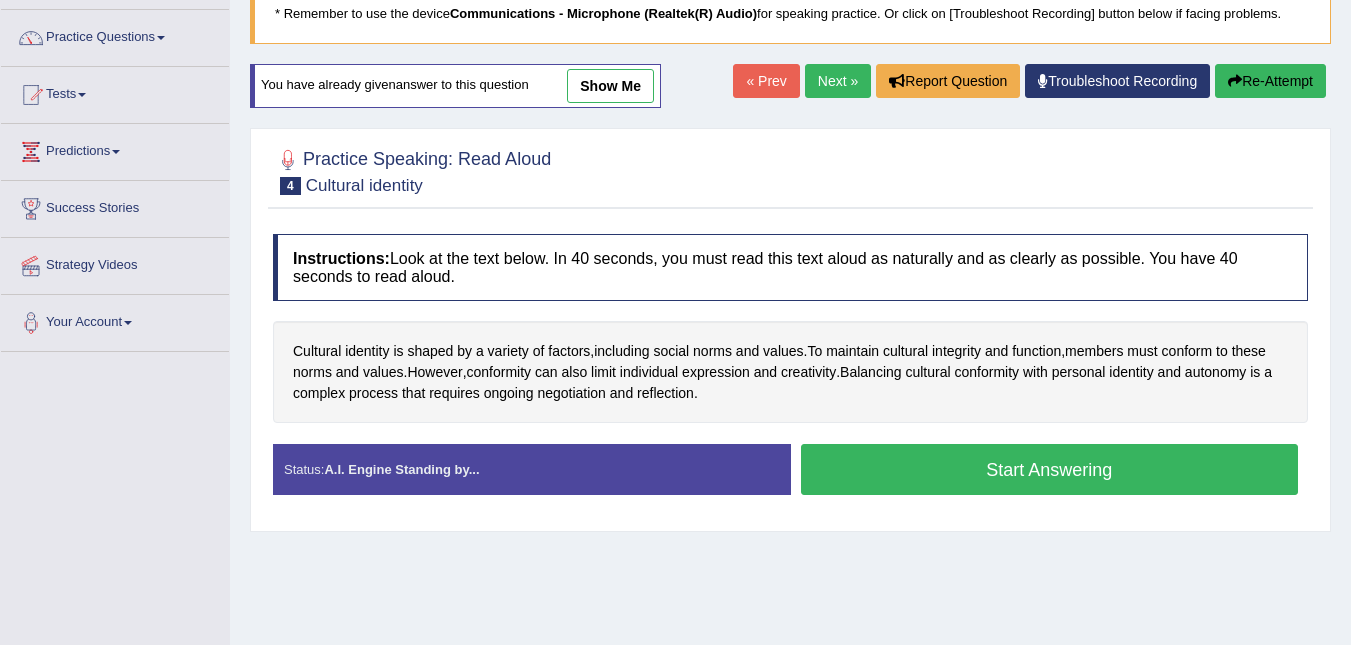 click on "Start Answering" at bounding box center (1050, 469) 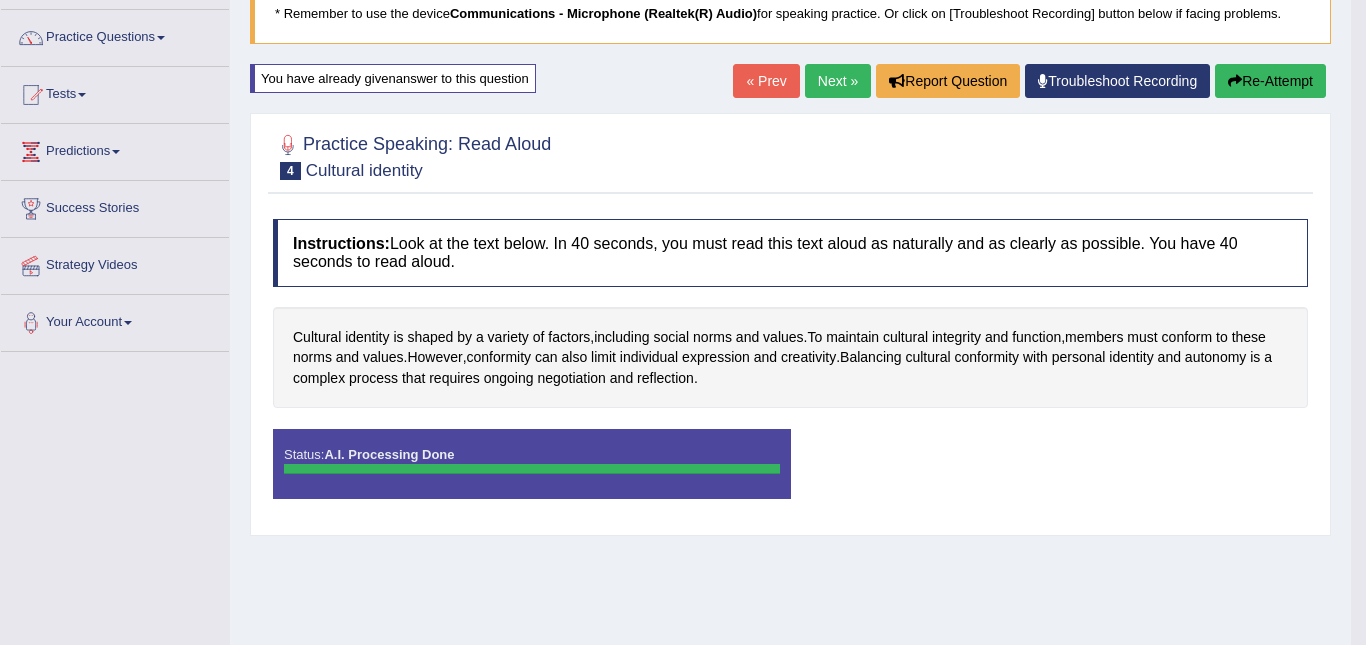 drag, startPoint x: 1105, startPoint y: 460, endPoint x: 1145, endPoint y: 153, distance: 309.5949 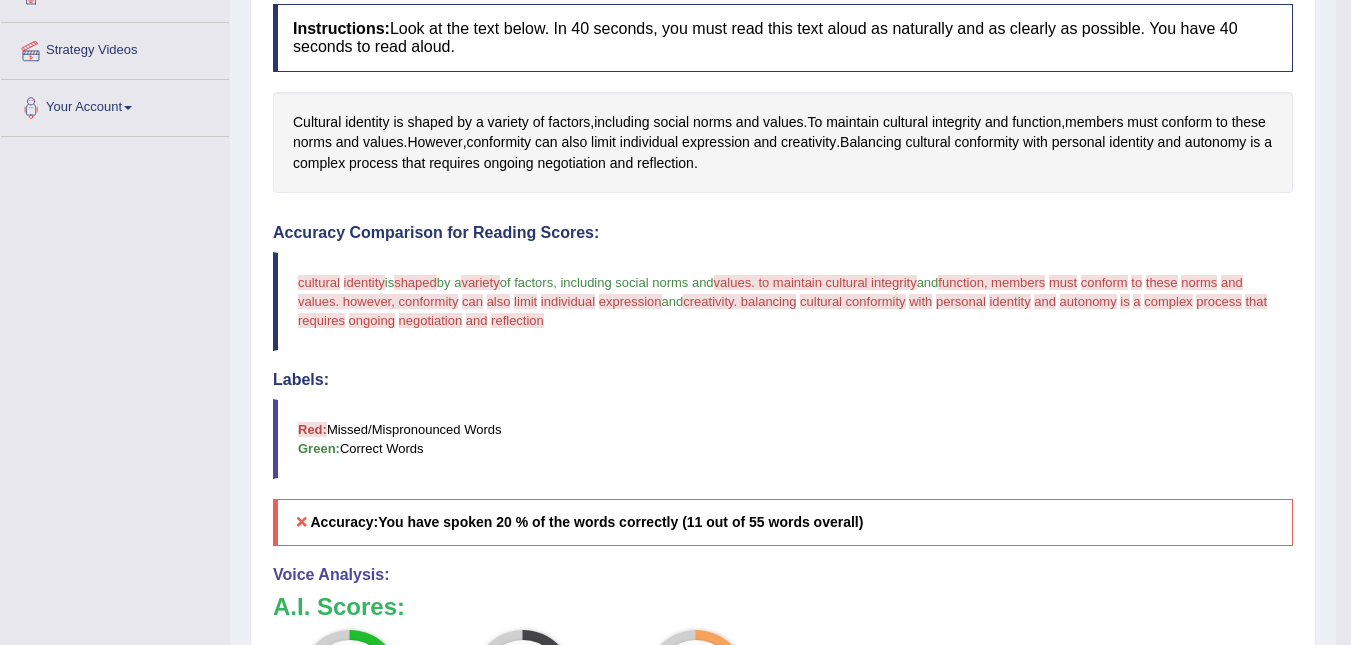 scroll, scrollTop: 365, scrollLeft: 0, axis: vertical 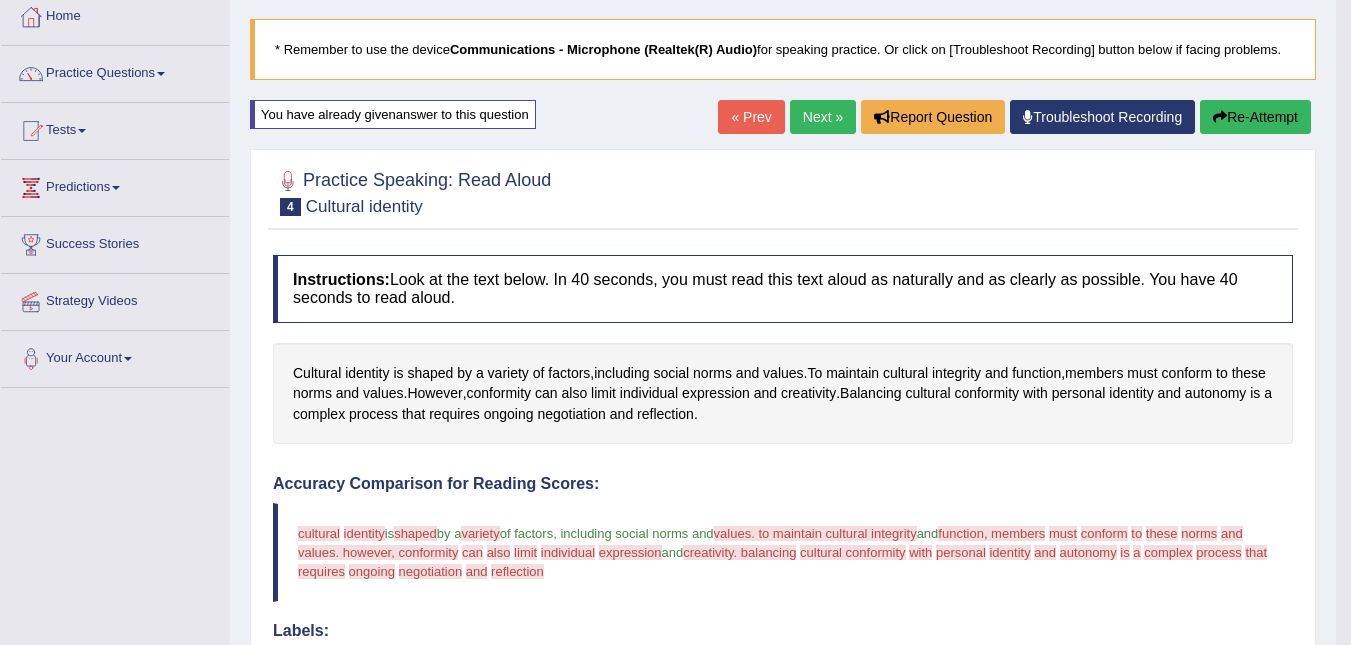 click on "Re-Attempt" at bounding box center [1255, 117] 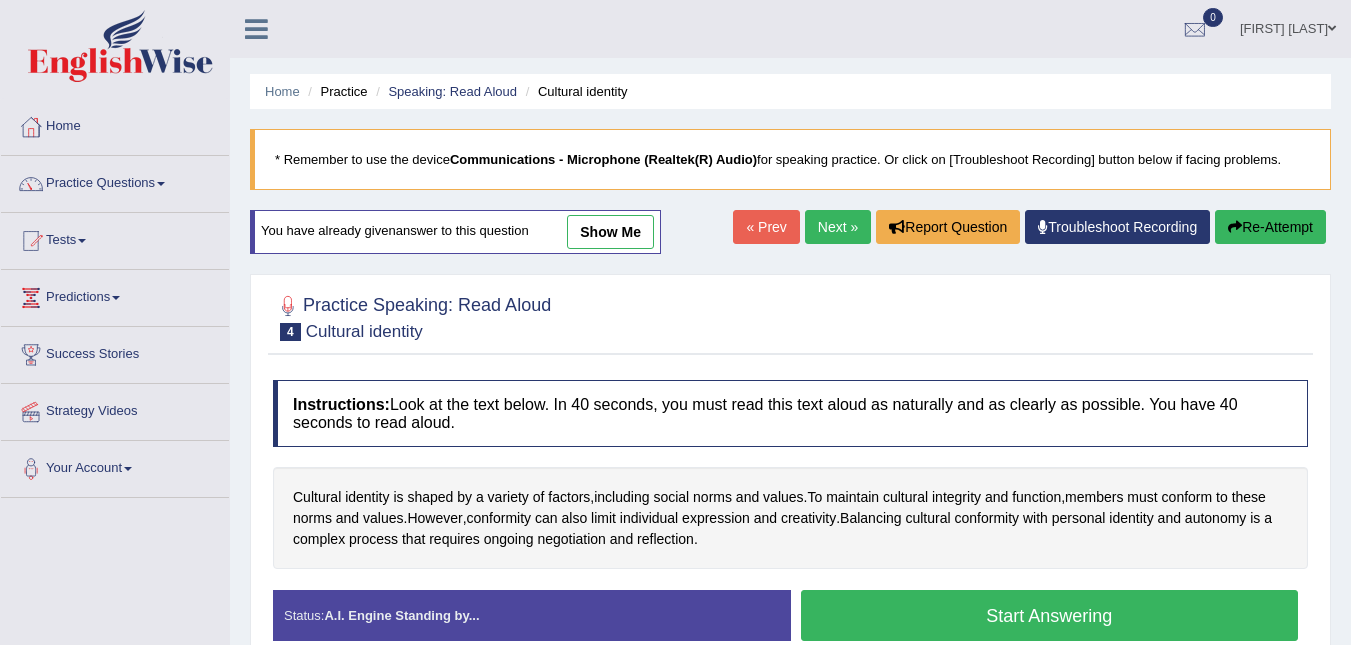 scroll, scrollTop: 110, scrollLeft: 0, axis: vertical 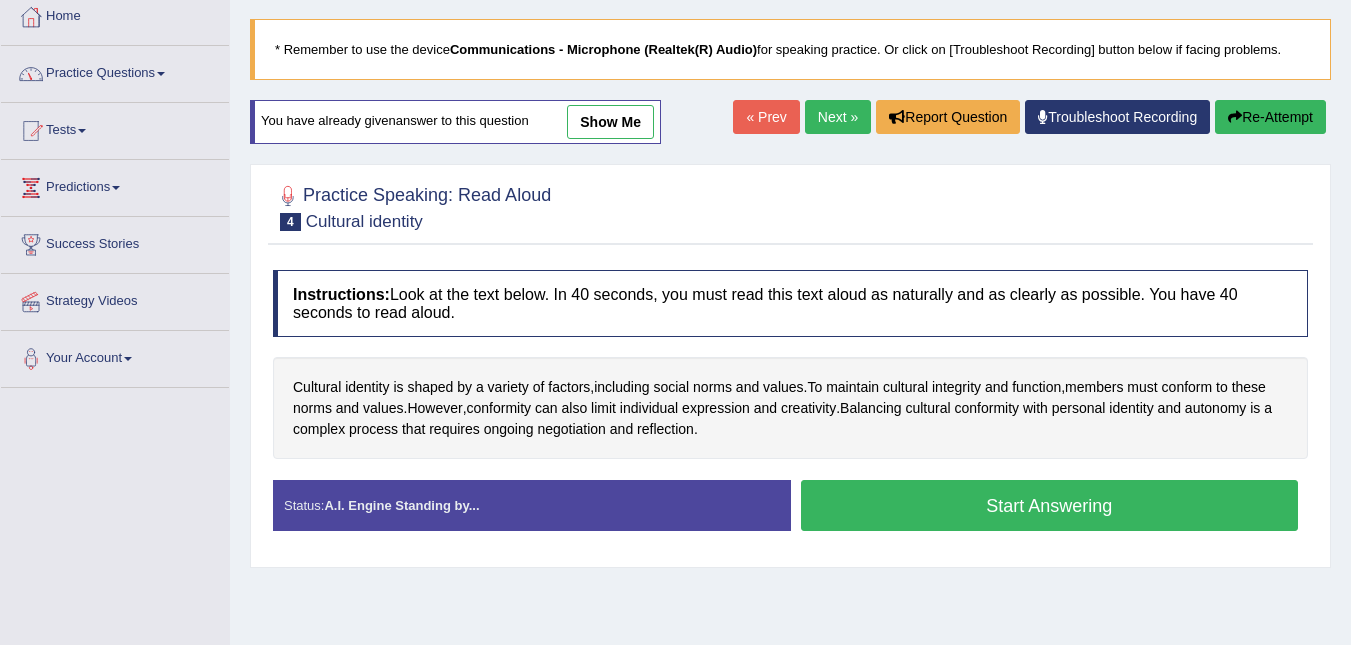 click on "Practice Questions" at bounding box center (115, 71) 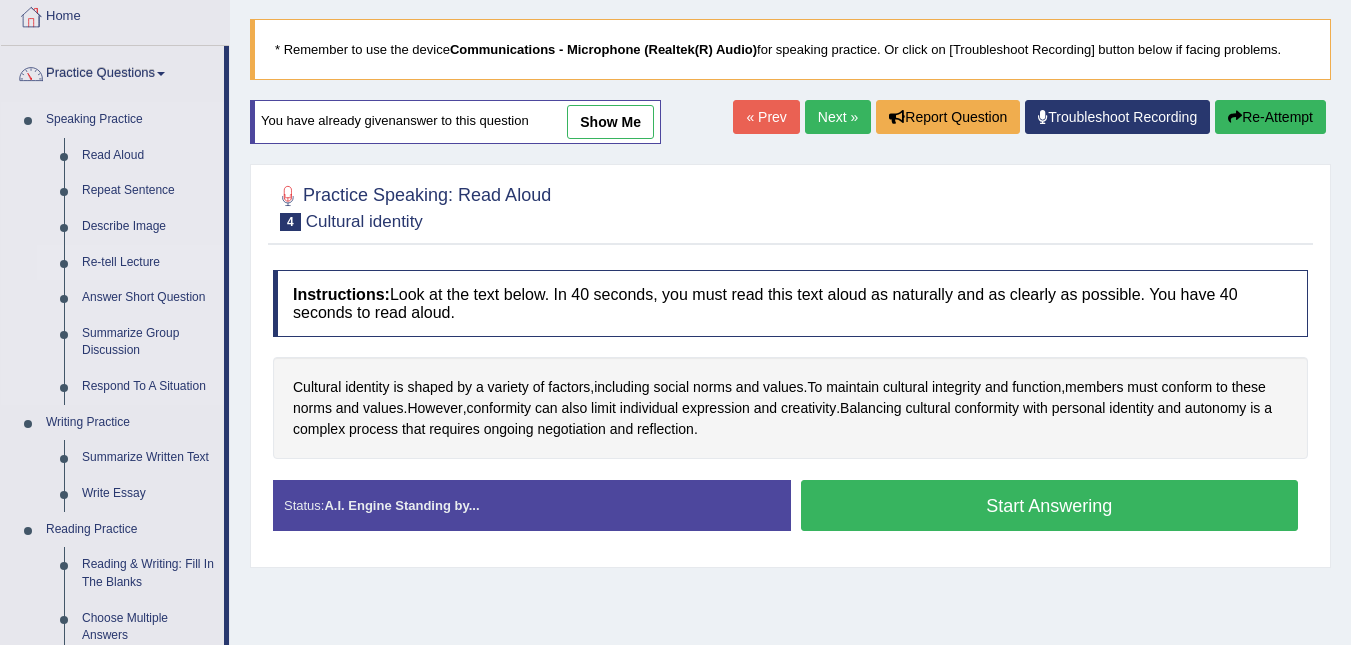 click on "Re-tell Lecture" at bounding box center (148, 263) 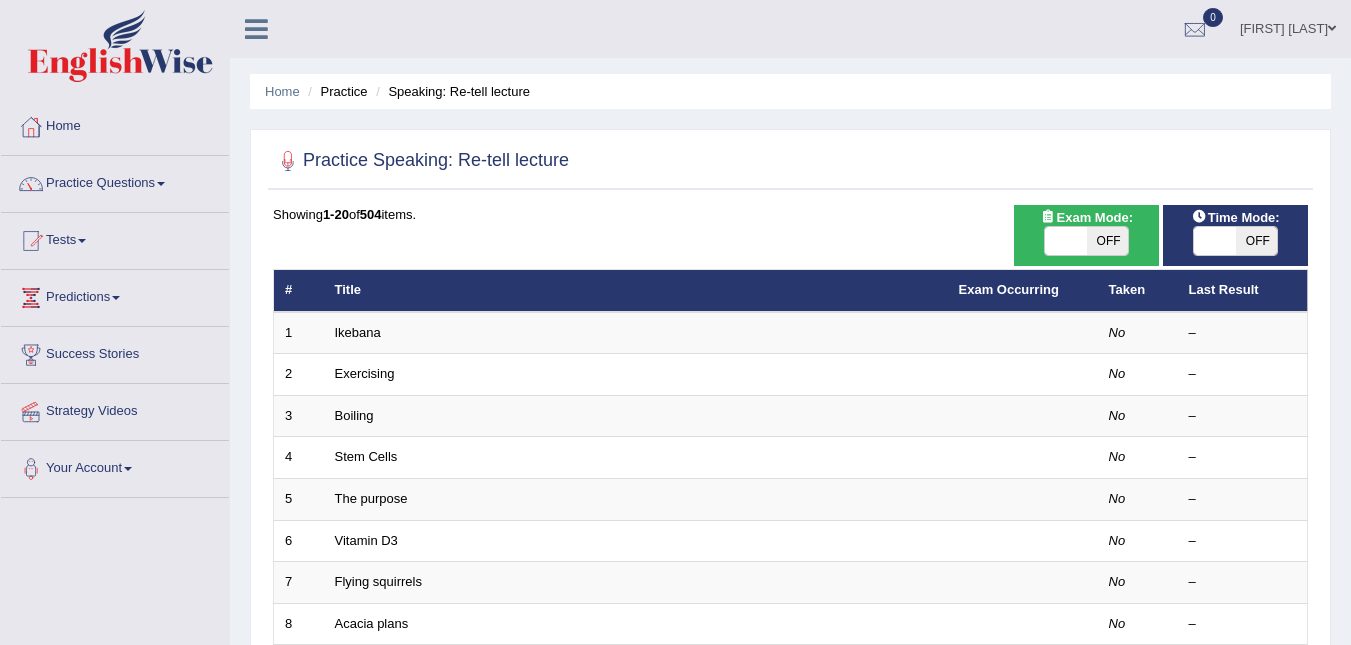 scroll, scrollTop: 0, scrollLeft: 0, axis: both 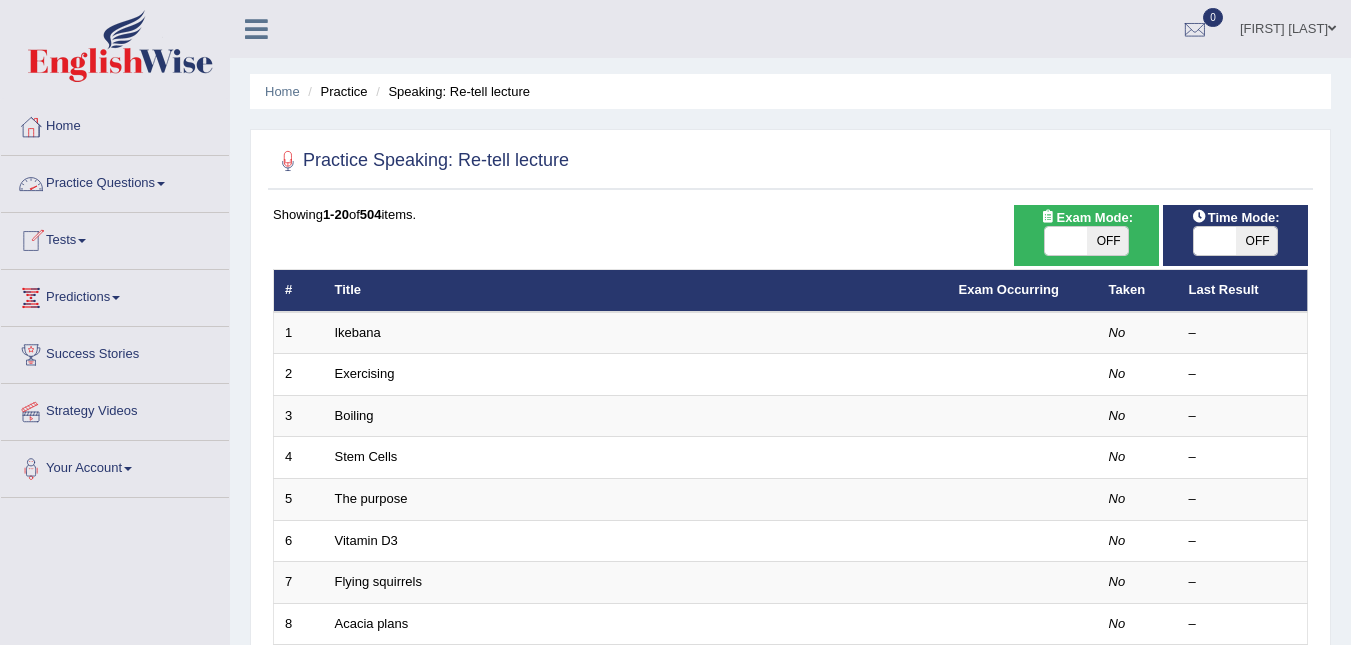 click on "Practice Questions" at bounding box center (115, 181) 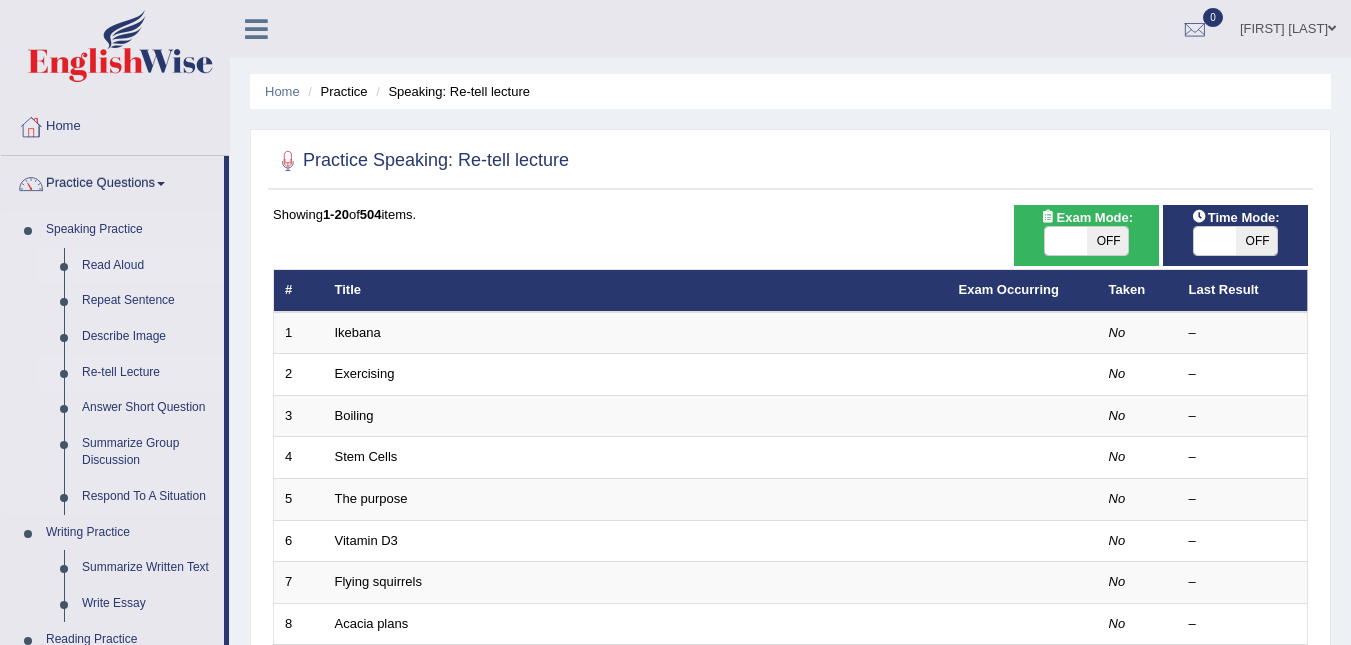 click on "Read Aloud" at bounding box center (148, 266) 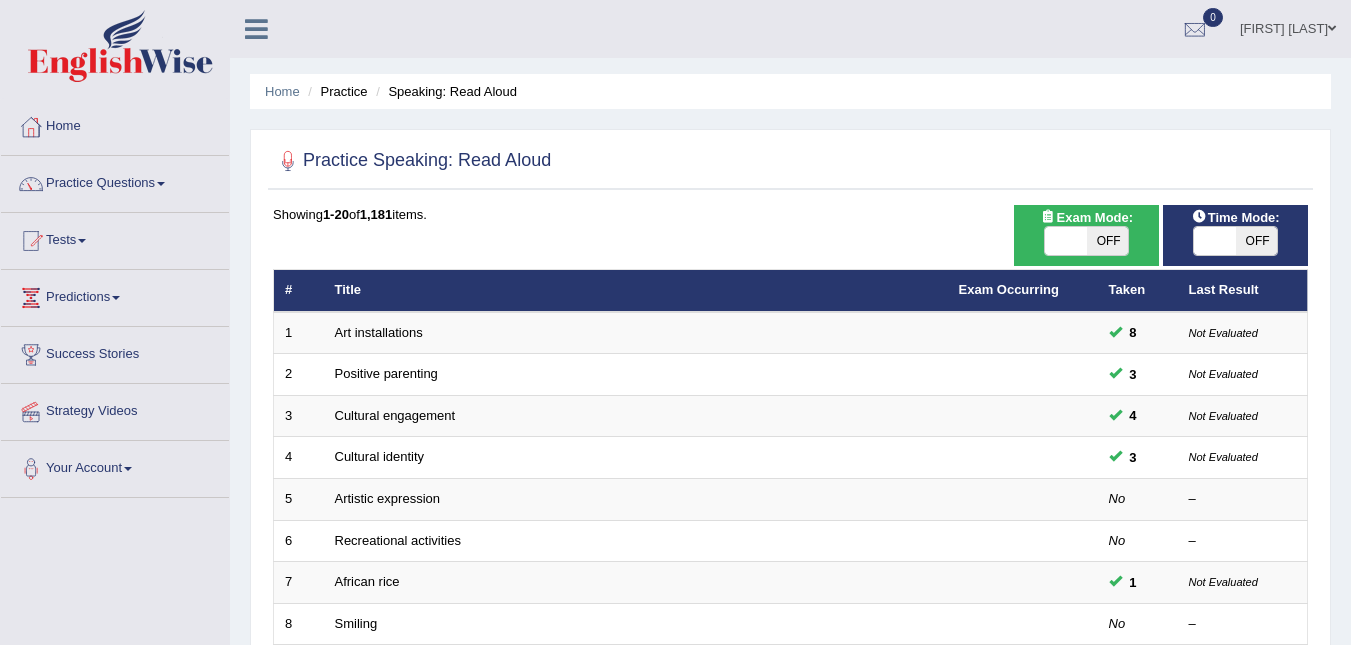 scroll, scrollTop: 0, scrollLeft: 0, axis: both 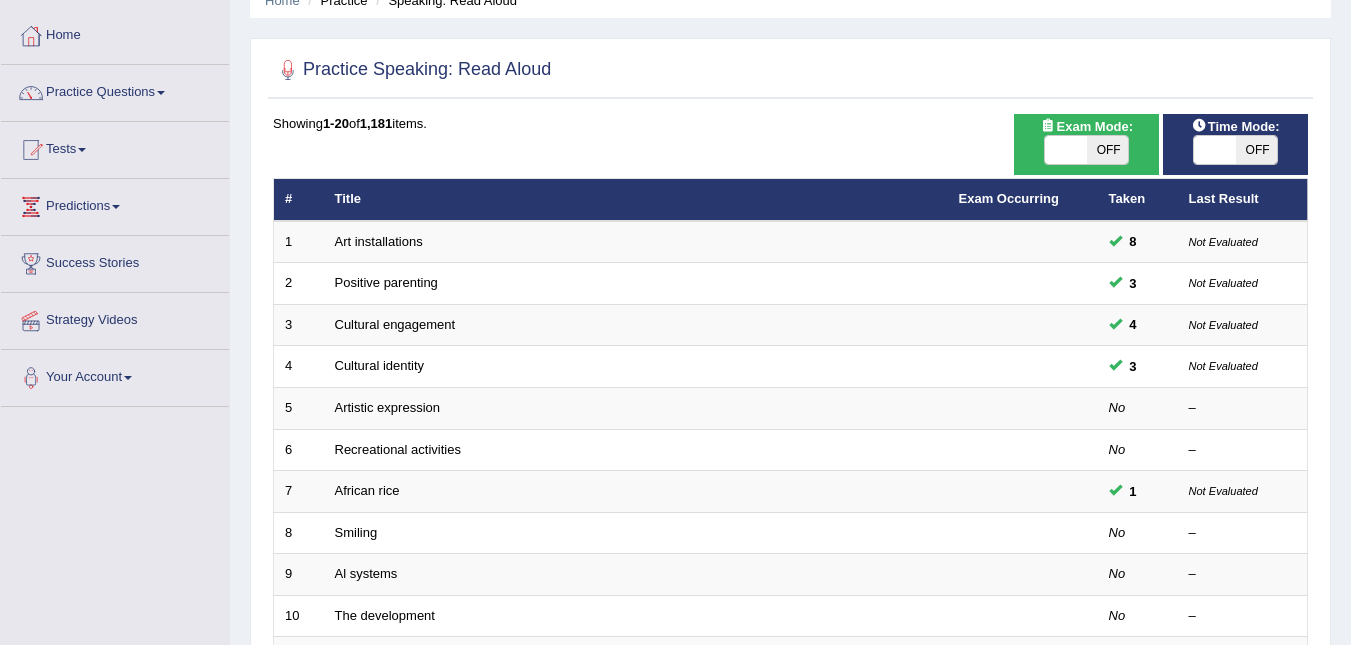 click on "OFF" at bounding box center (1108, 150) 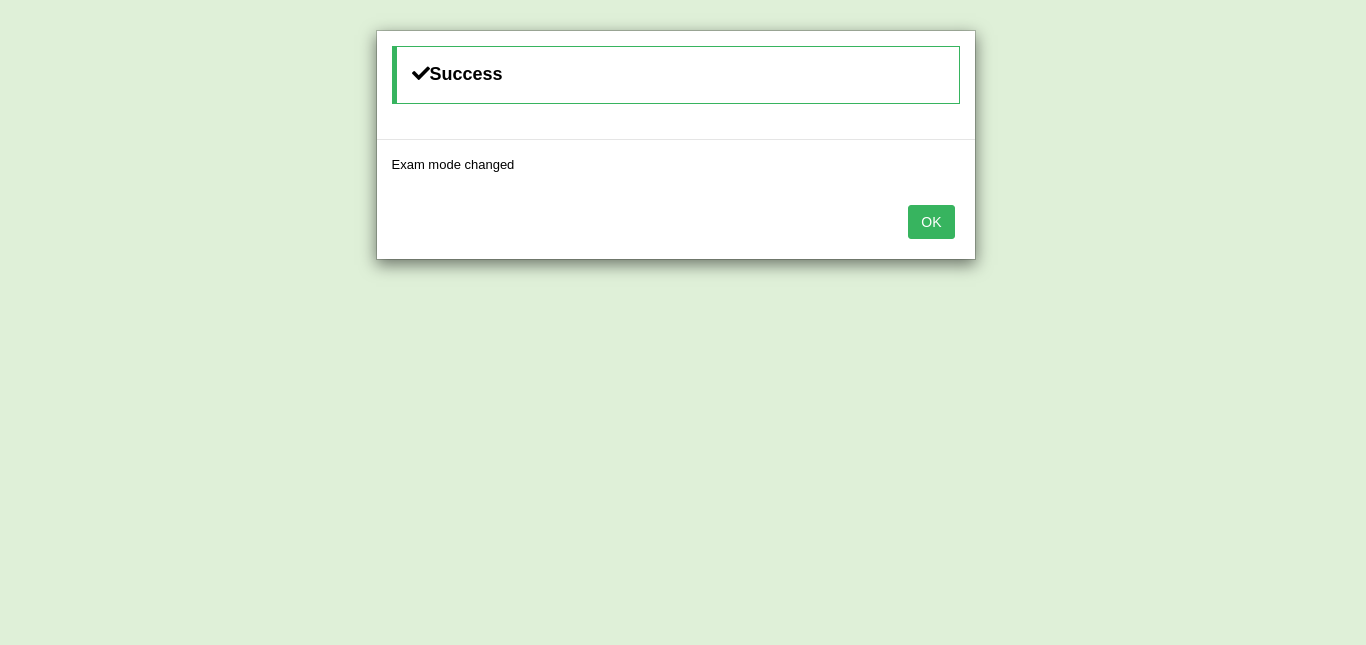 click on "OK" at bounding box center [931, 222] 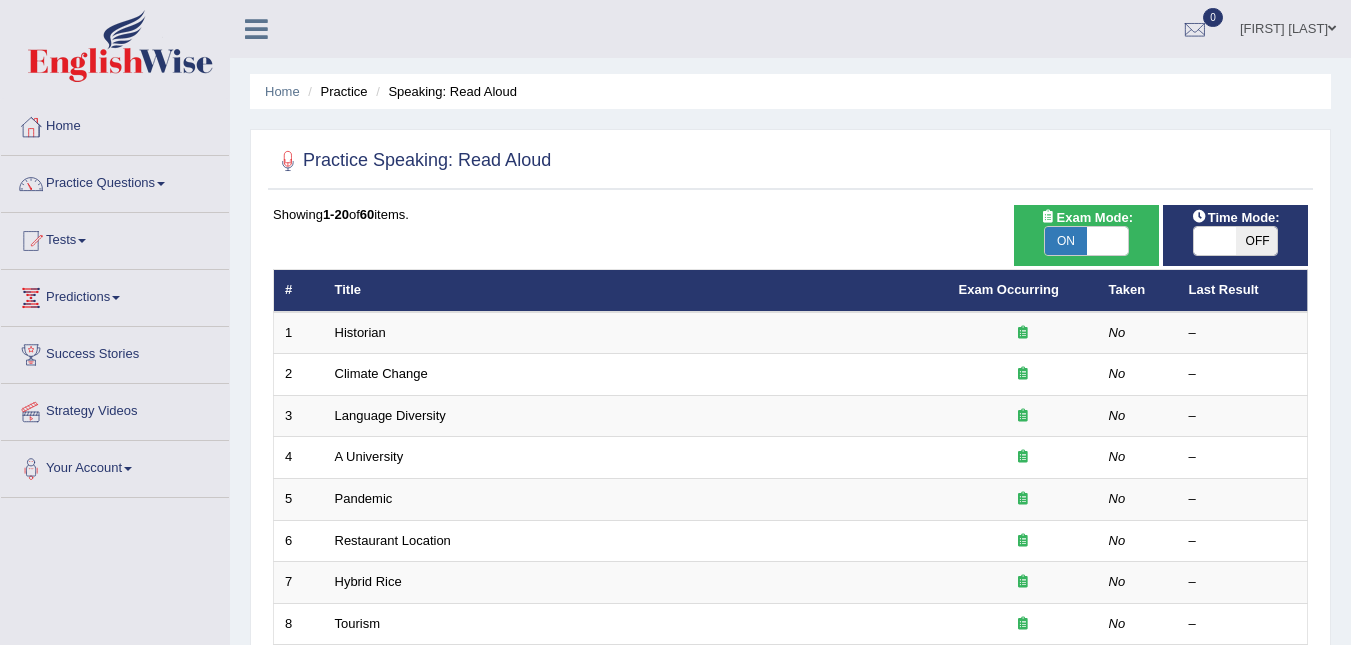 scroll, scrollTop: 91, scrollLeft: 0, axis: vertical 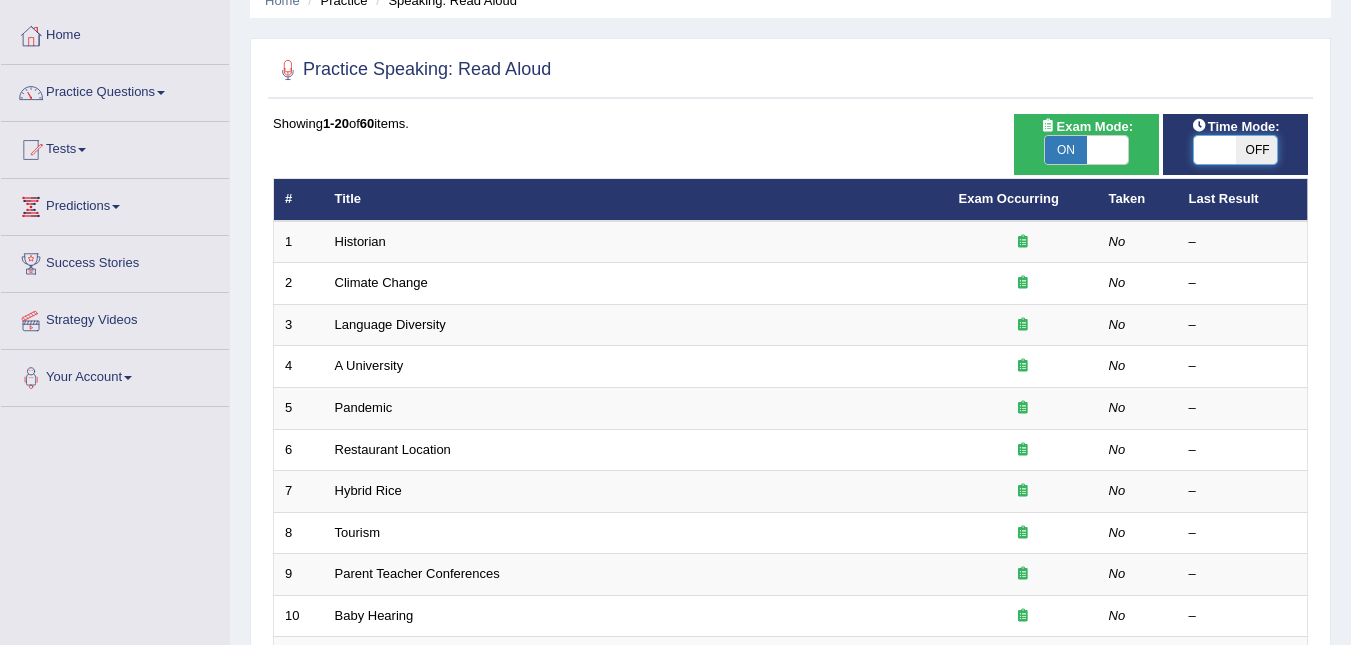 click at bounding box center (1215, 150) 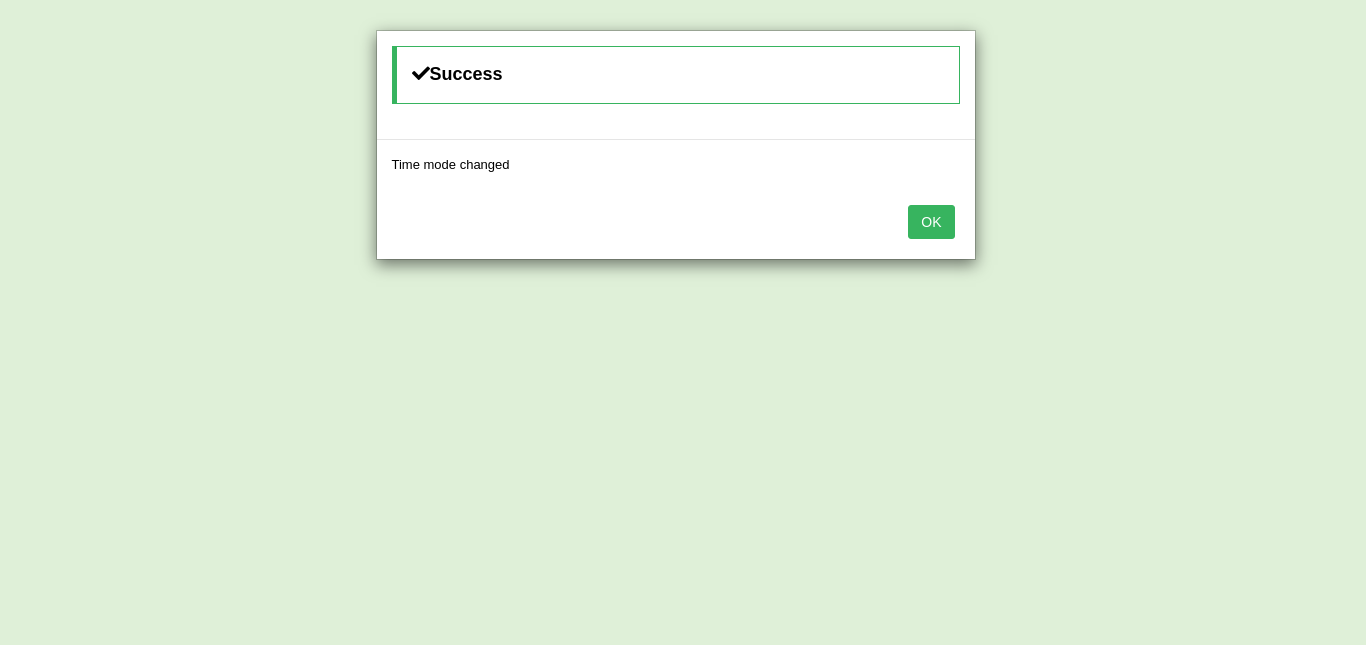 click on "OK" at bounding box center (931, 222) 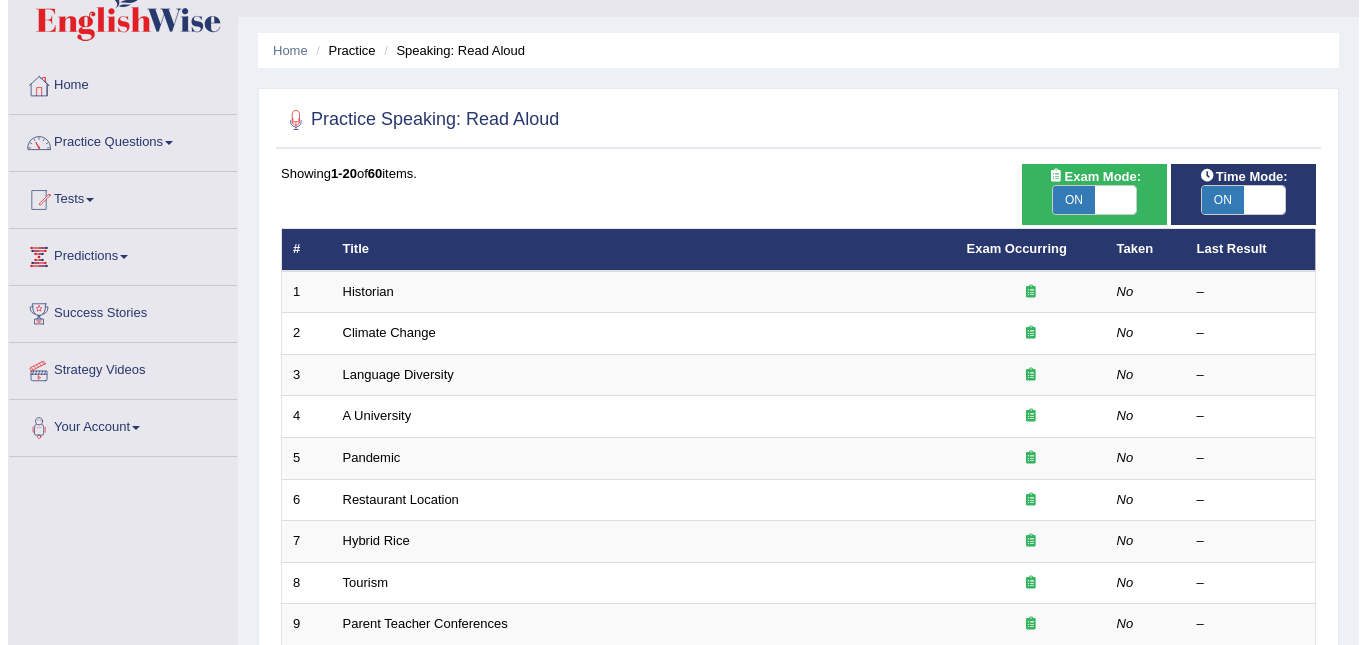 scroll, scrollTop: 37, scrollLeft: 0, axis: vertical 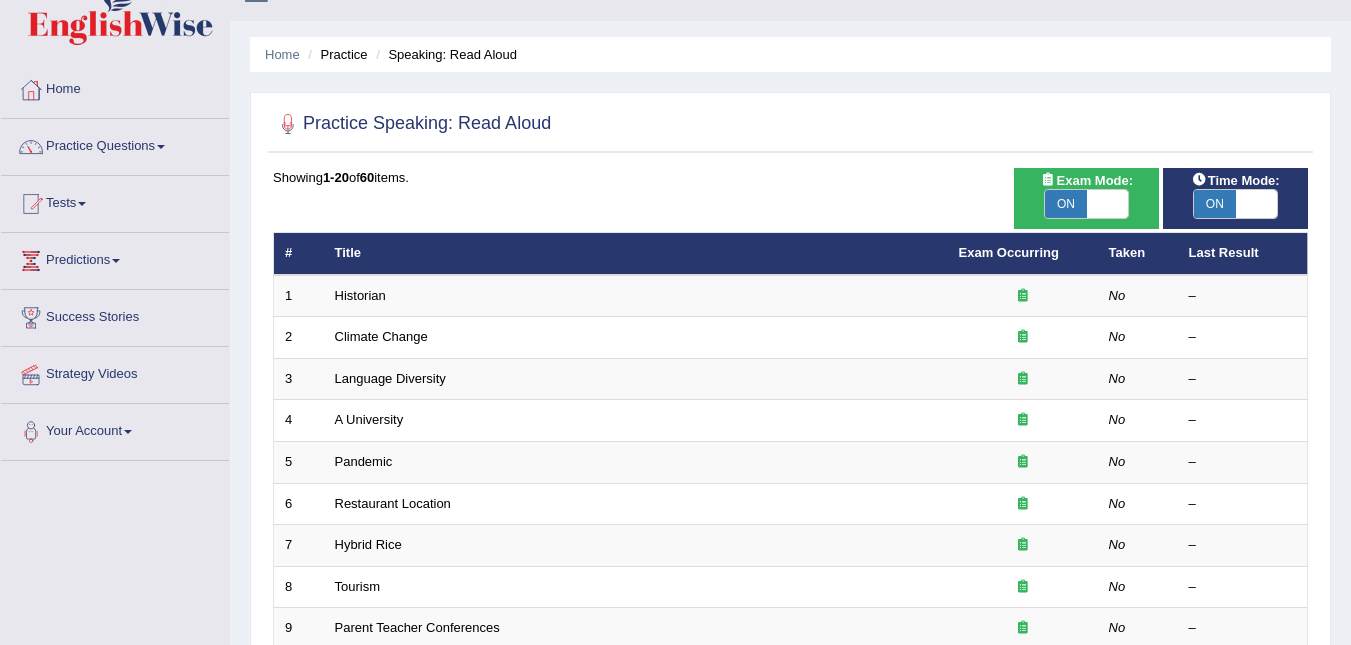 click on "ON   OFF" at bounding box center [1086, 204] 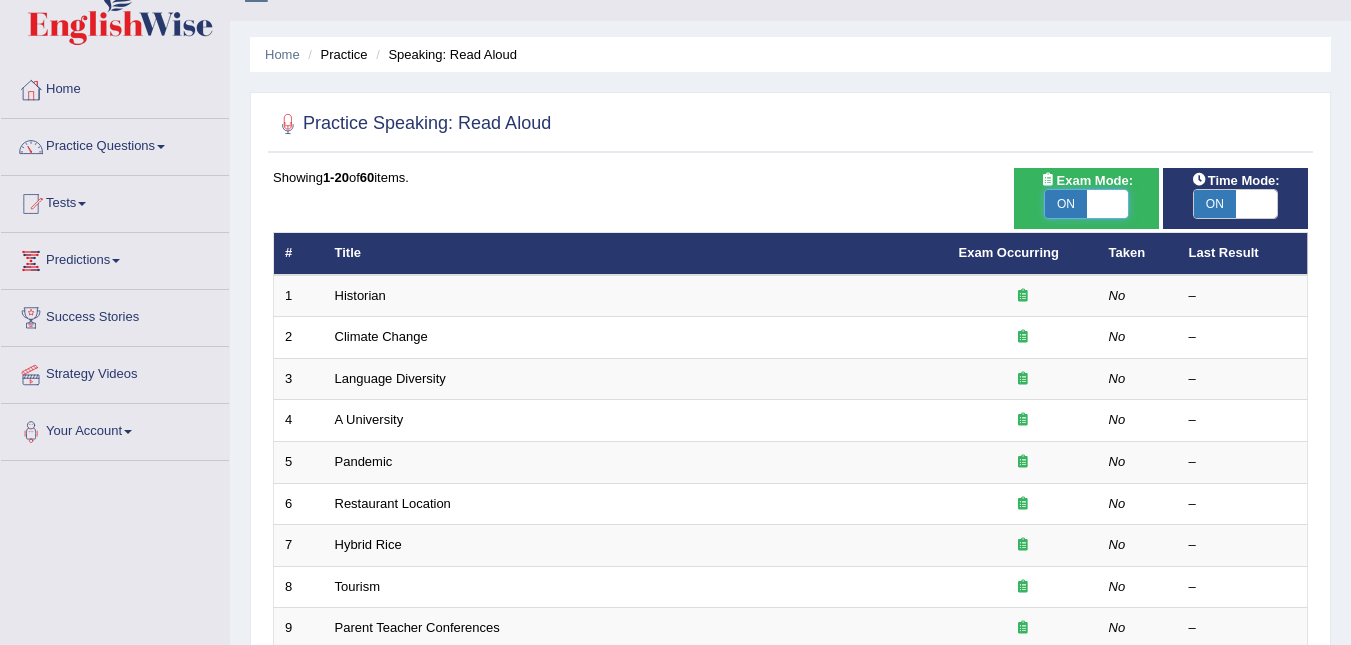 click at bounding box center (1108, 204) 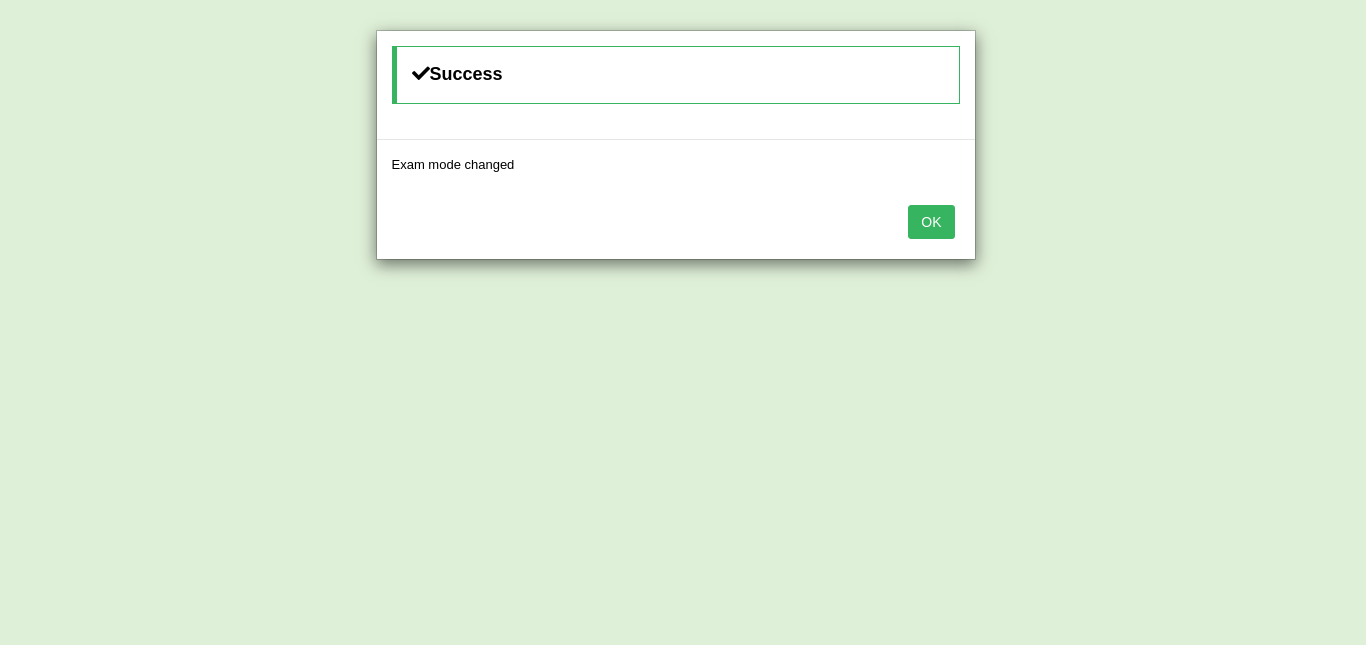 click on "OK" at bounding box center [931, 222] 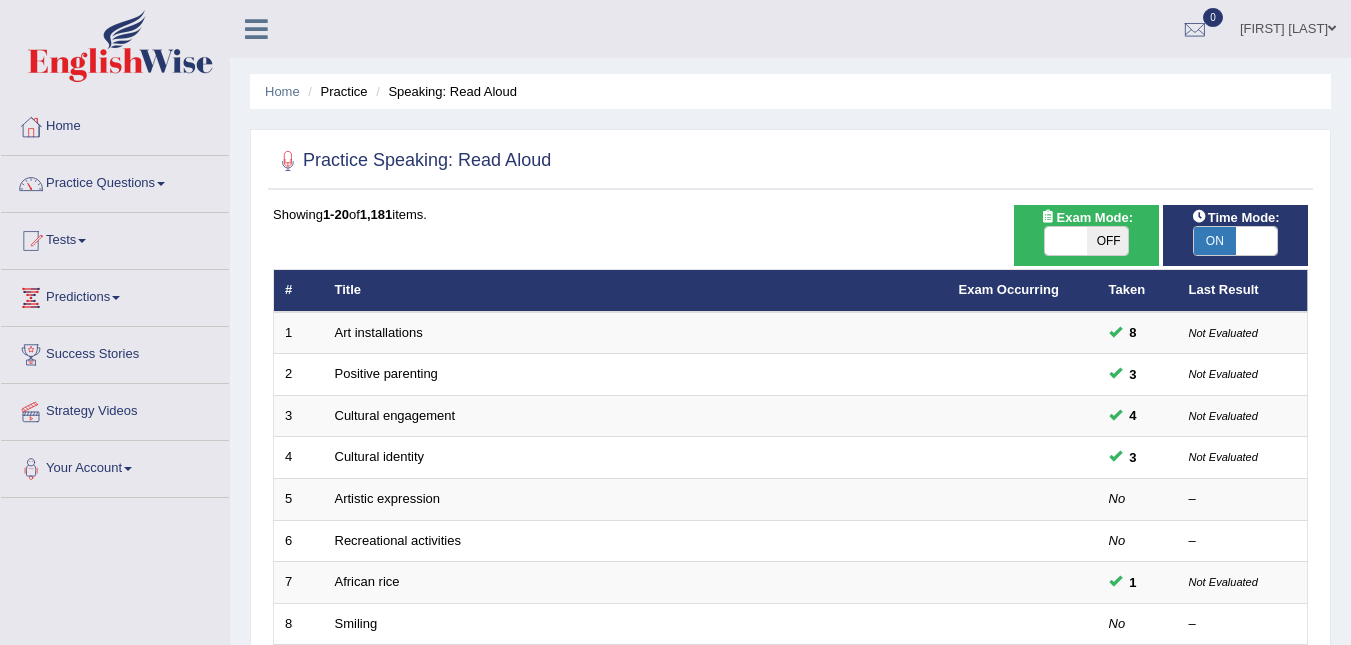 scroll, scrollTop: 37, scrollLeft: 0, axis: vertical 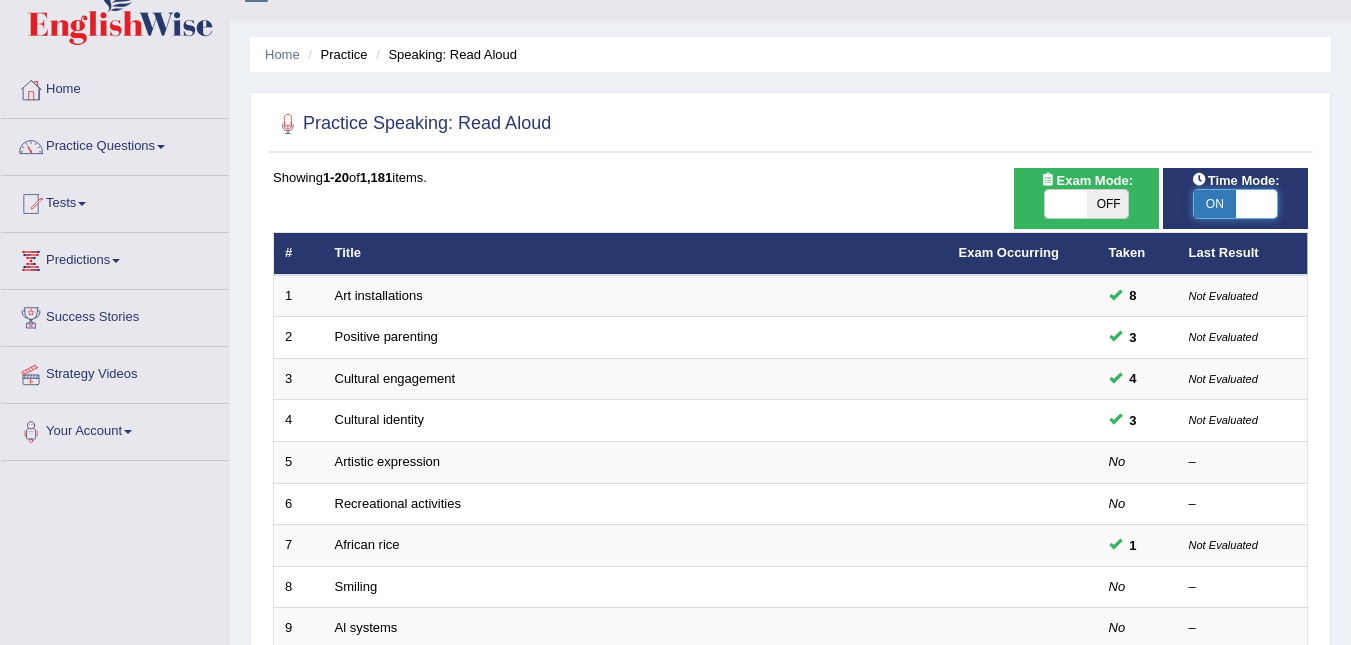 click at bounding box center (1257, 204) 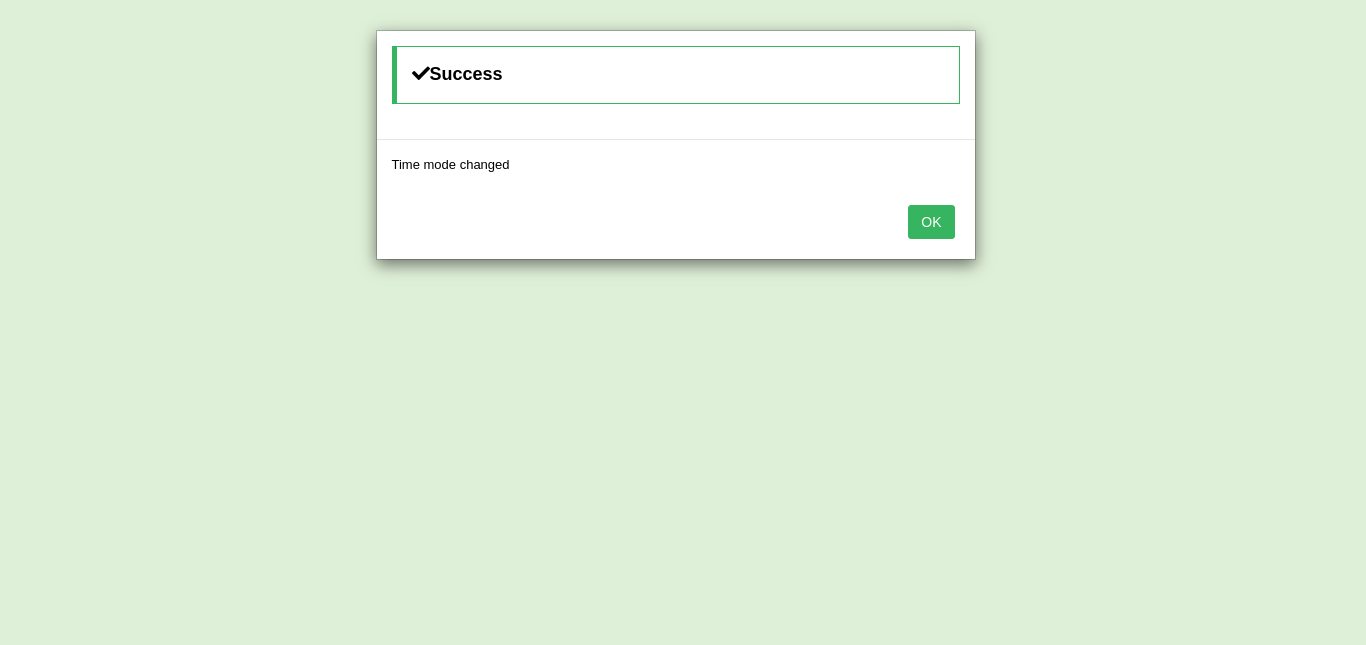 click on "OK" at bounding box center [931, 222] 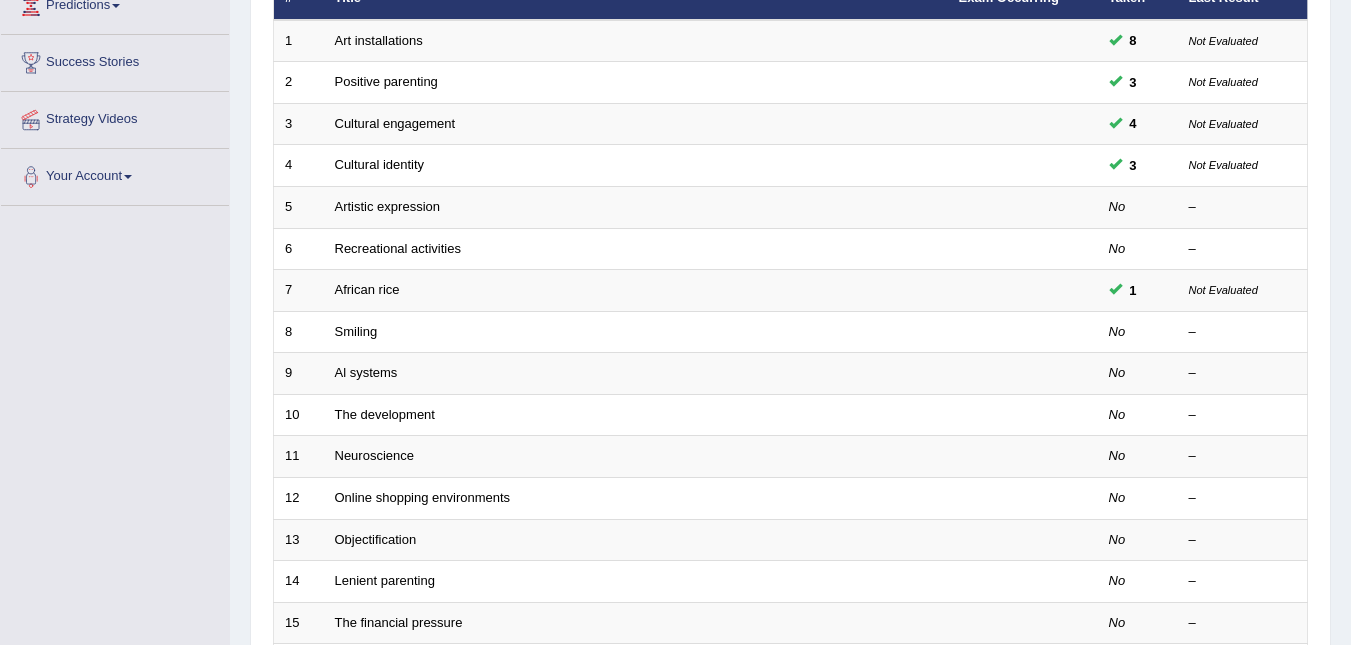 scroll, scrollTop: 283, scrollLeft: 0, axis: vertical 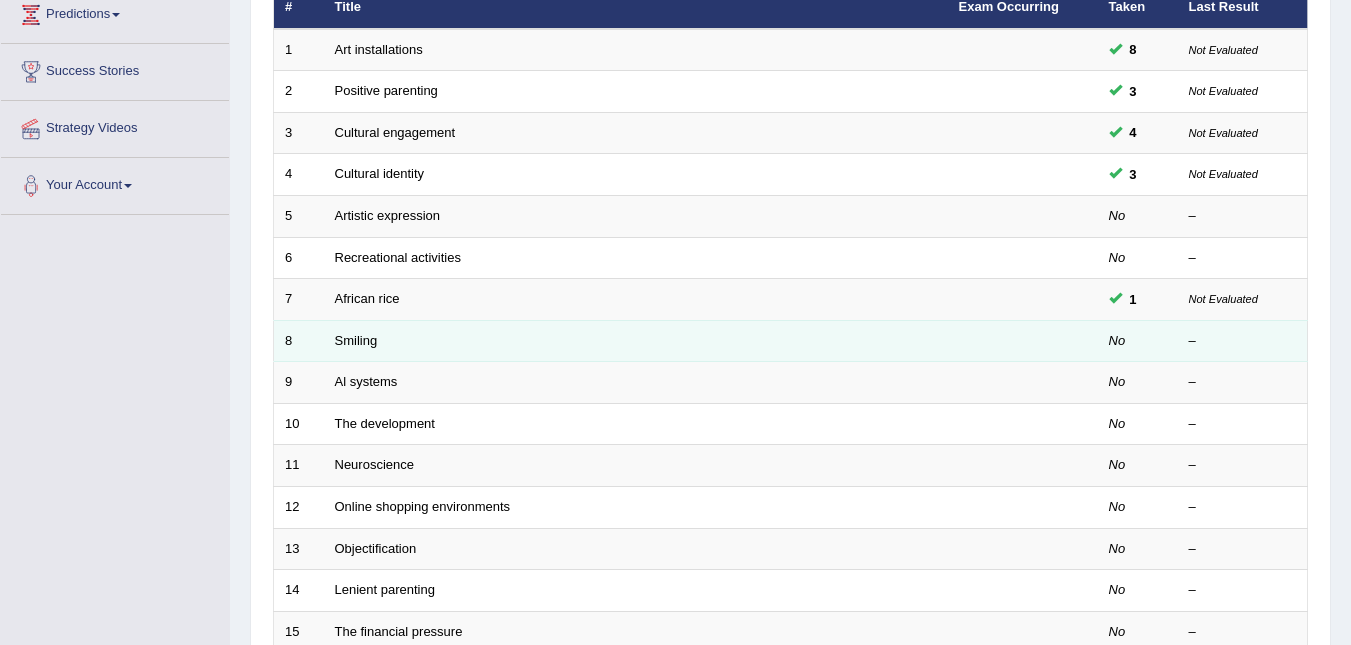 click on "Smiling" at bounding box center (636, 341) 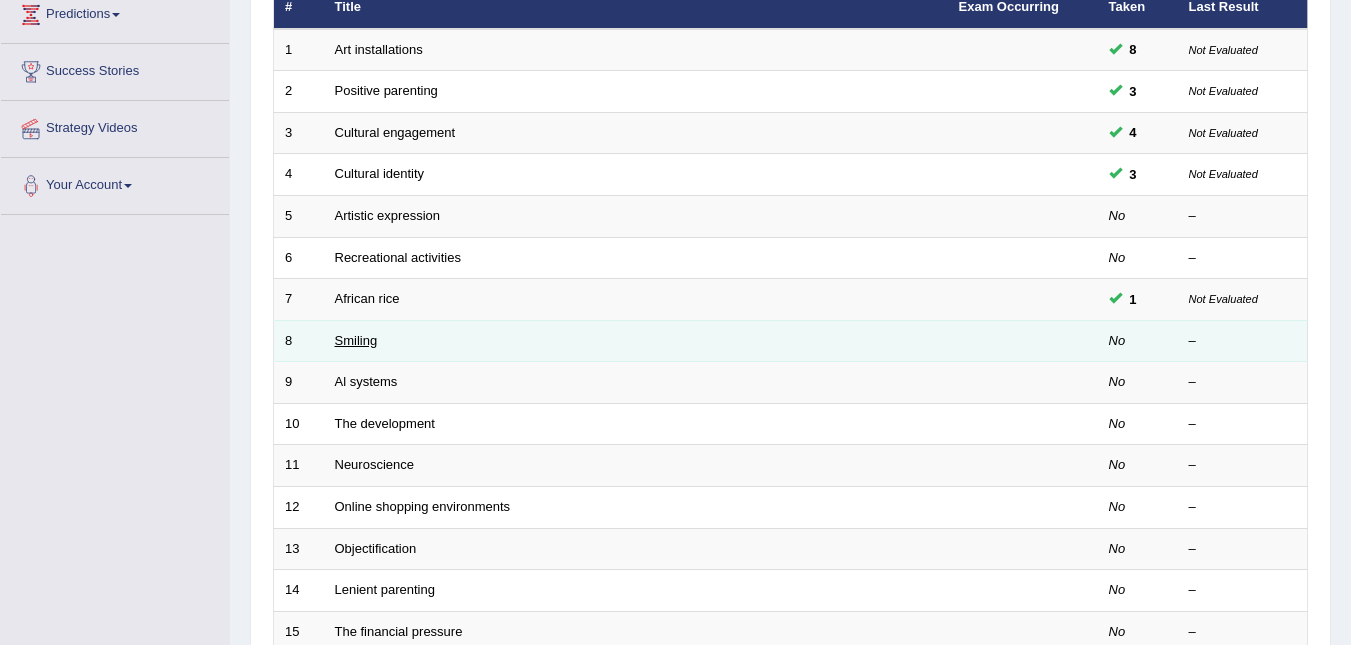 click on "Smiling" at bounding box center [356, 340] 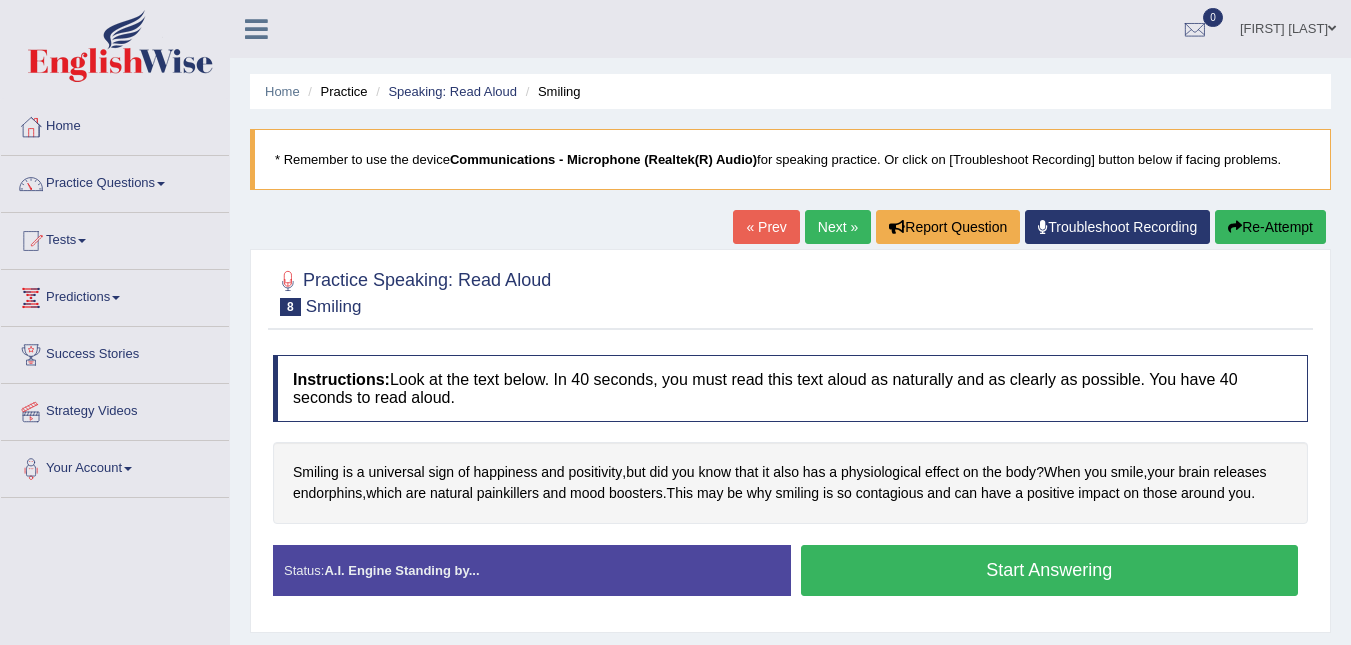 scroll, scrollTop: 0, scrollLeft: 0, axis: both 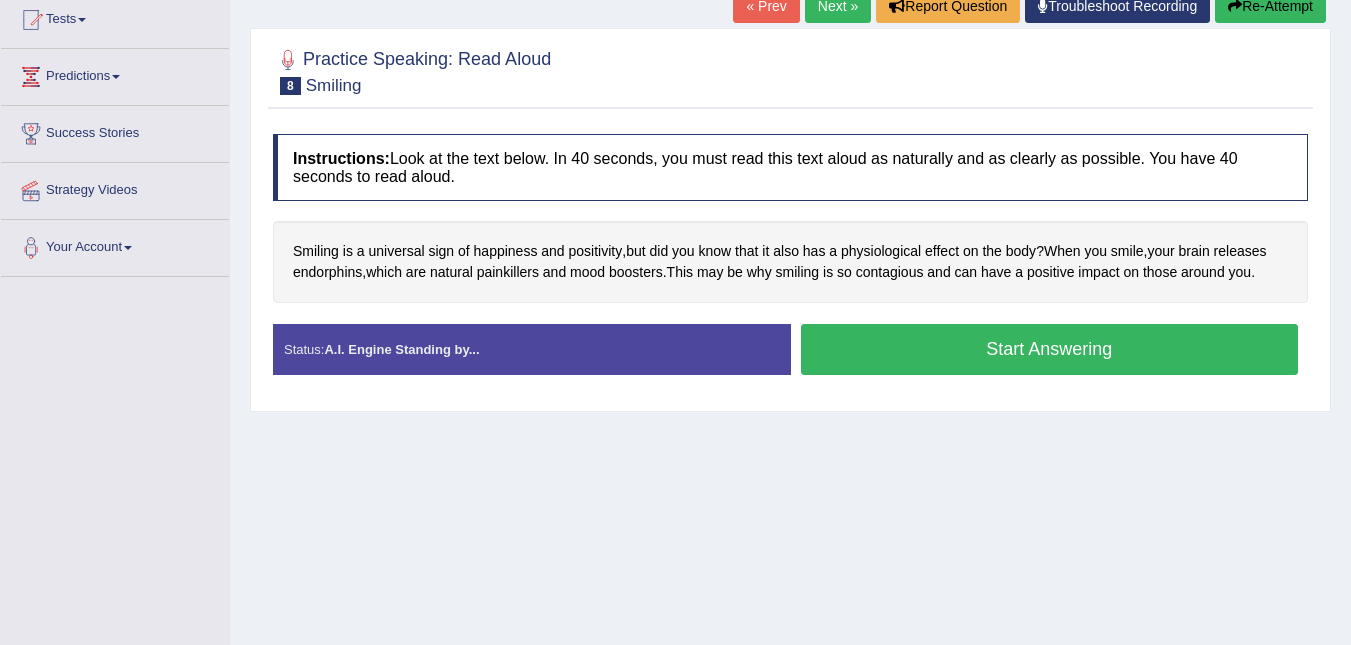 click on "Start Answering" at bounding box center [1050, 349] 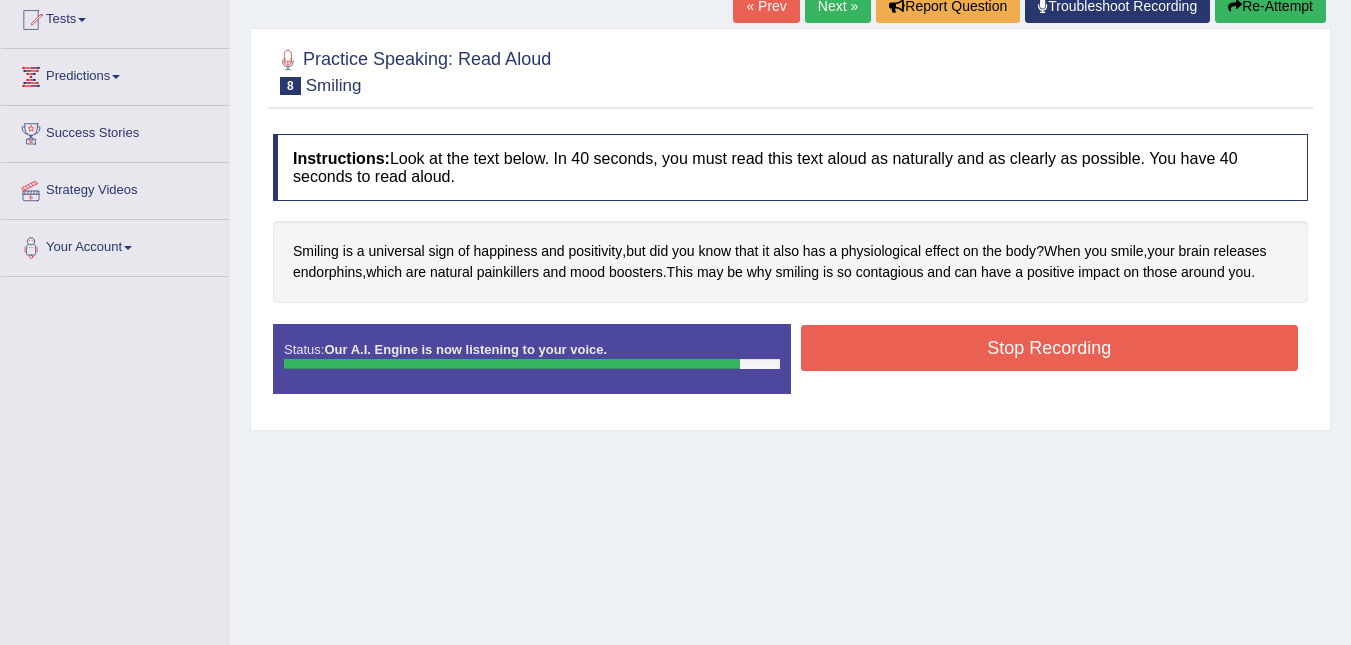click on "Stop Recording" at bounding box center [1050, 348] 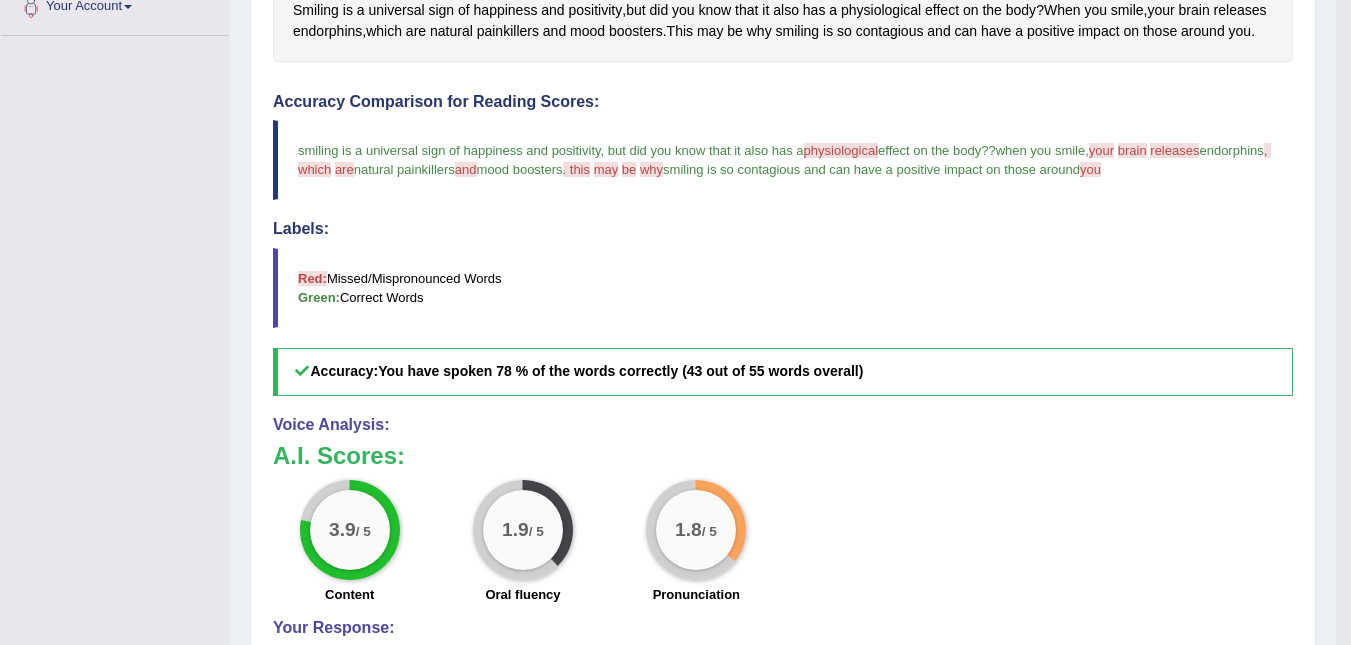scroll, scrollTop: 446, scrollLeft: 0, axis: vertical 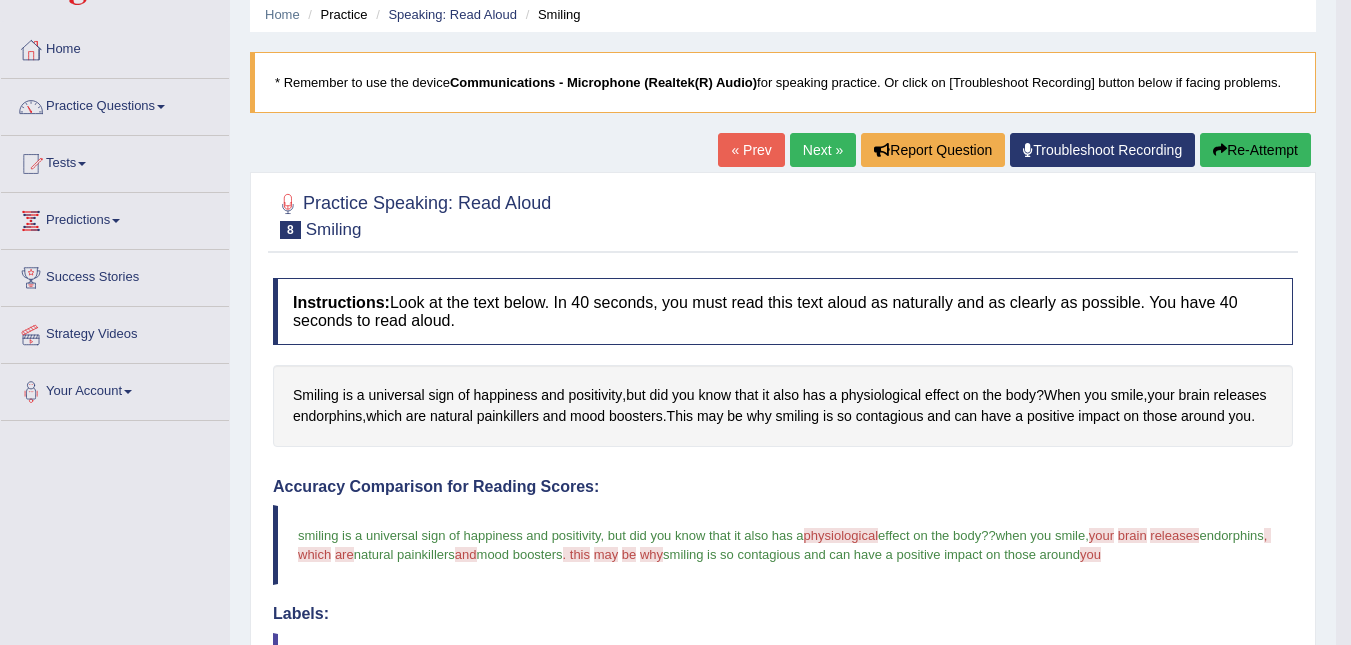 click on "Re-Attempt" at bounding box center (1255, 150) 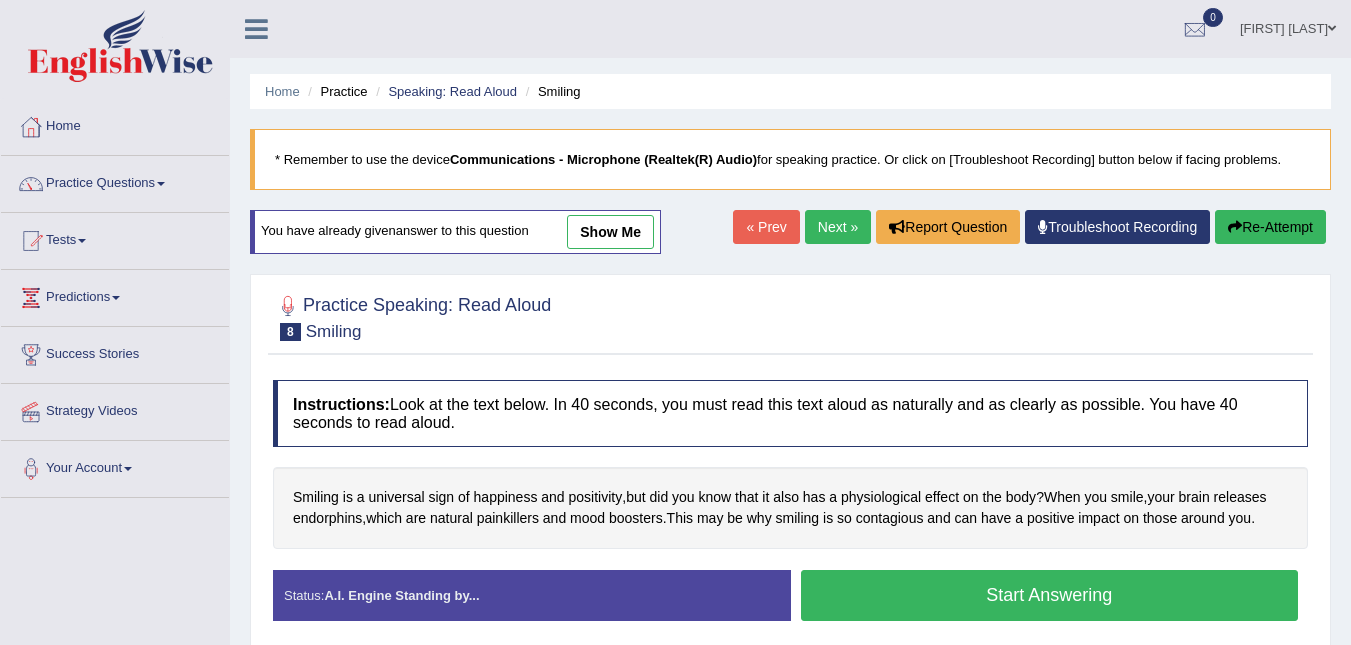 scroll, scrollTop: 77, scrollLeft: 0, axis: vertical 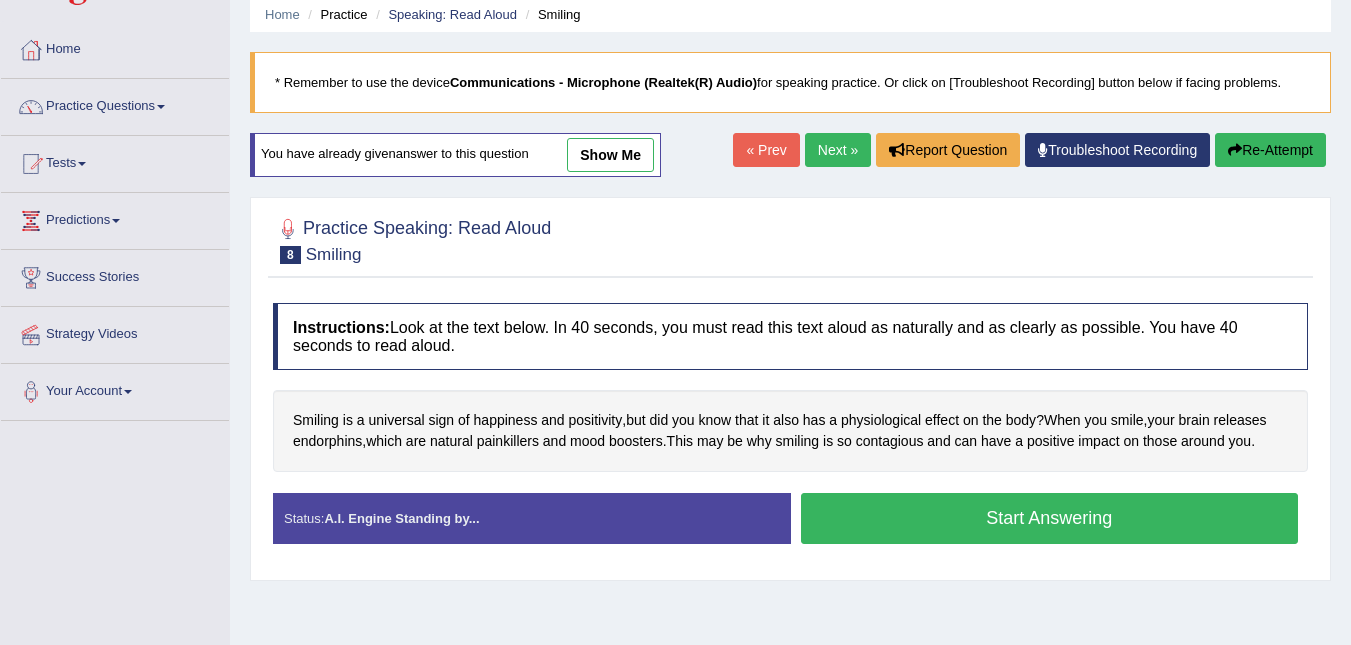 click on "Start Answering" at bounding box center [1050, 518] 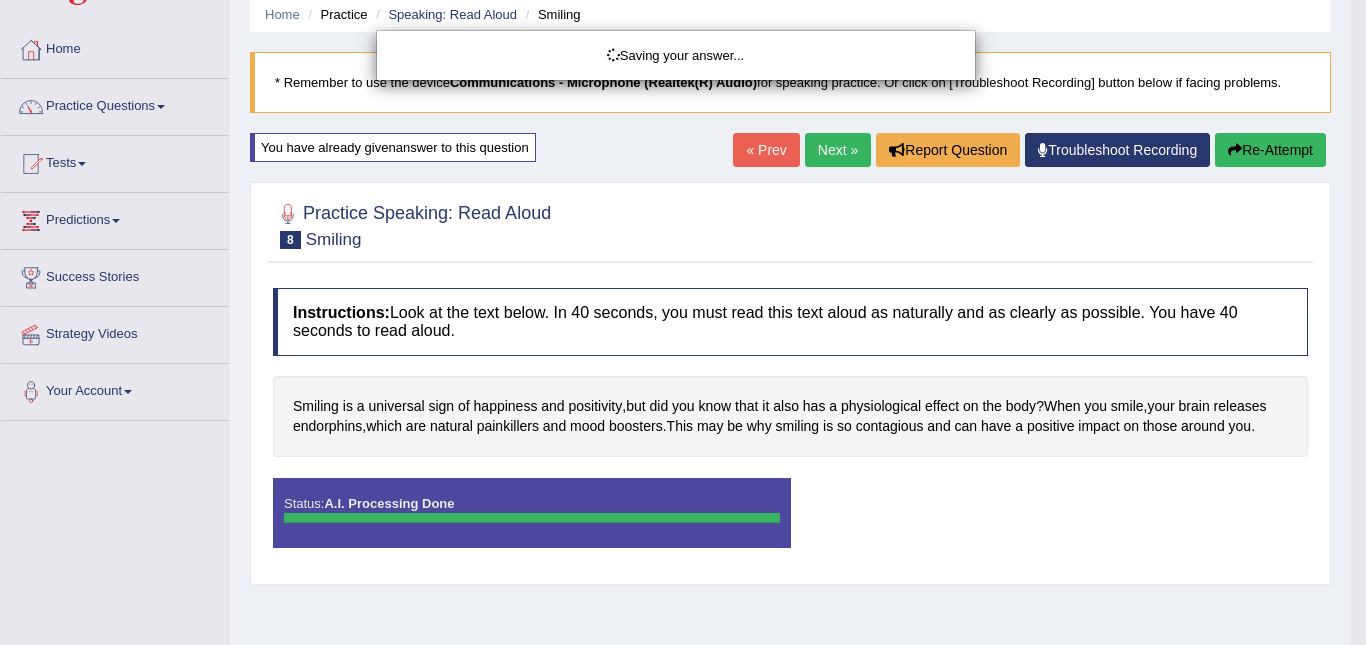 click on "Saving your answer..." at bounding box center (683, 322) 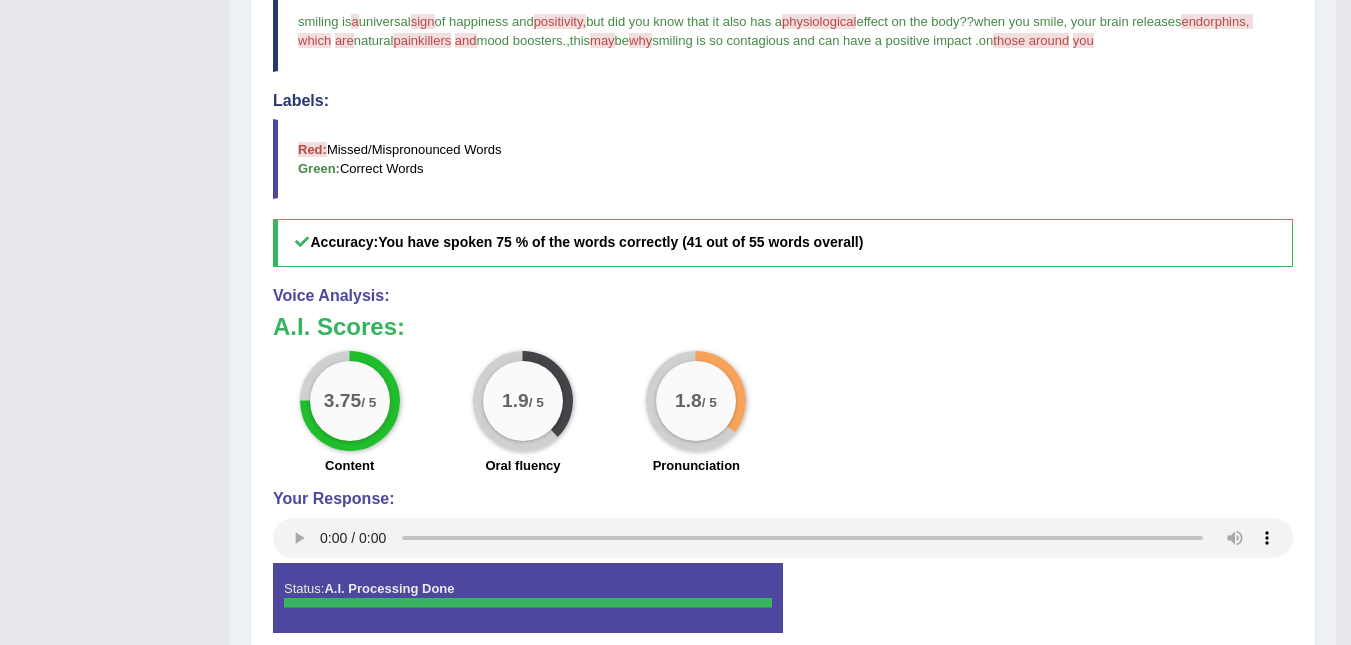 scroll, scrollTop: 607, scrollLeft: 0, axis: vertical 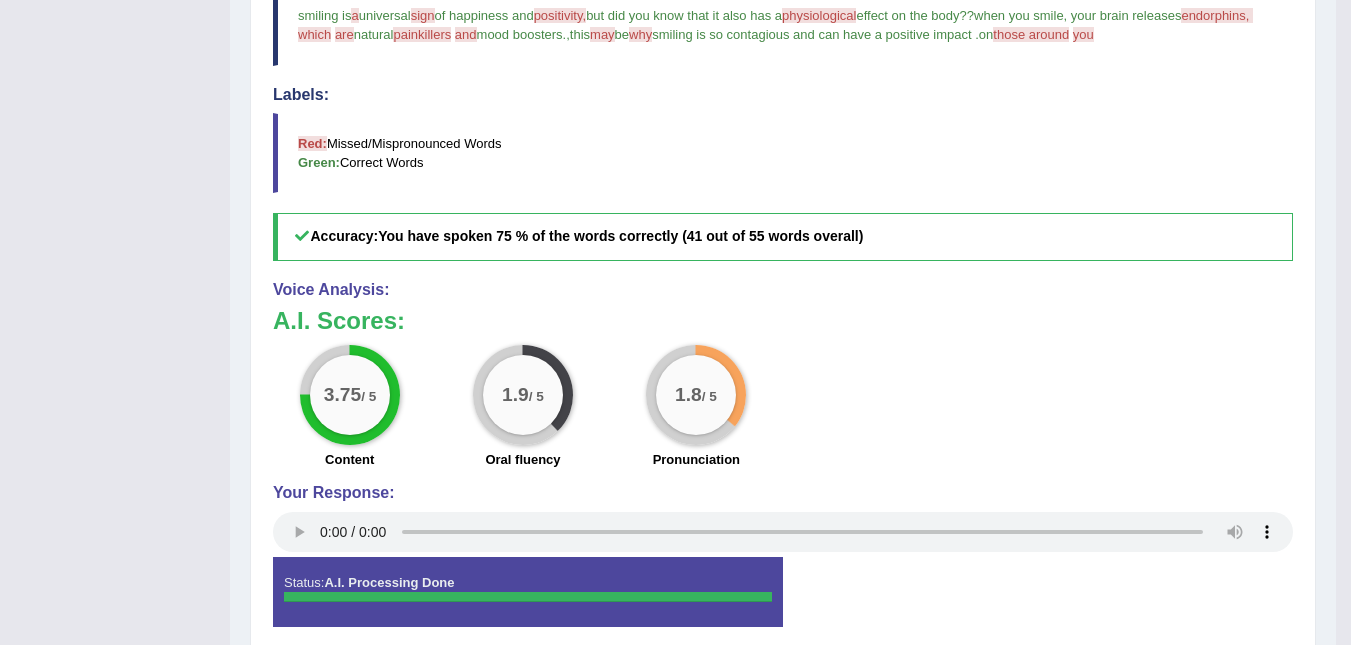 drag, startPoint x: 1347, startPoint y: 327, endPoint x: 1364, endPoint y: 264, distance: 65.25335 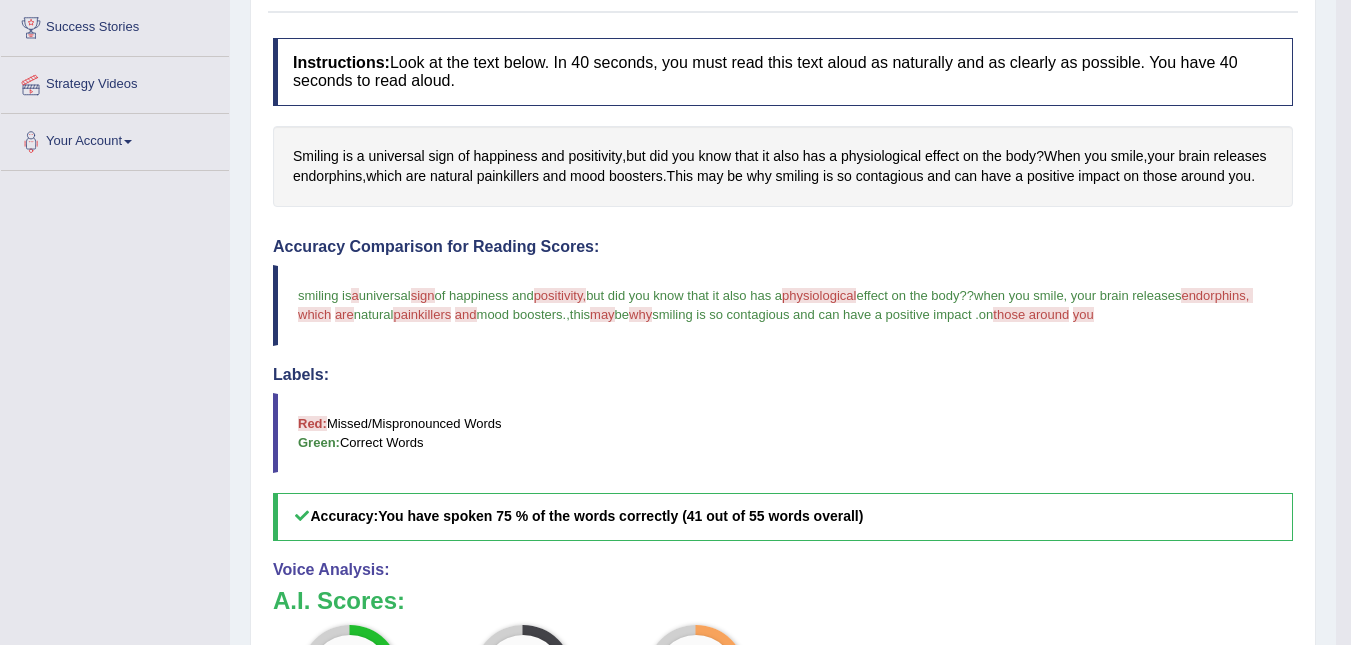 scroll, scrollTop: 318, scrollLeft: 0, axis: vertical 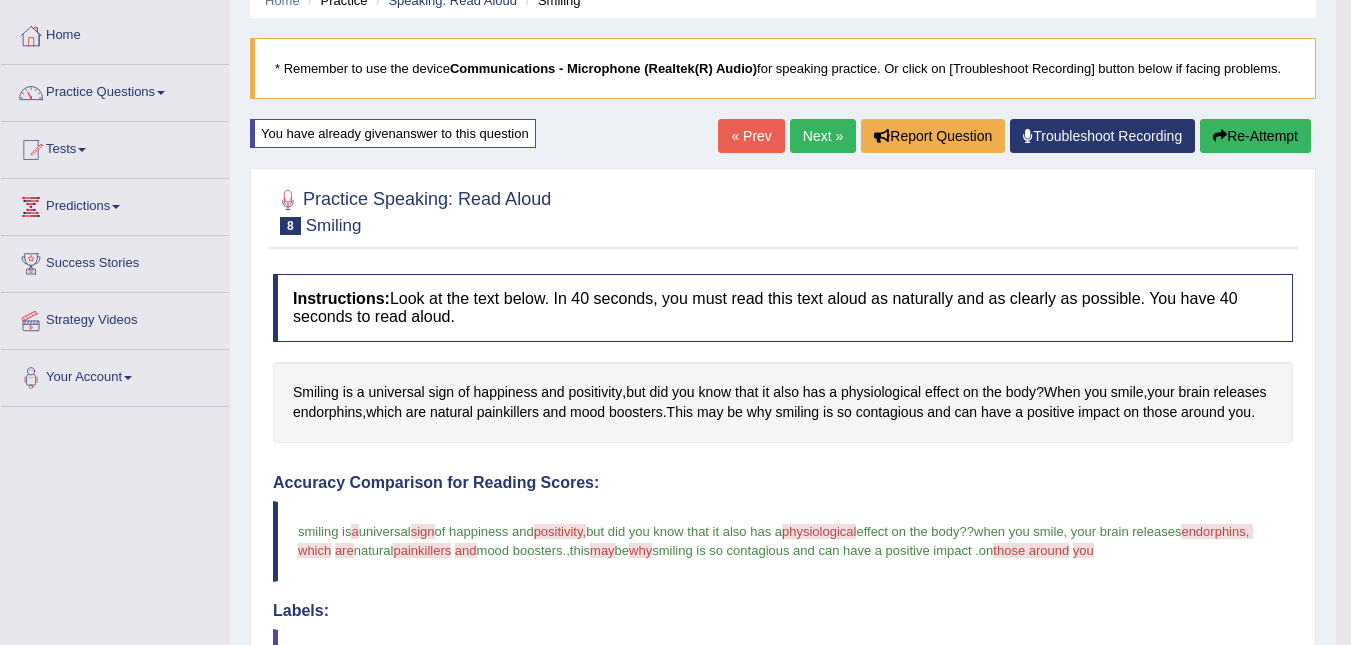 drag, startPoint x: 1246, startPoint y: 132, endPoint x: 1241, endPoint y: 154, distance: 22.561028 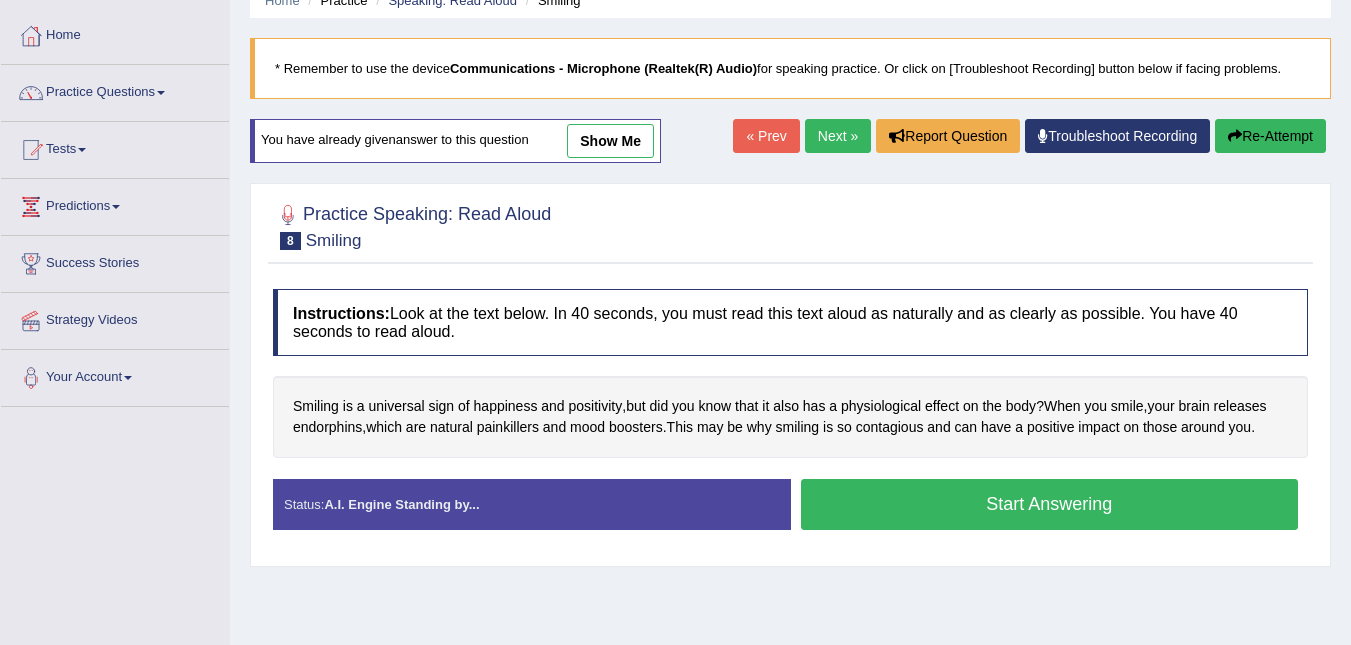 scroll, scrollTop: 0, scrollLeft: 0, axis: both 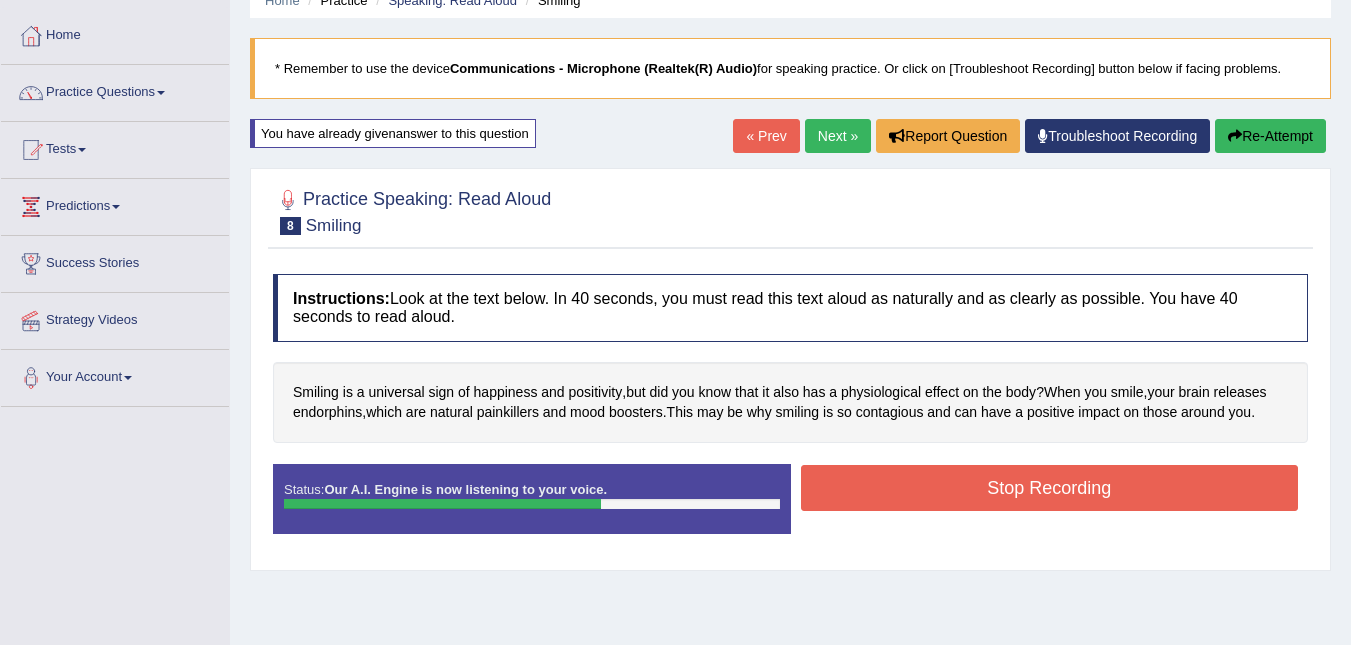 click on "Status:  Our A.I. Engine is now listening to your voice. Start Answering Stop Recording" at bounding box center [790, 509] 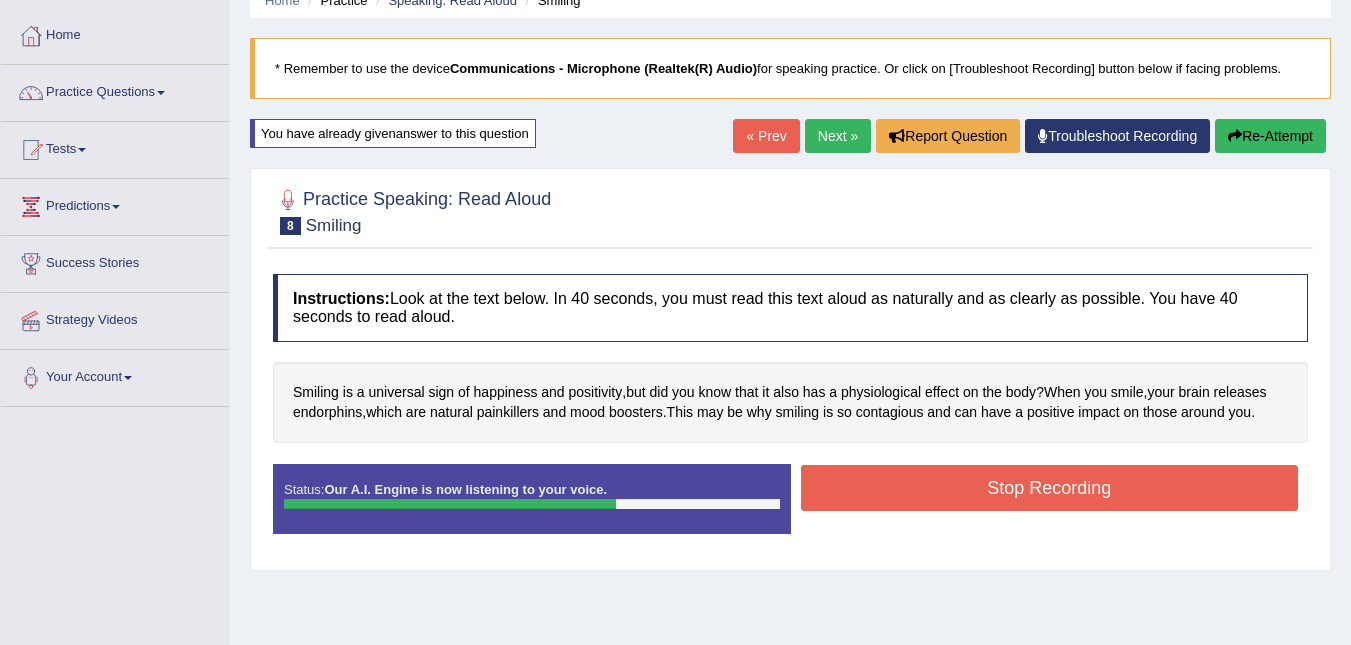 click on "Stop Recording" at bounding box center (1050, 488) 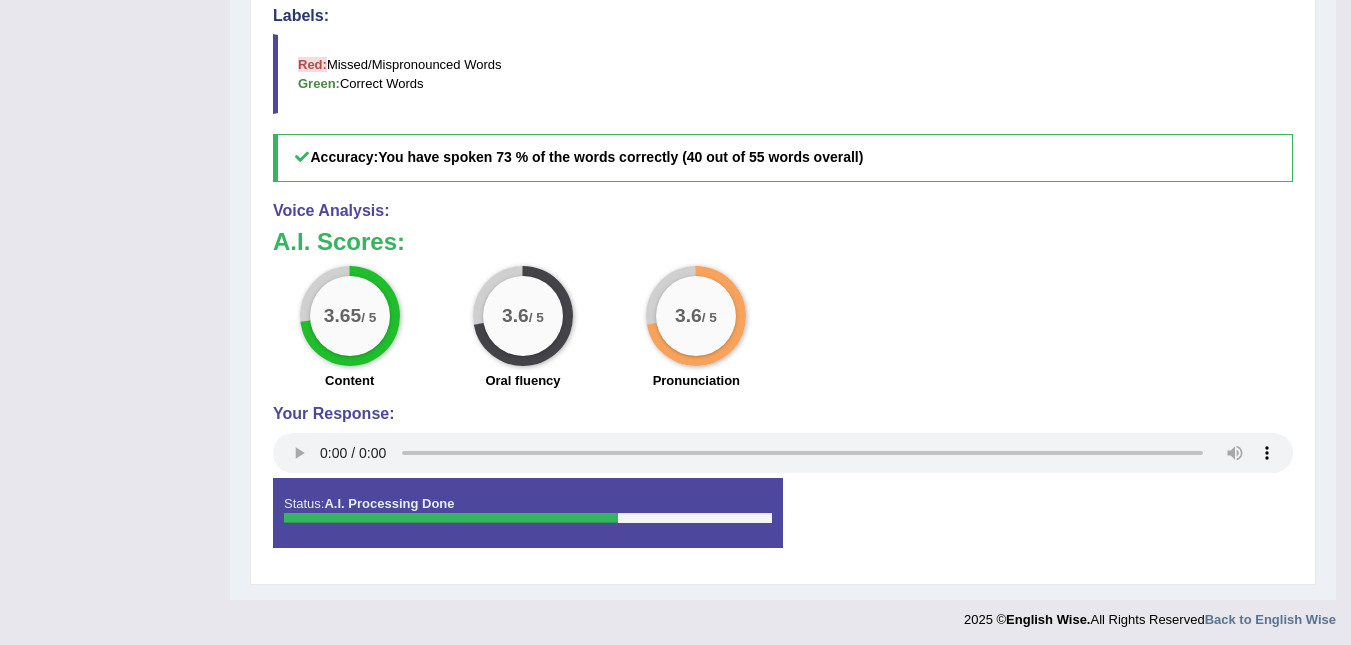 scroll, scrollTop: 677, scrollLeft: 0, axis: vertical 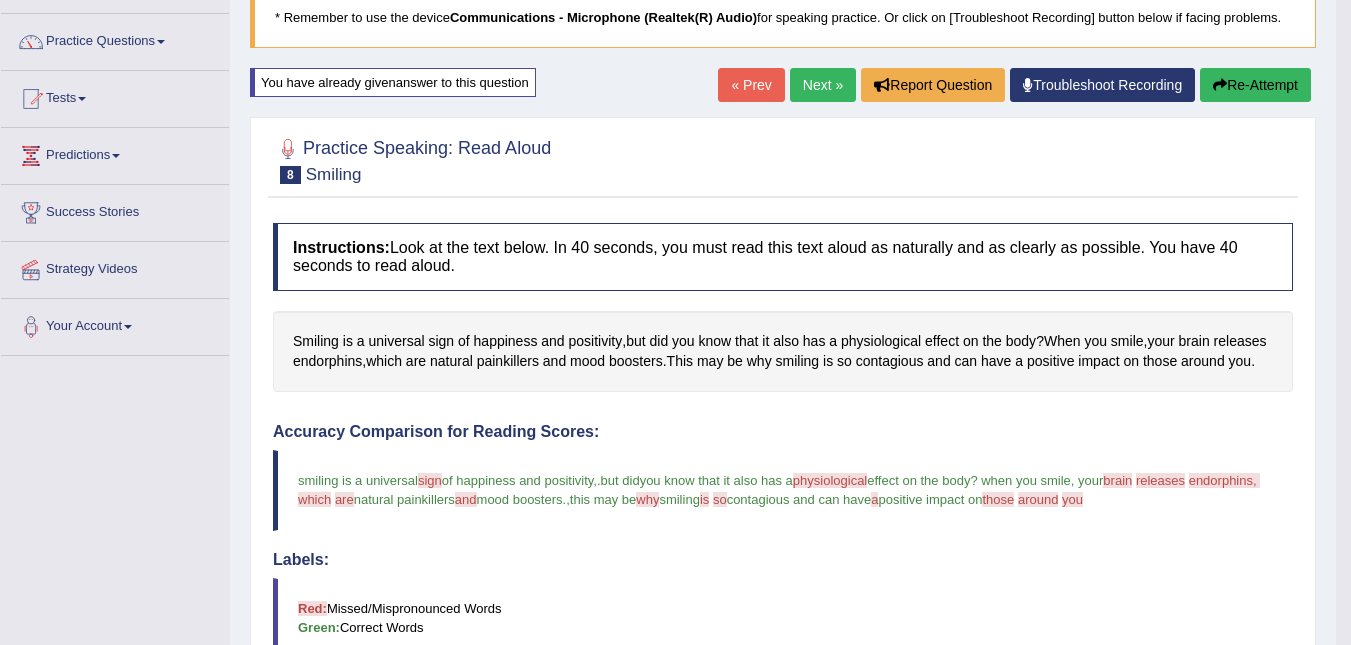 click on "Re-Attempt" at bounding box center (1255, 85) 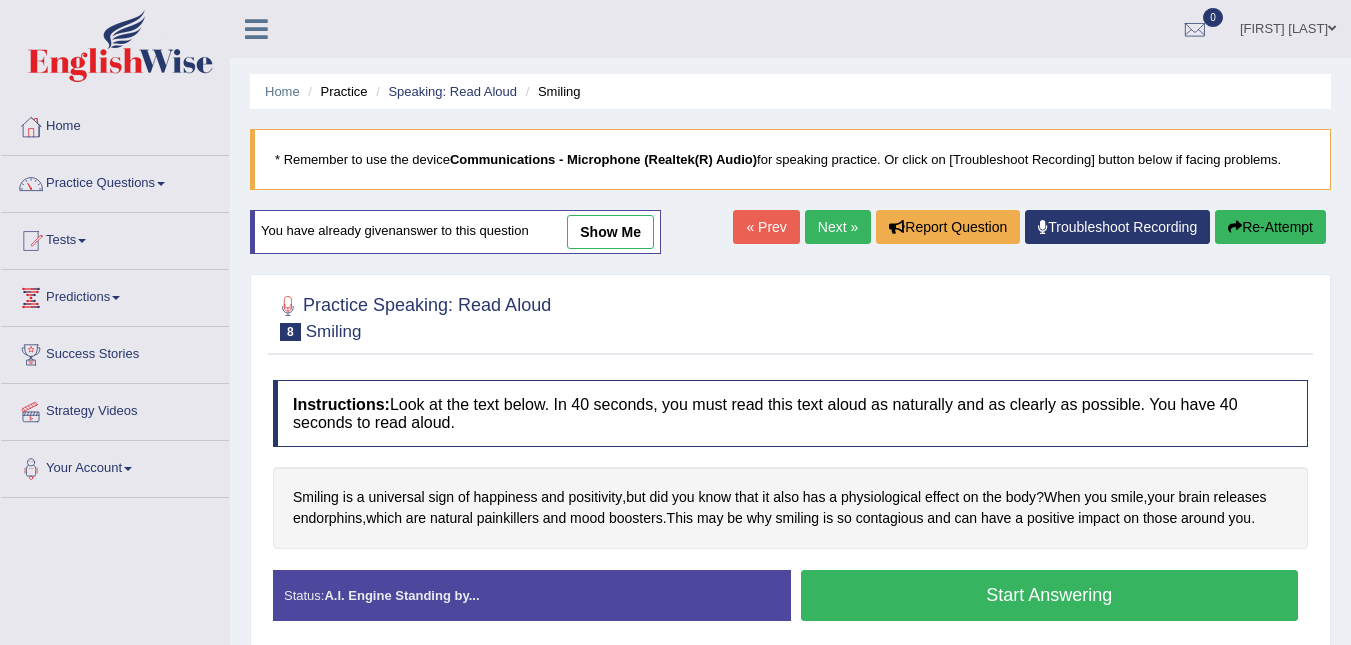 scroll, scrollTop: 142, scrollLeft: 0, axis: vertical 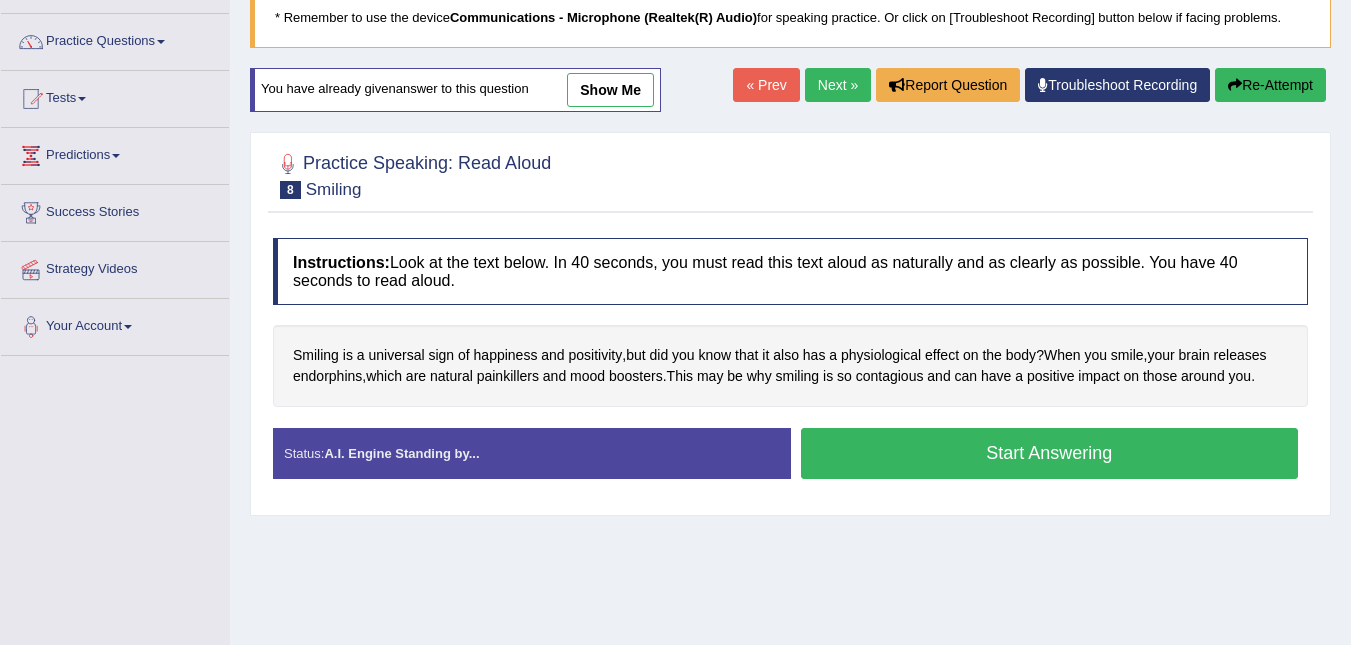 click on "Start Answering" at bounding box center [1050, 453] 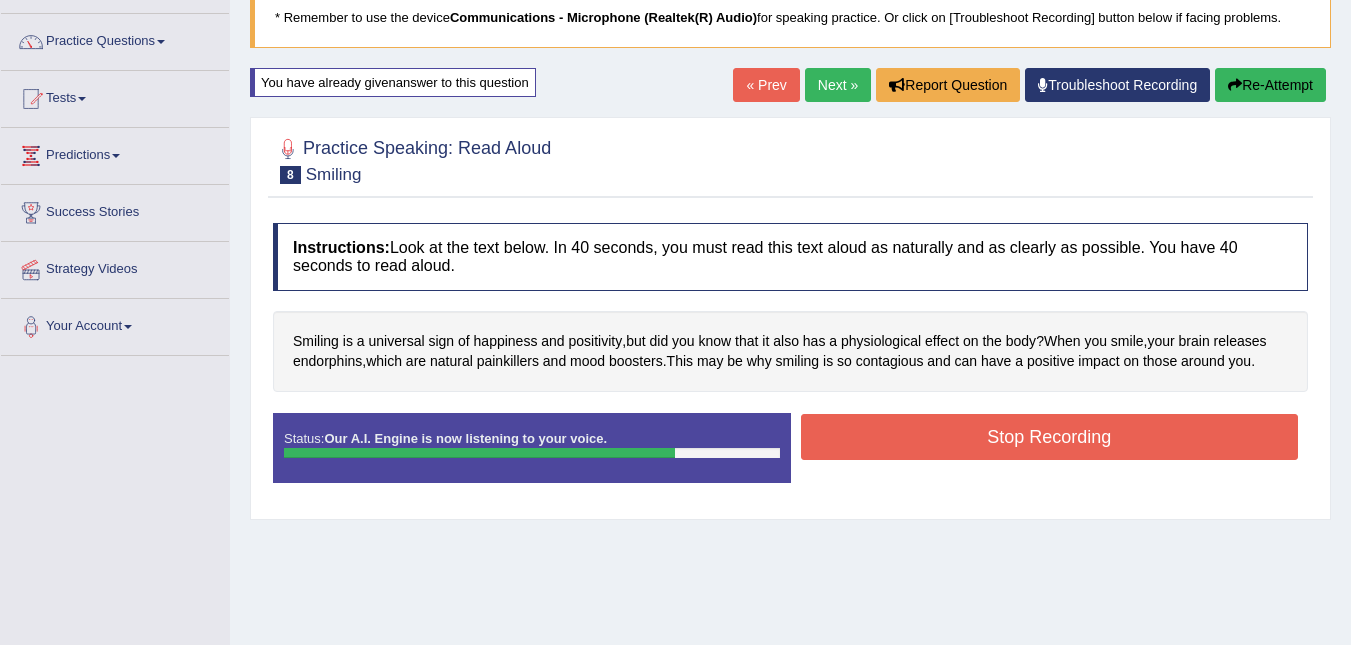 click on "Stop Recording" at bounding box center [1050, 437] 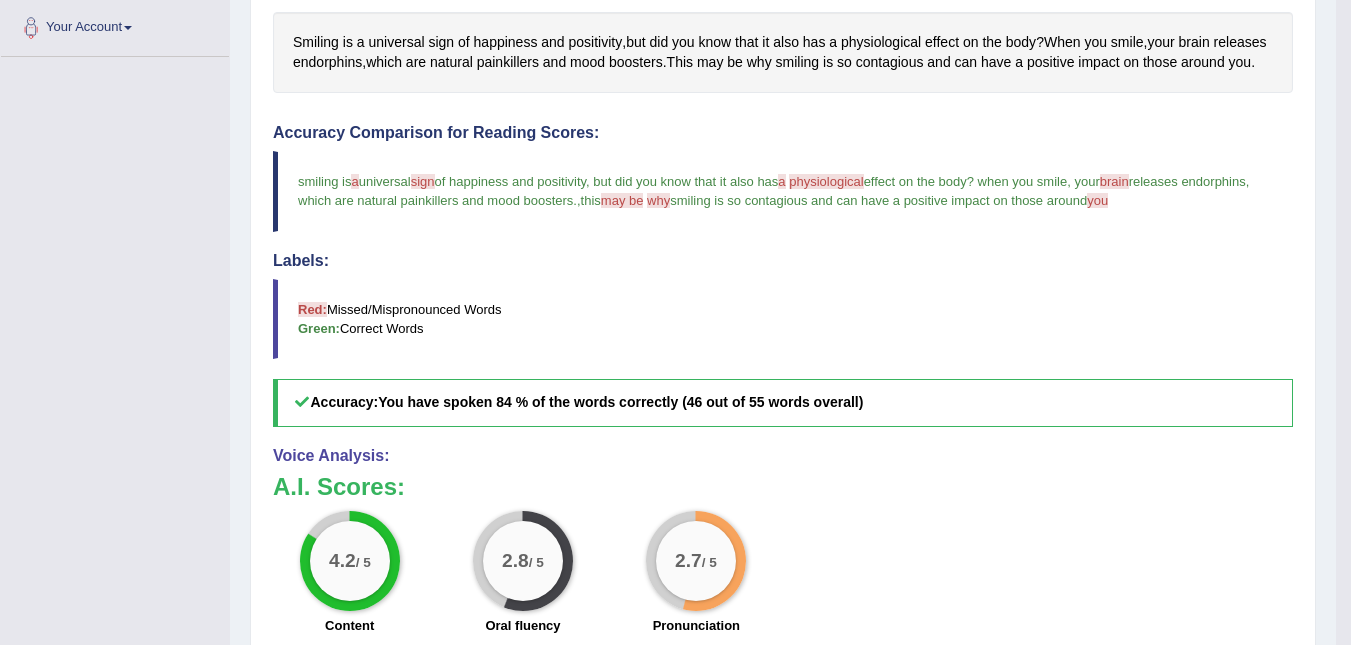 scroll, scrollTop: 438, scrollLeft: 0, axis: vertical 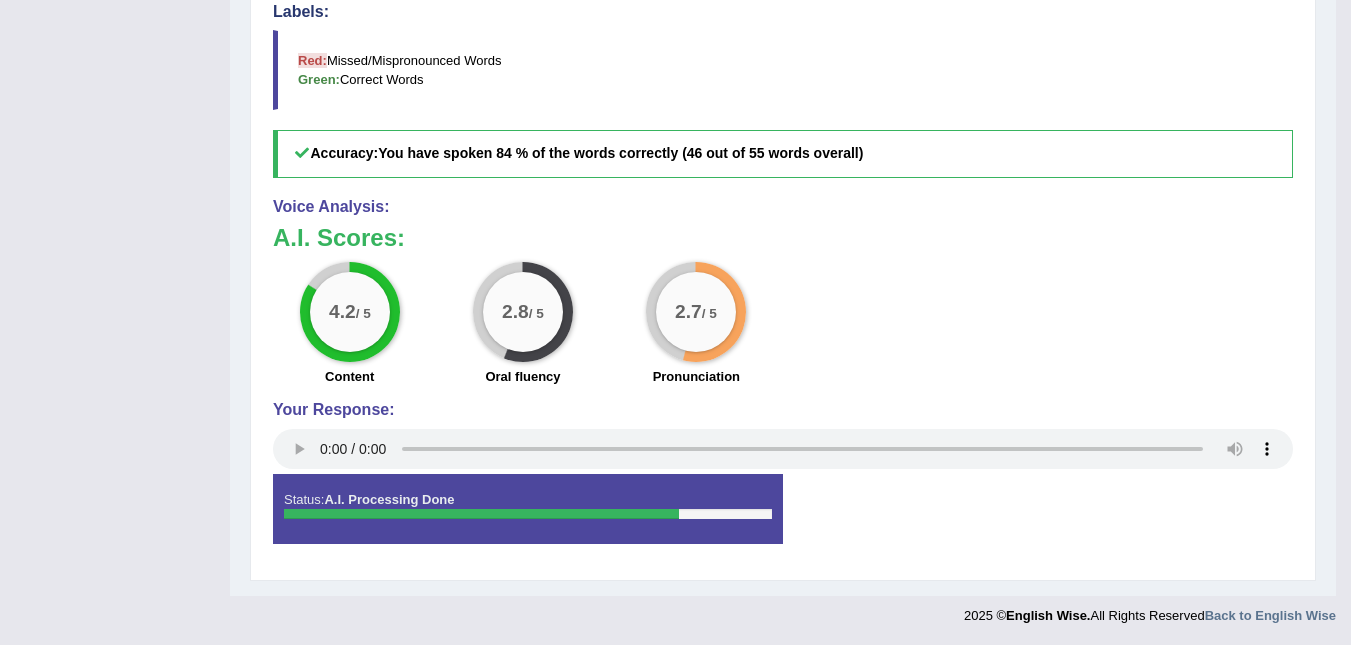 drag, startPoint x: 1354, startPoint y: 352, endPoint x: 1365, endPoint y: 211, distance: 141.42842 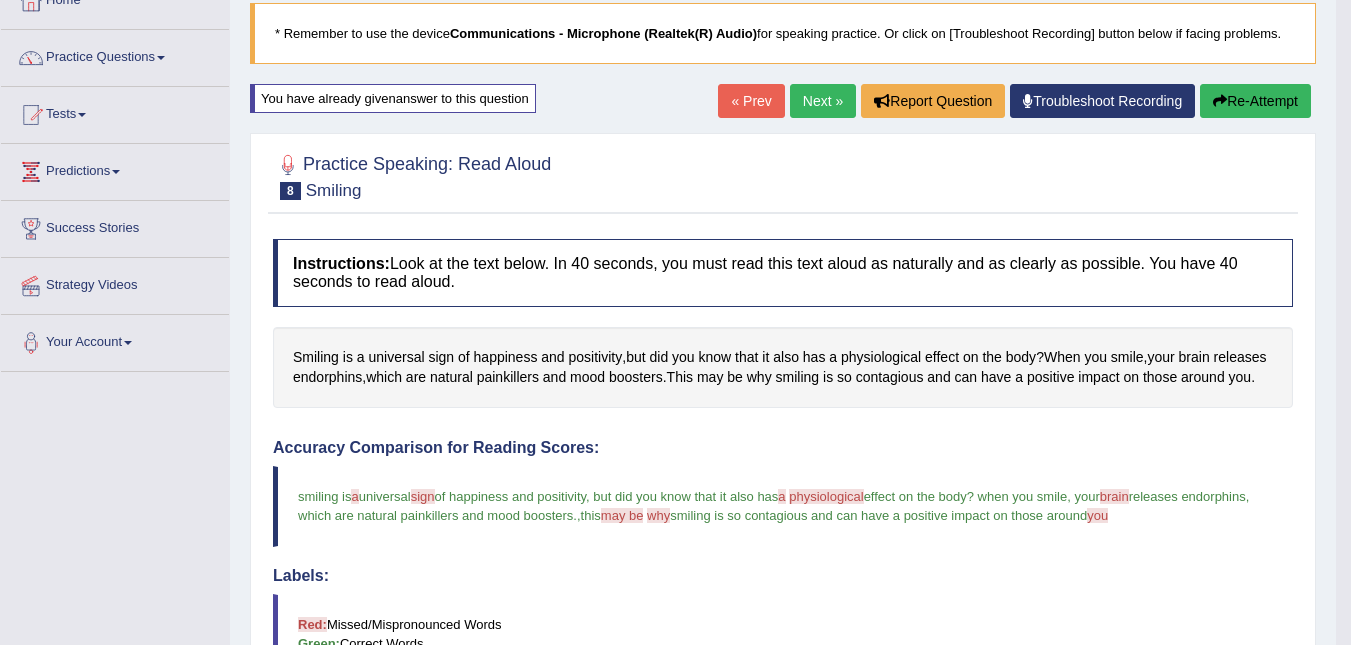 click on "Re-Attempt" at bounding box center (1255, 101) 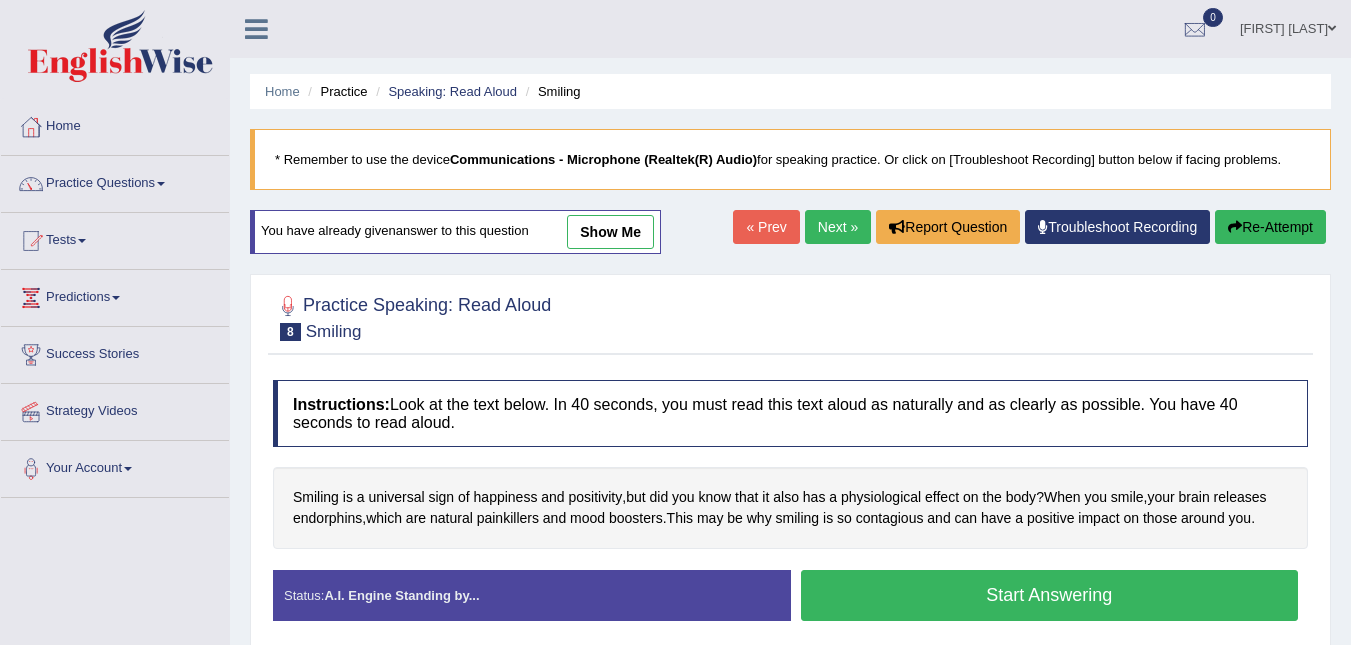 scroll, scrollTop: 126, scrollLeft: 0, axis: vertical 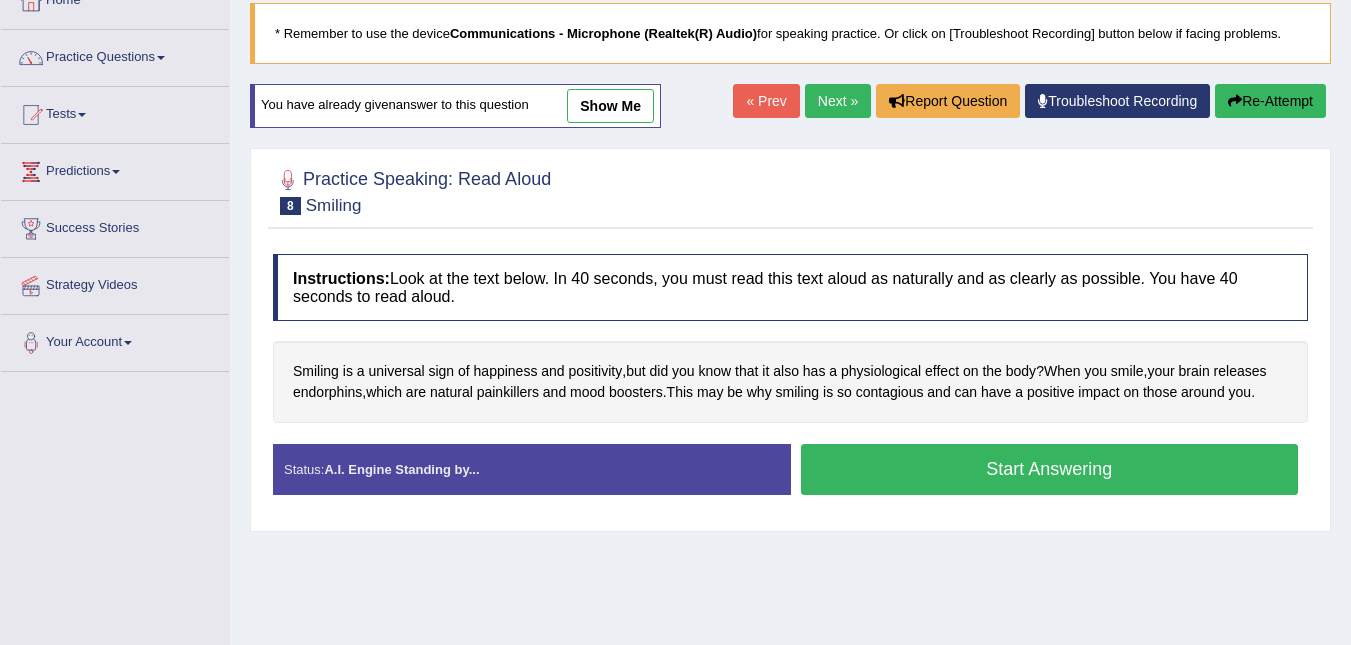 click on "Start Answering" at bounding box center (1050, 469) 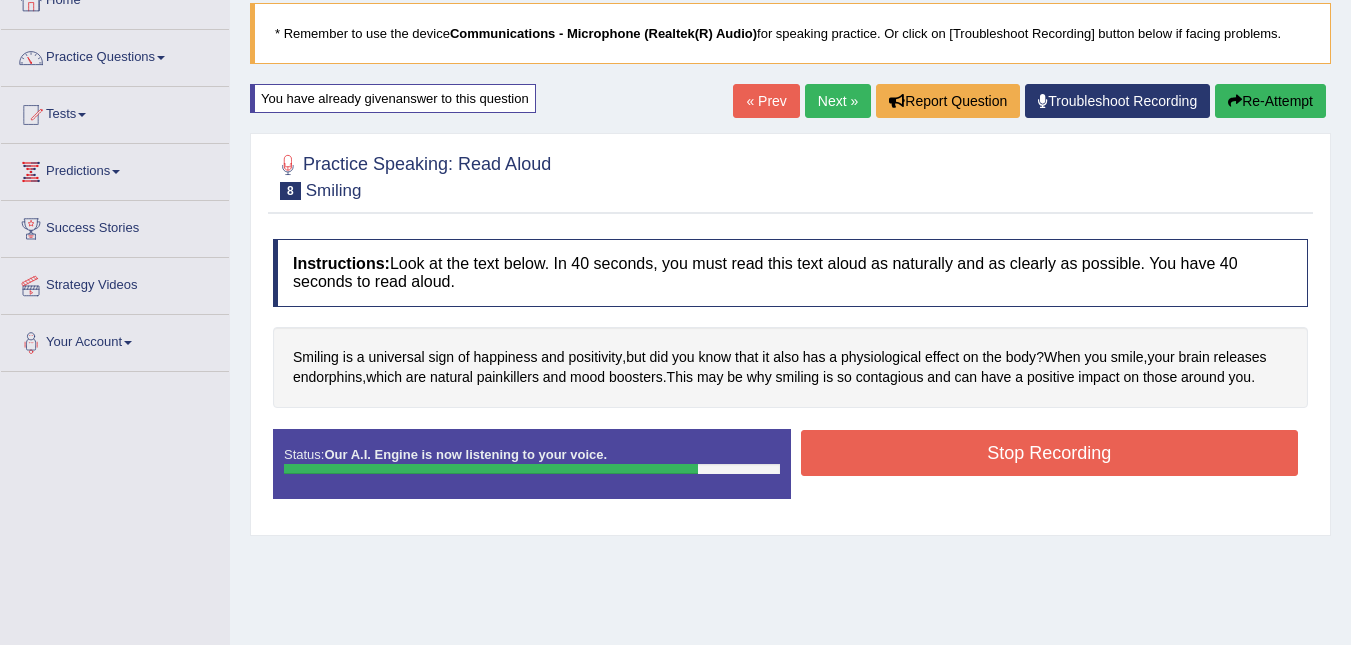 click on "Stop Recording" at bounding box center (1050, 453) 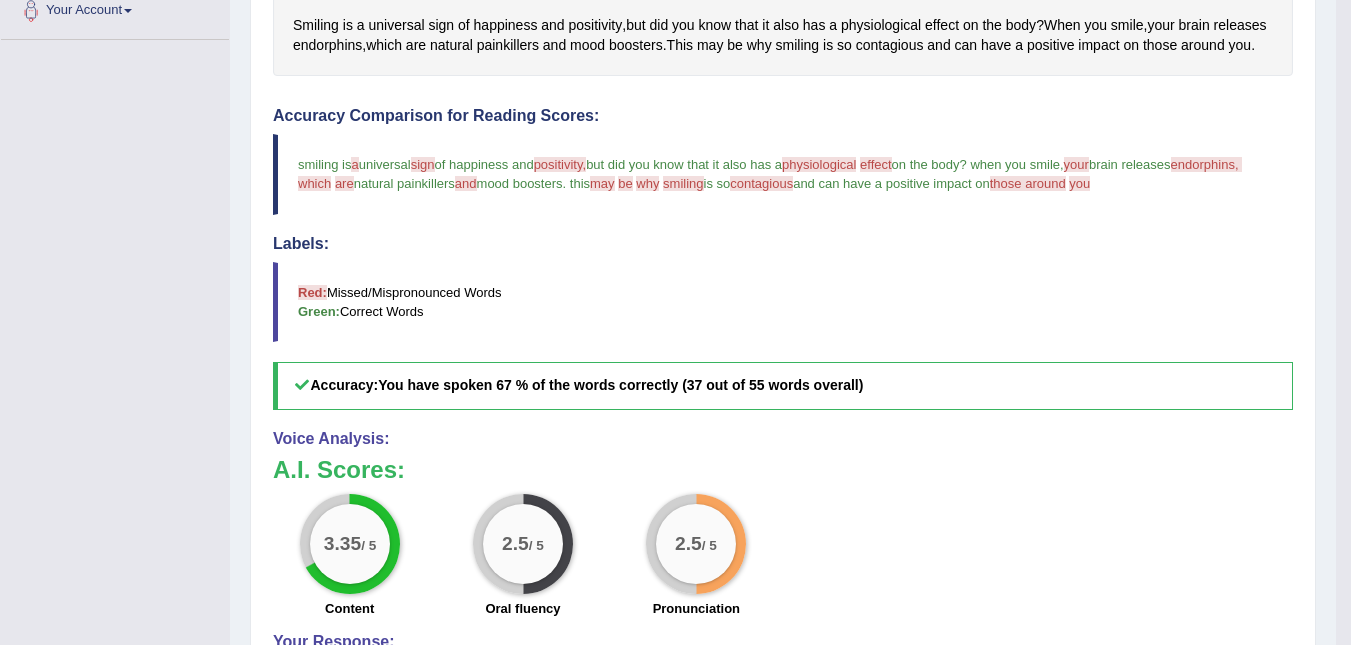 scroll, scrollTop: 440, scrollLeft: 0, axis: vertical 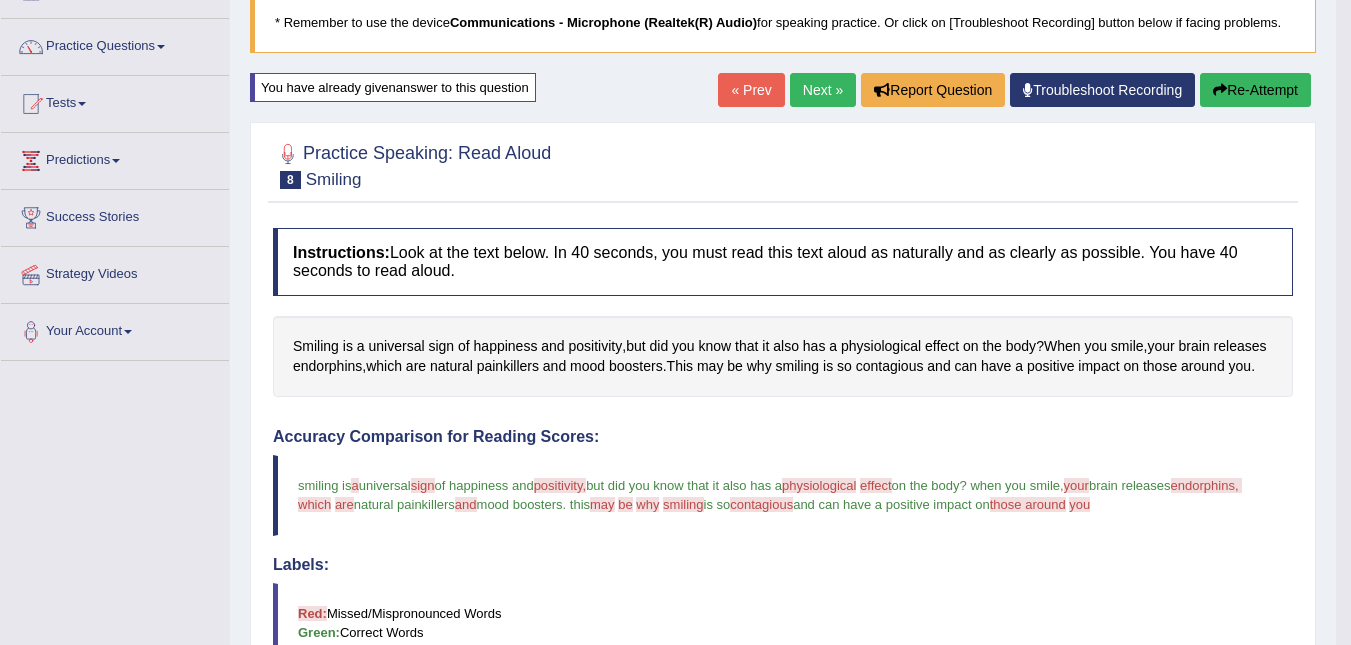 click on "Re-Attempt" at bounding box center (1255, 90) 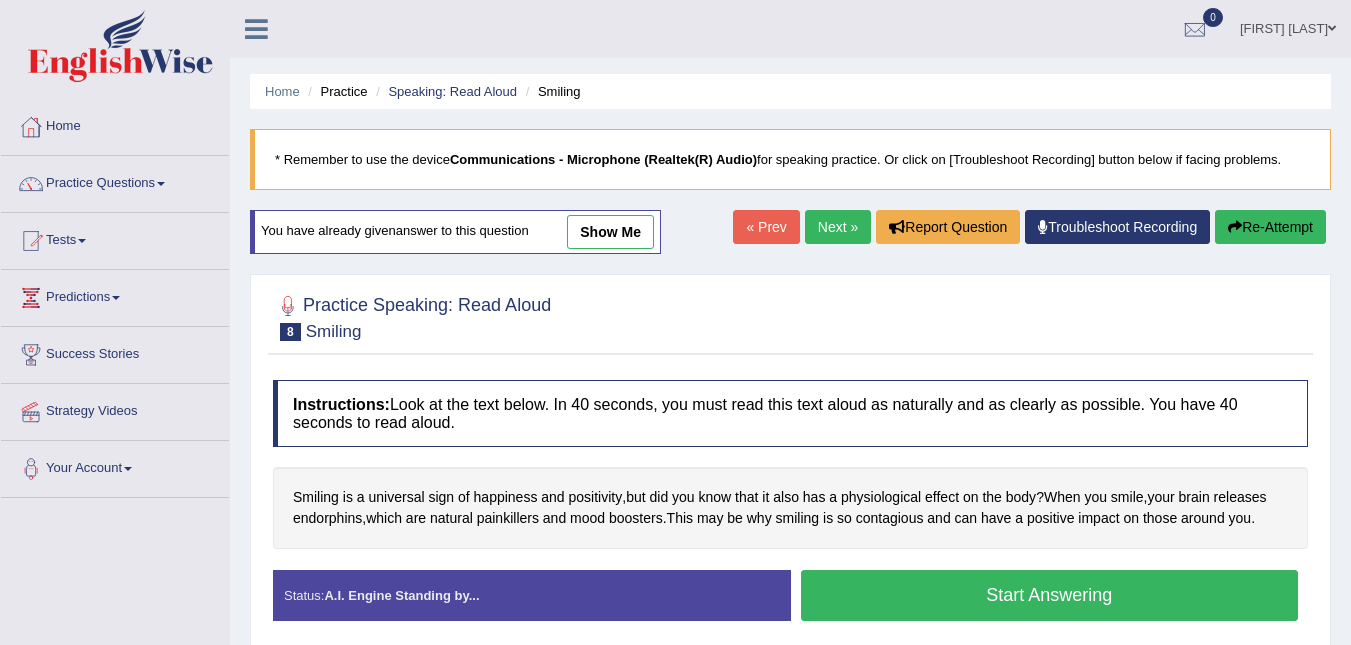 scroll, scrollTop: 137, scrollLeft: 0, axis: vertical 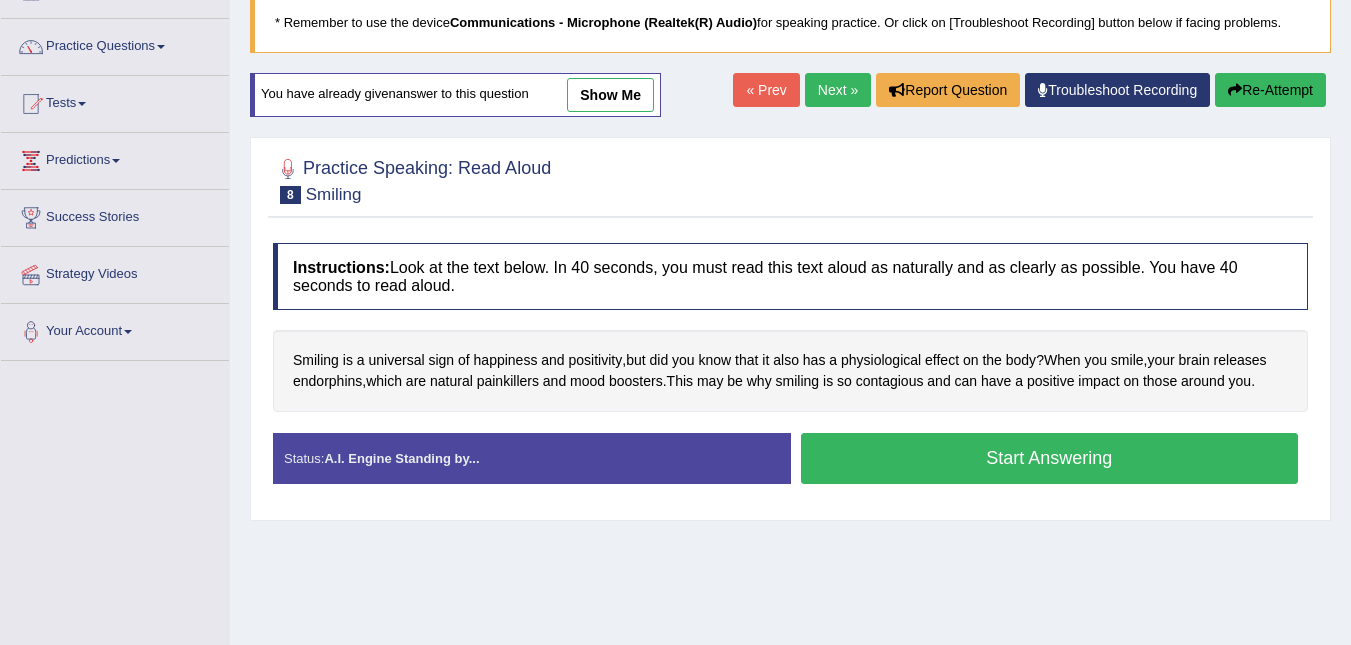 drag, startPoint x: 999, startPoint y: 440, endPoint x: 999, endPoint y: 456, distance: 16 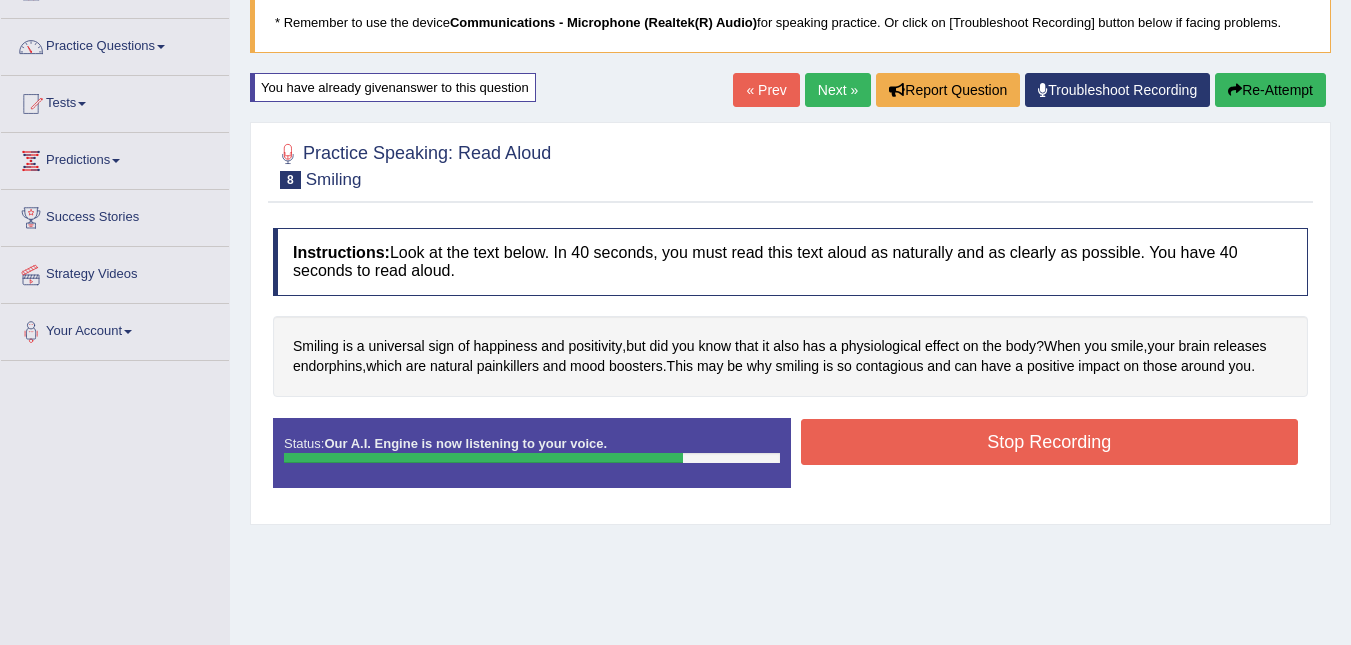 click on "Stop Recording" at bounding box center [1050, 442] 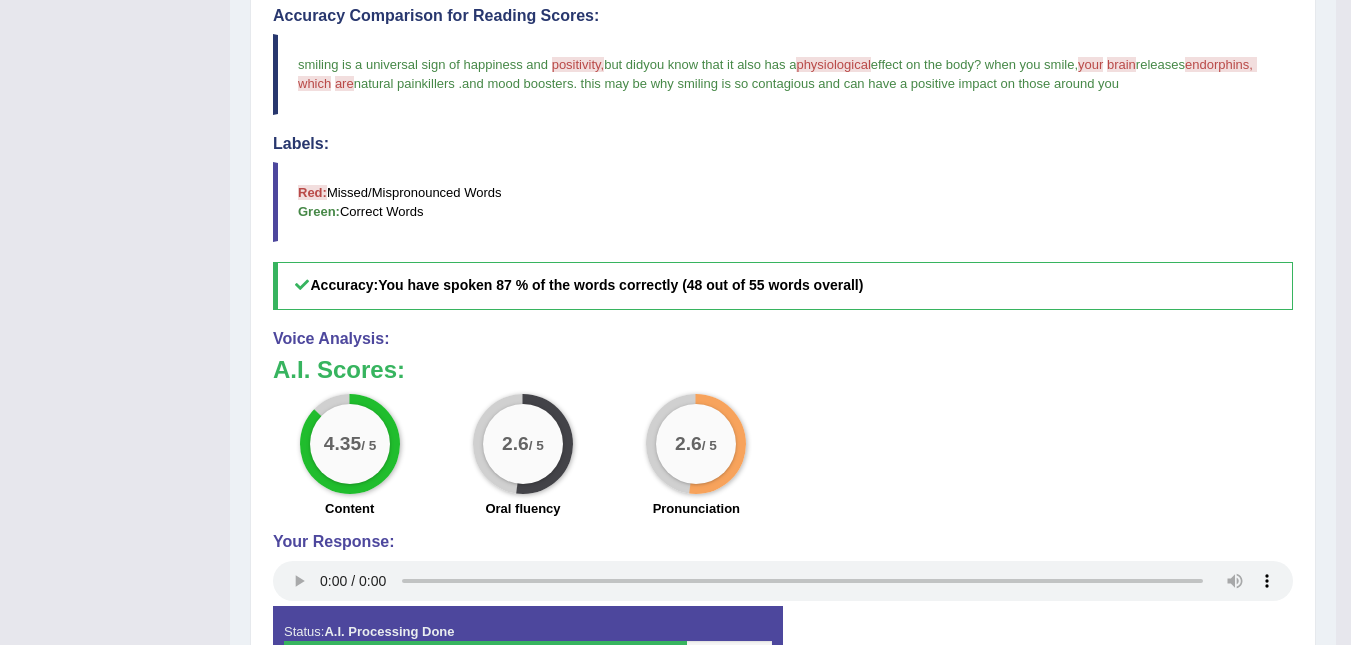 scroll, scrollTop: 532, scrollLeft: 0, axis: vertical 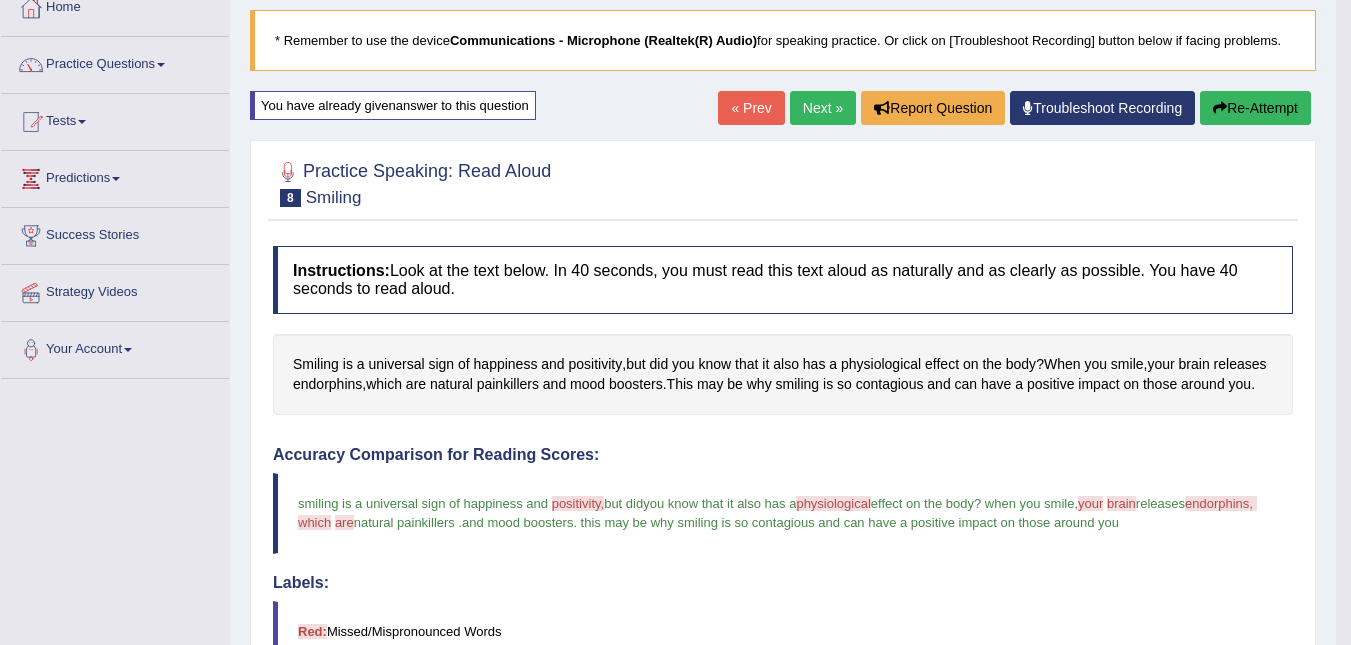 click on "Re-Attempt" at bounding box center (1255, 108) 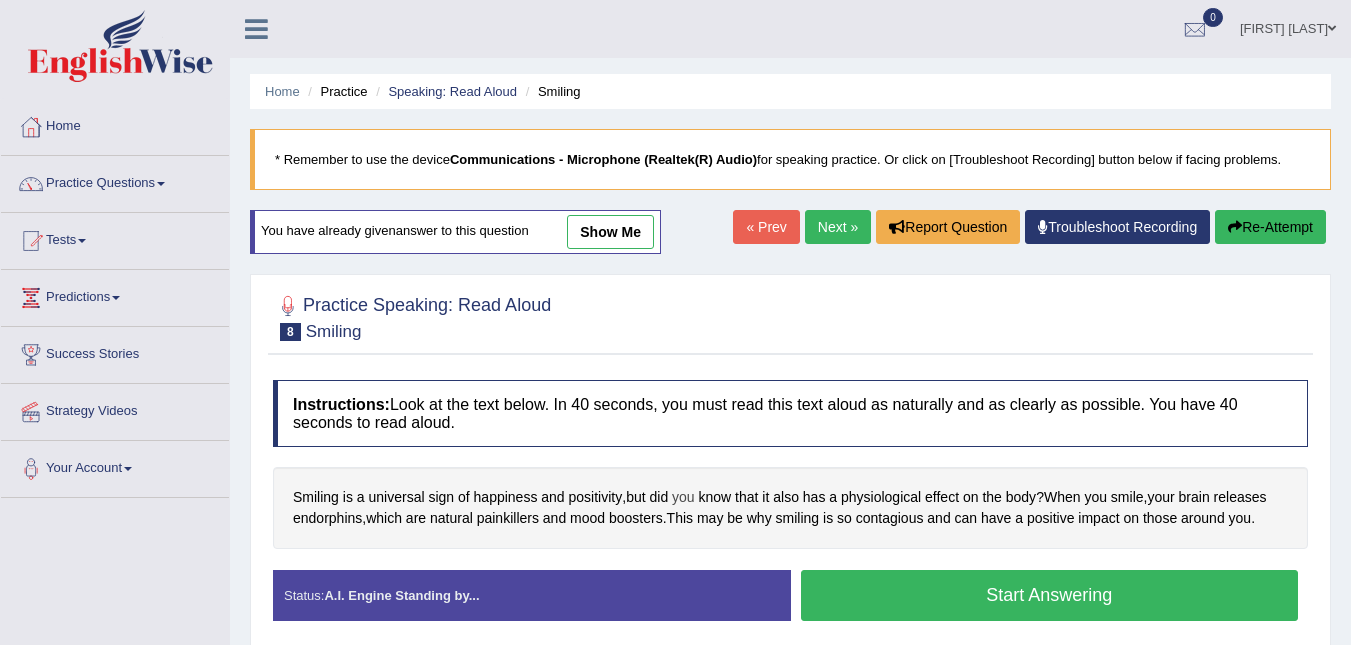 scroll, scrollTop: 119, scrollLeft: 0, axis: vertical 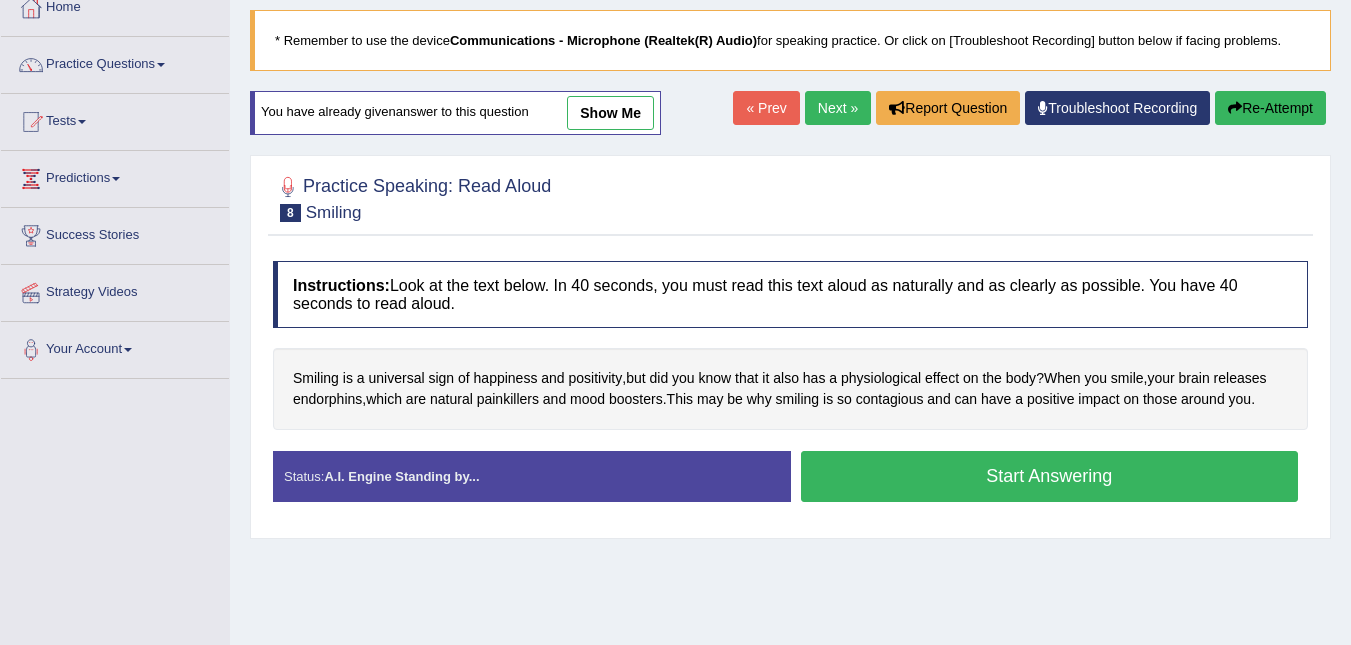 click on "Start Answering" at bounding box center [1050, 476] 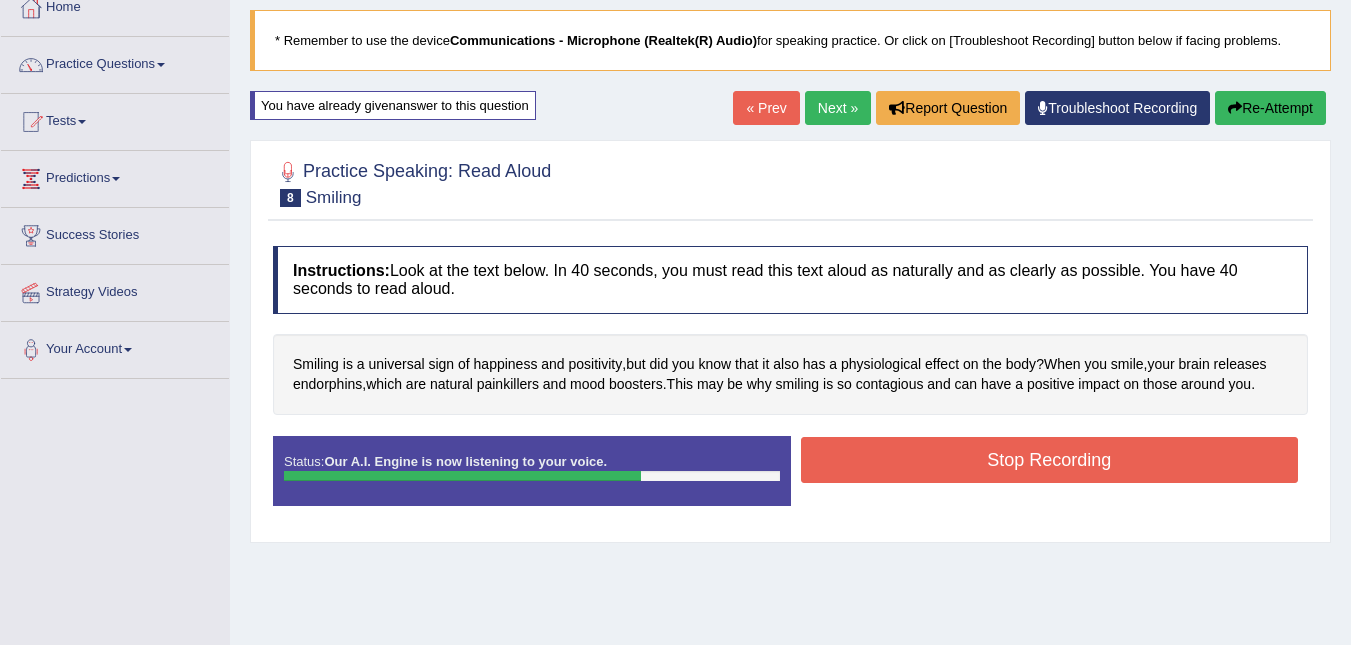 click on "Stop Recording" at bounding box center (1050, 460) 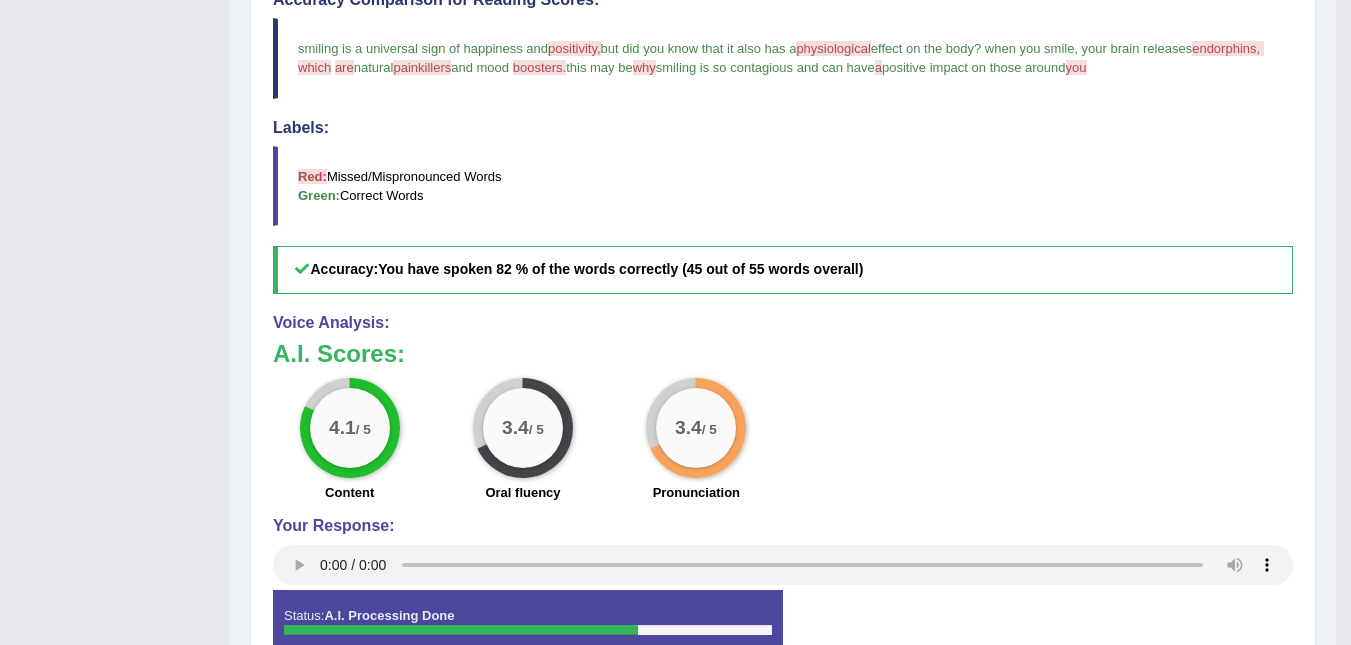 scroll, scrollTop: 580, scrollLeft: 0, axis: vertical 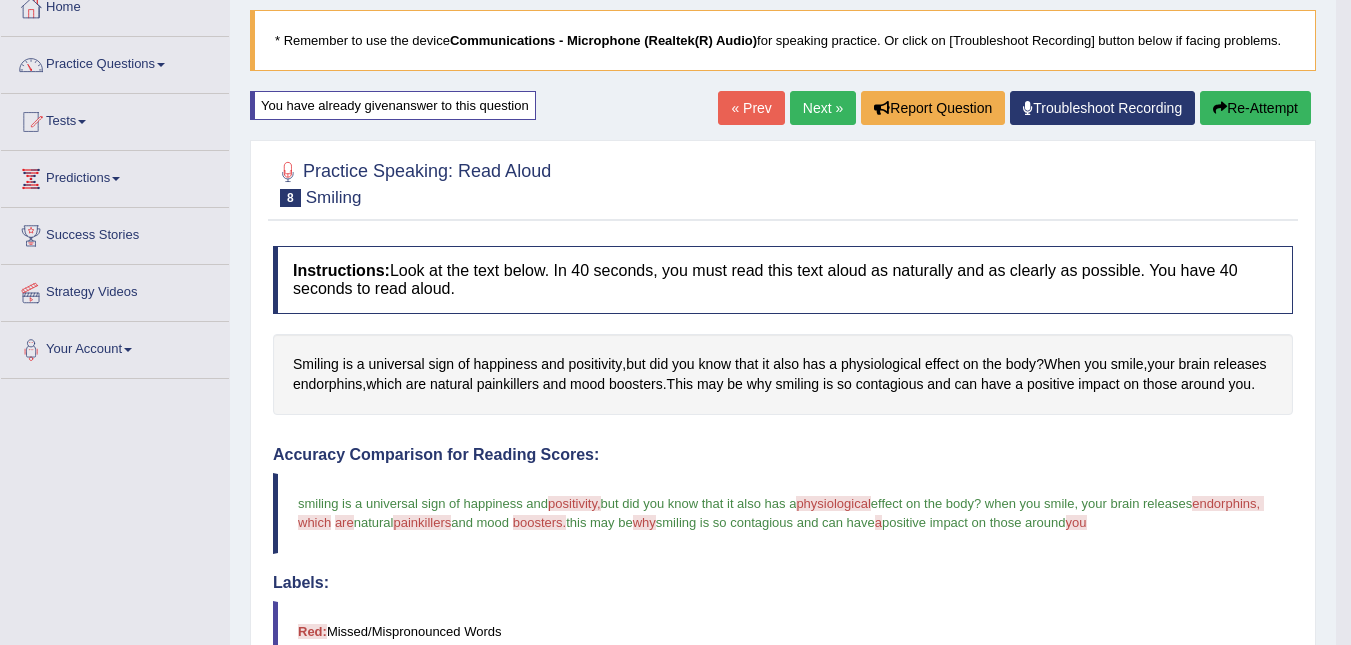 click on "Next »" at bounding box center (823, 108) 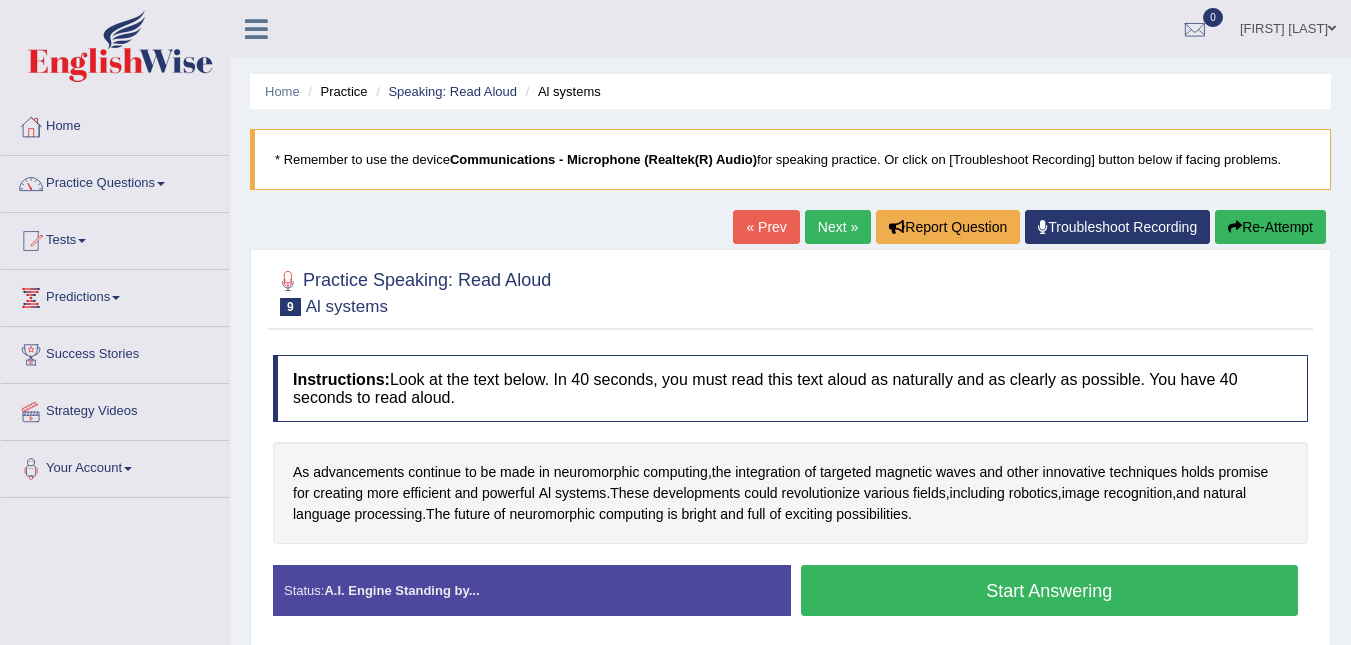 scroll, scrollTop: 0, scrollLeft: 0, axis: both 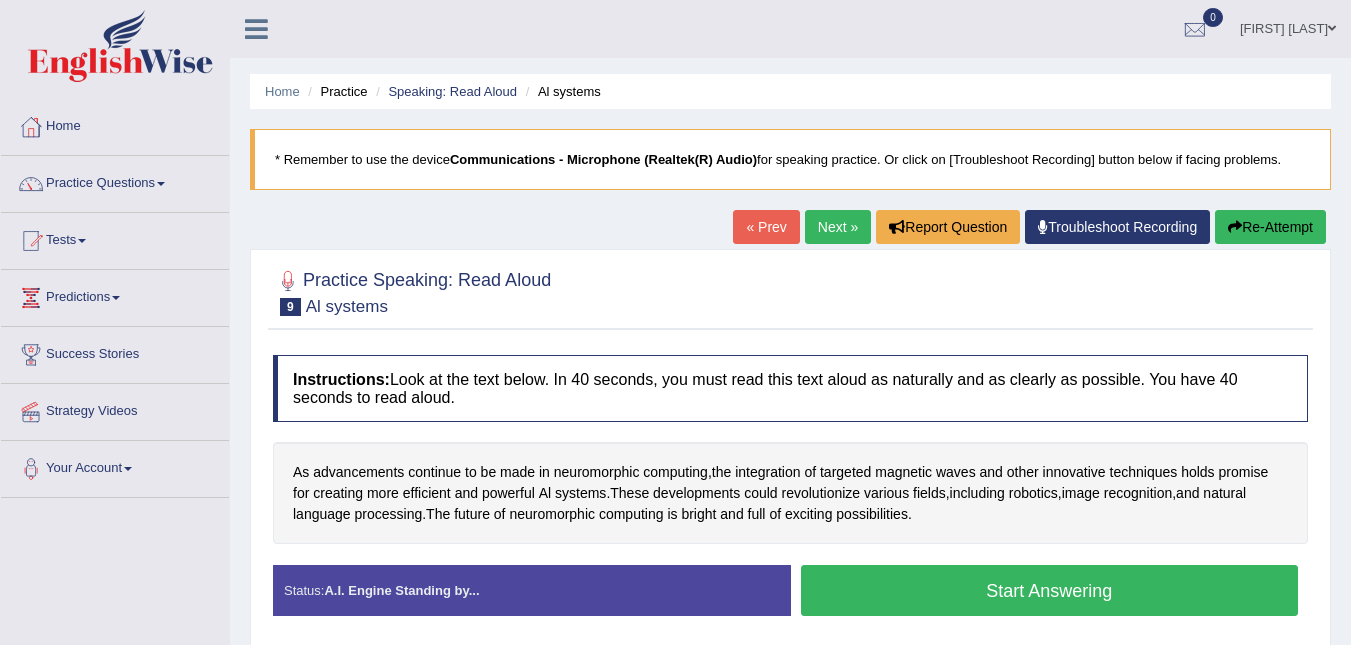 click on "Next »" at bounding box center (838, 227) 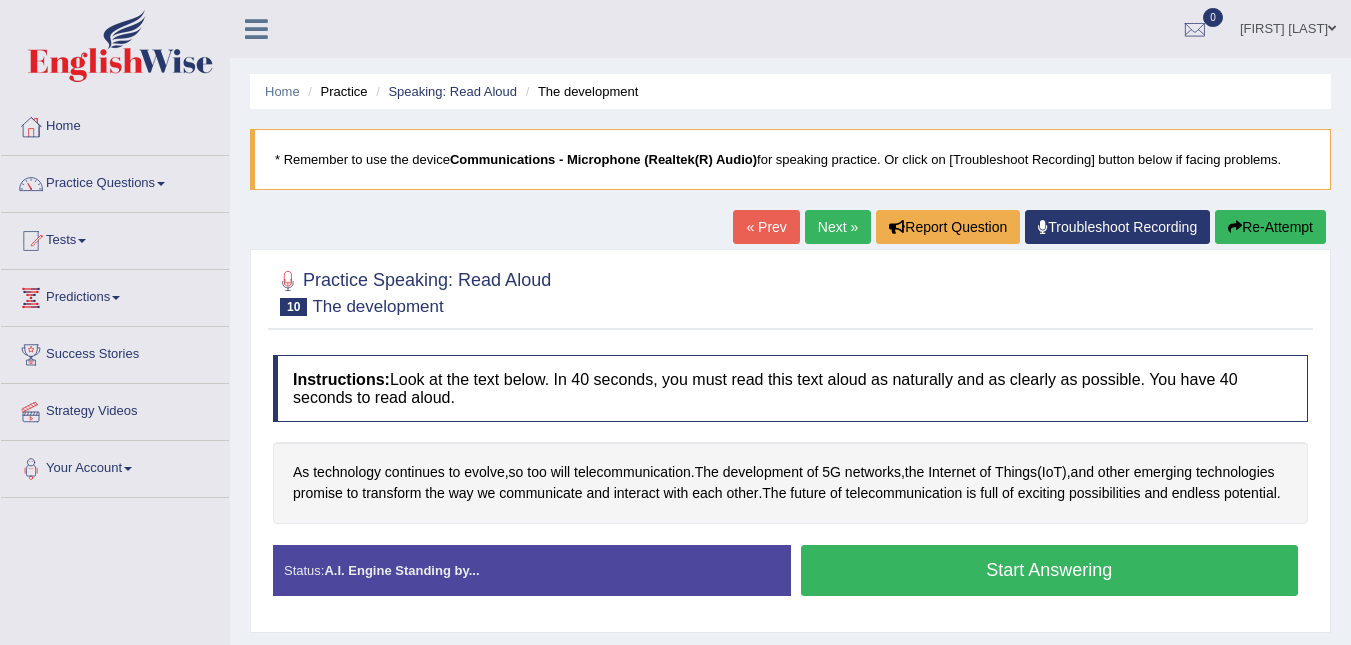 scroll, scrollTop: 0, scrollLeft: 0, axis: both 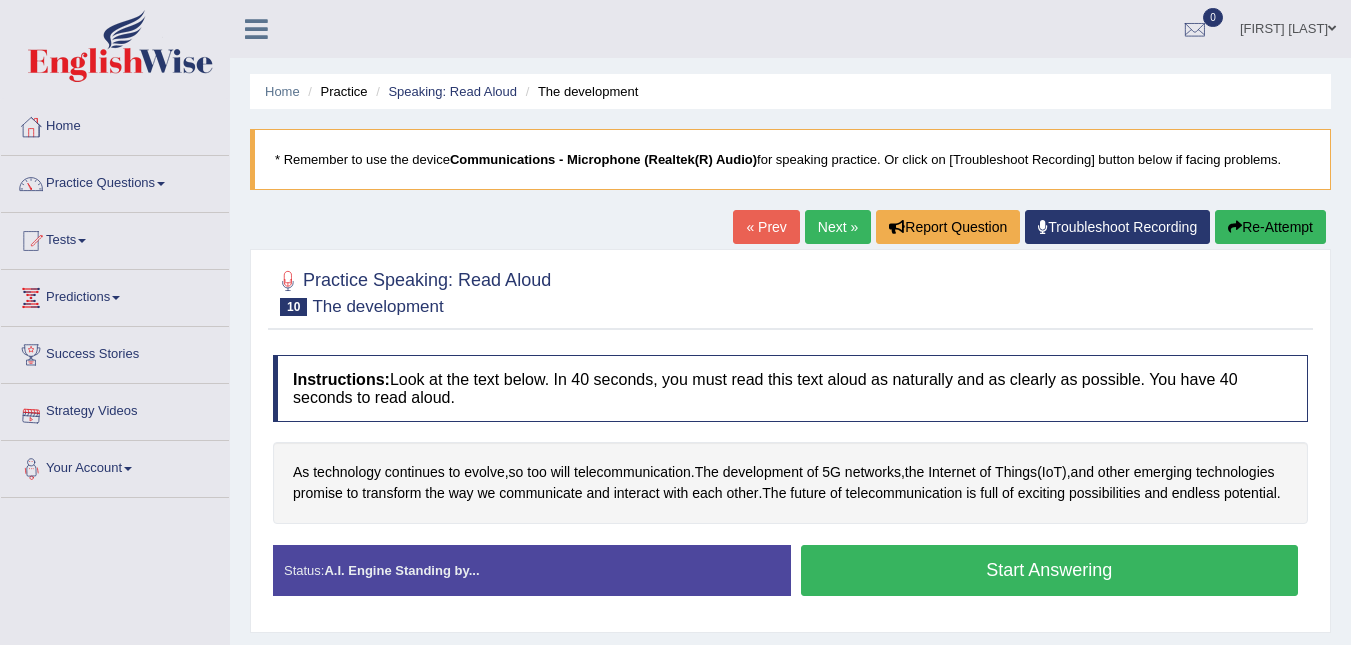click on "Start Answering" at bounding box center (1050, 570) 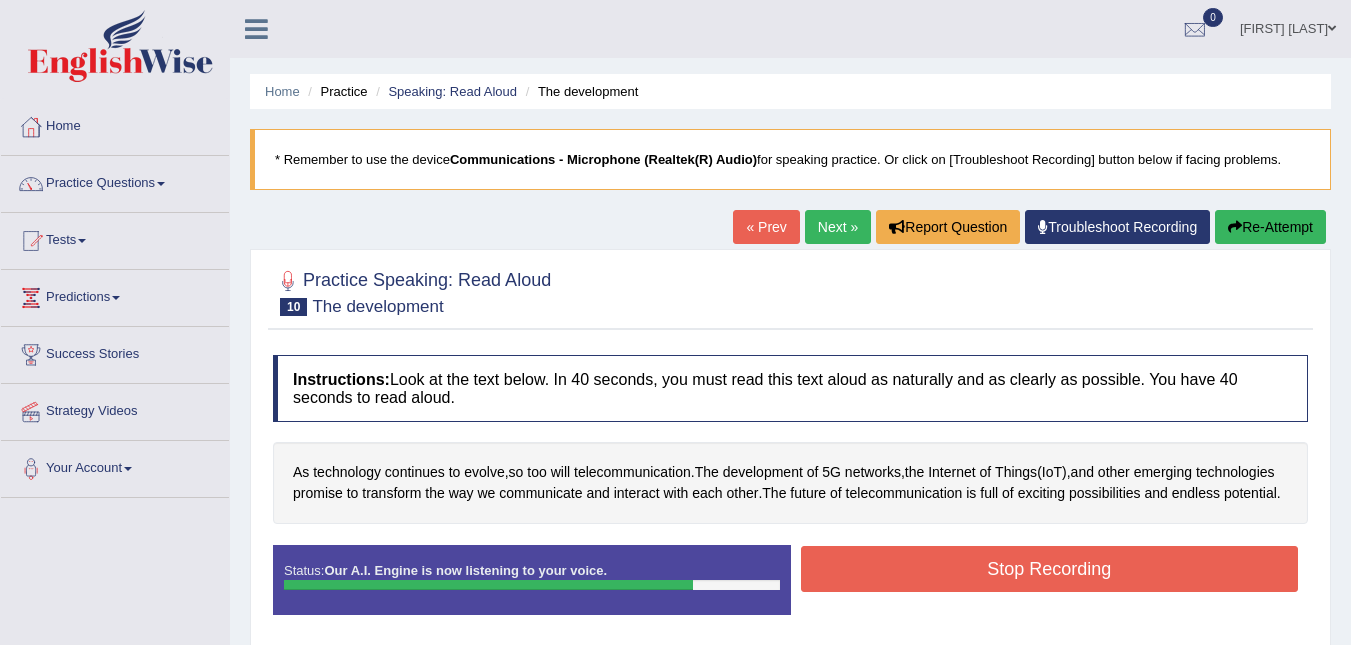 drag, startPoint x: 999, startPoint y: 585, endPoint x: 990, endPoint y: 578, distance: 11.401754 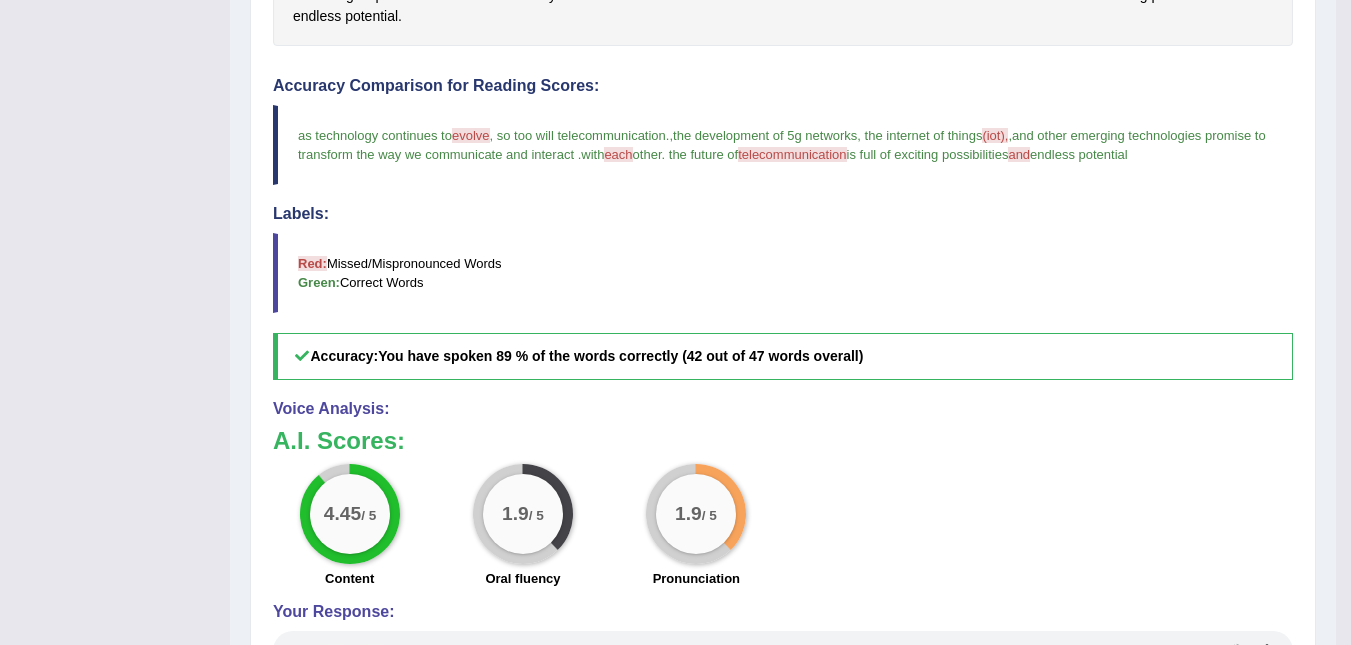 scroll, scrollTop: 520, scrollLeft: 0, axis: vertical 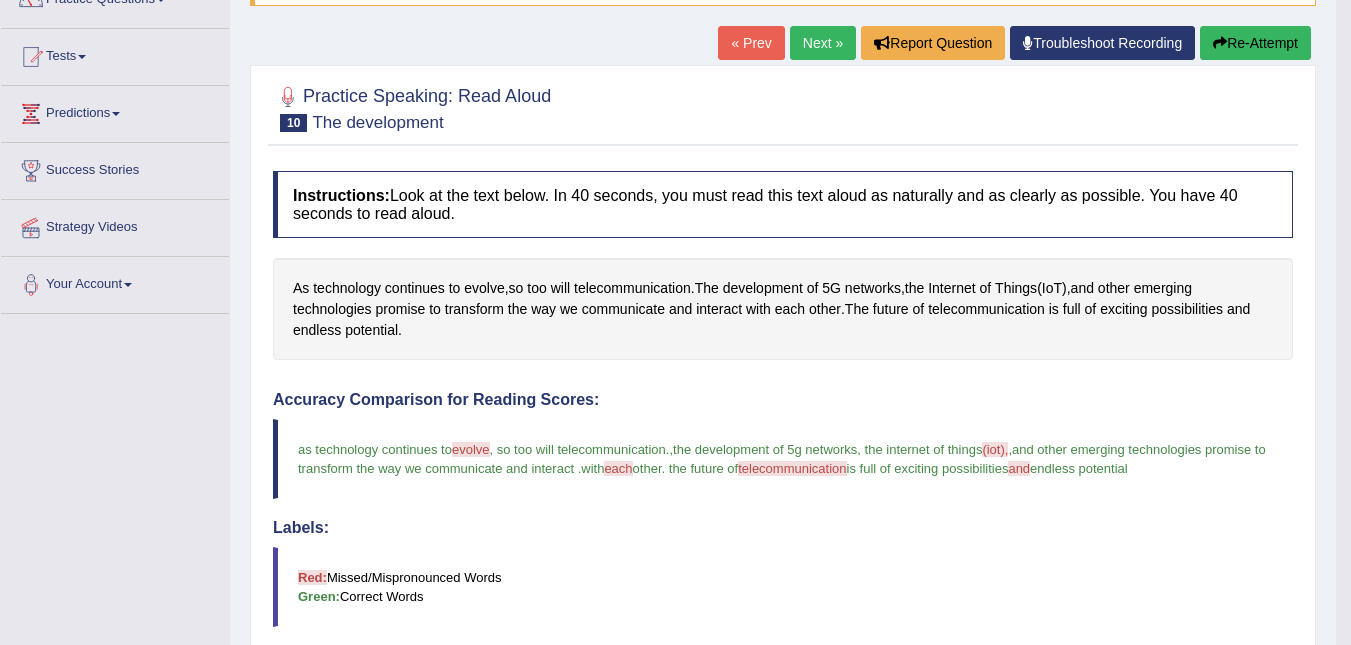 click on "Re-Attempt" at bounding box center (1255, 43) 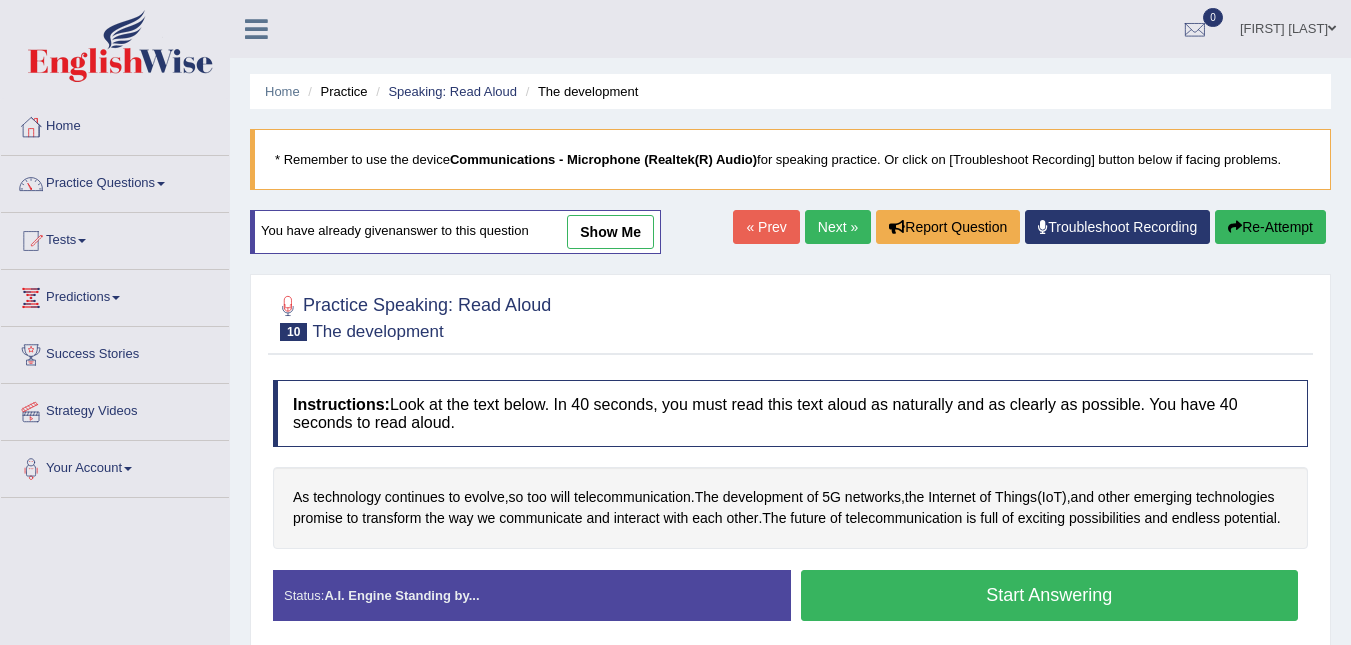 scroll, scrollTop: 184, scrollLeft: 0, axis: vertical 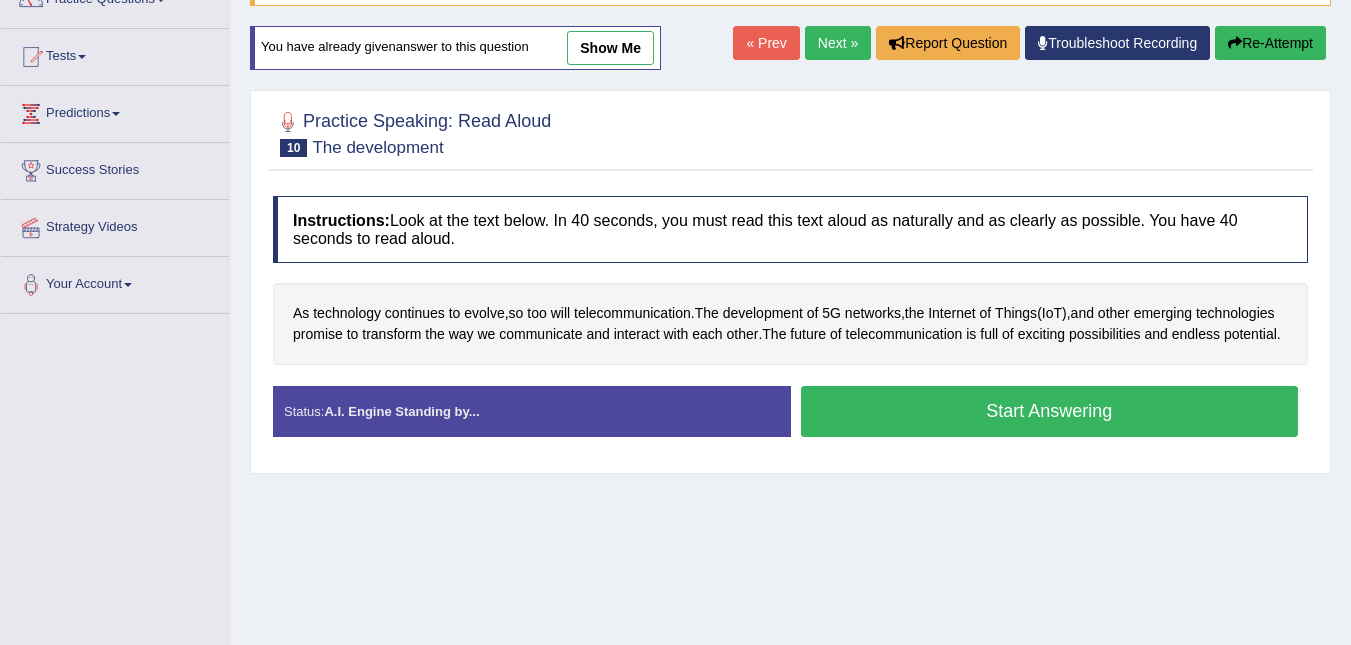 click on "Start Answering" at bounding box center [1050, 411] 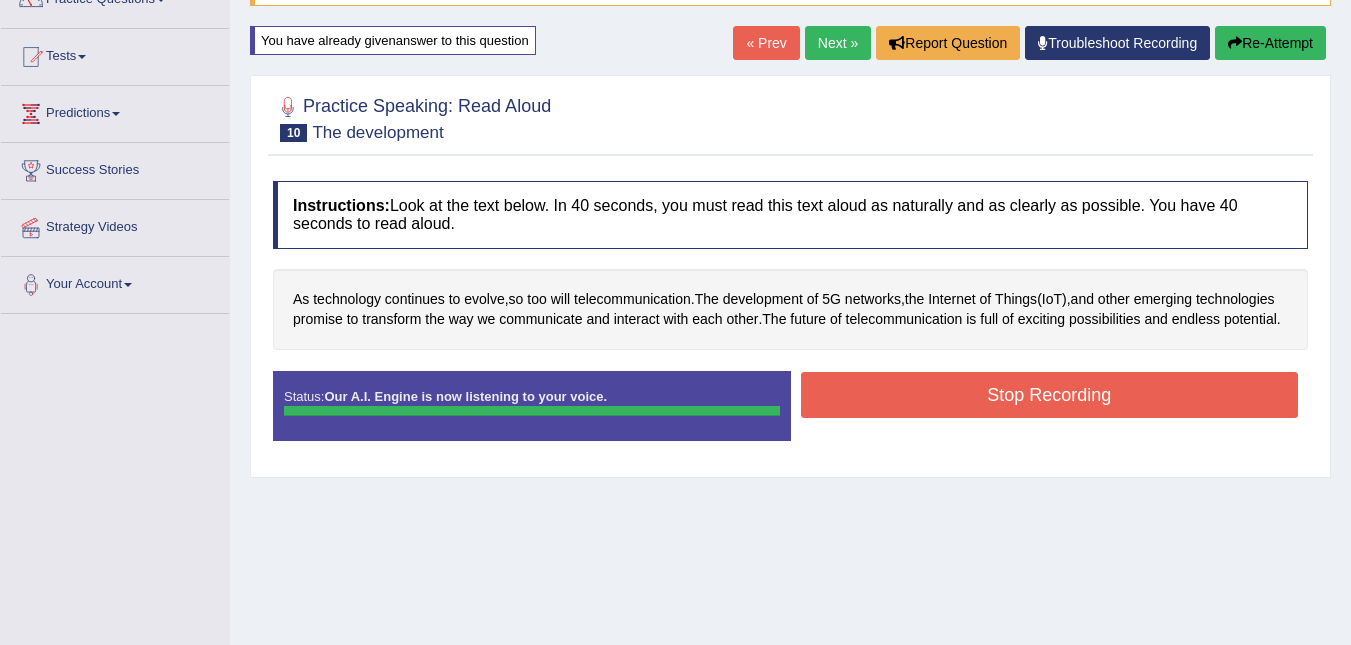 click on "Status:  Our A.I. Engine is now listening to your voice. Start Answering Stop Recording" at bounding box center [790, 416] 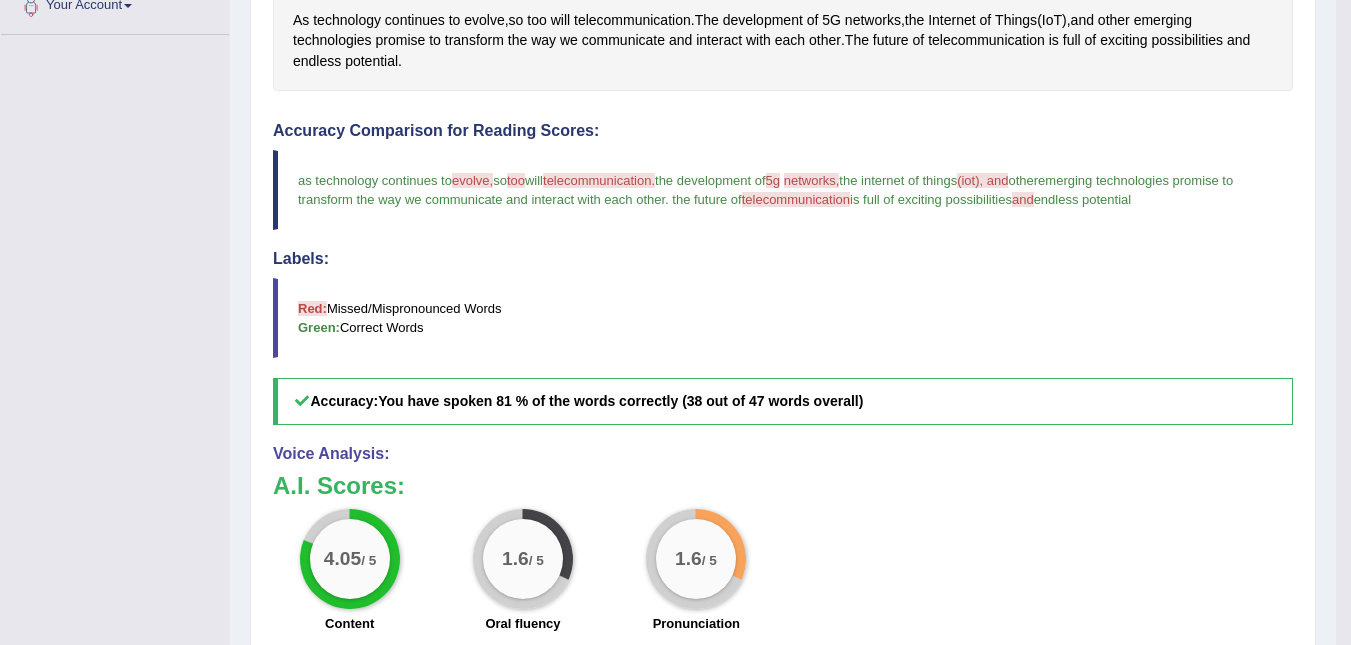 scroll, scrollTop: 460, scrollLeft: 0, axis: vertical 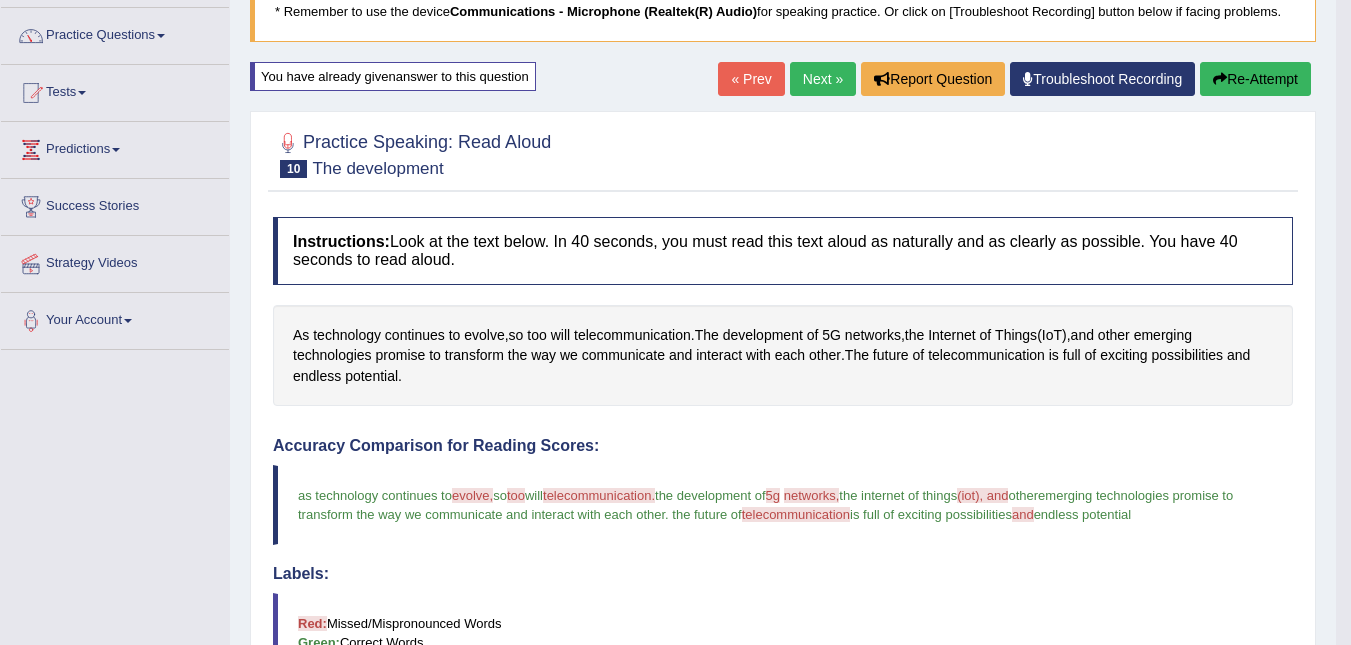 drag, startPoint x: 1258, startPoint y: 57, endPoint x: 1257, endPoint y: 69, distance: 12.0415945 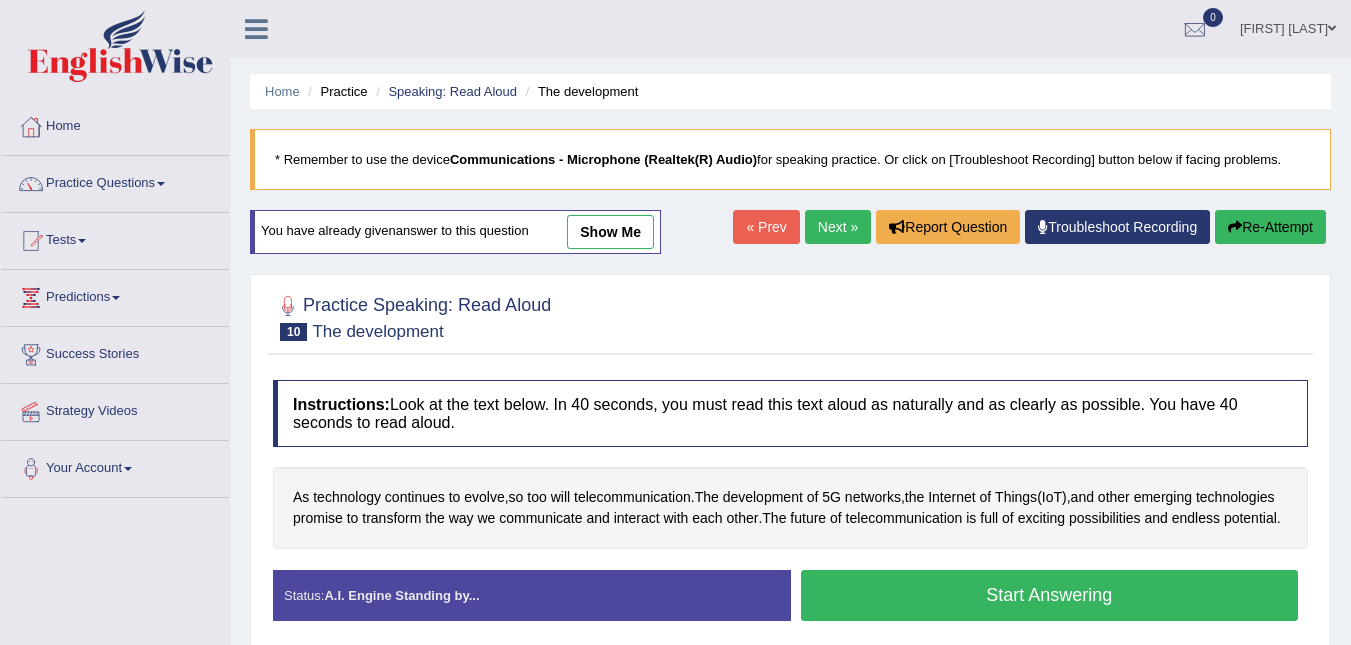 scroll, scrollTop: 163, scrollLeft: 0, axis: vertical 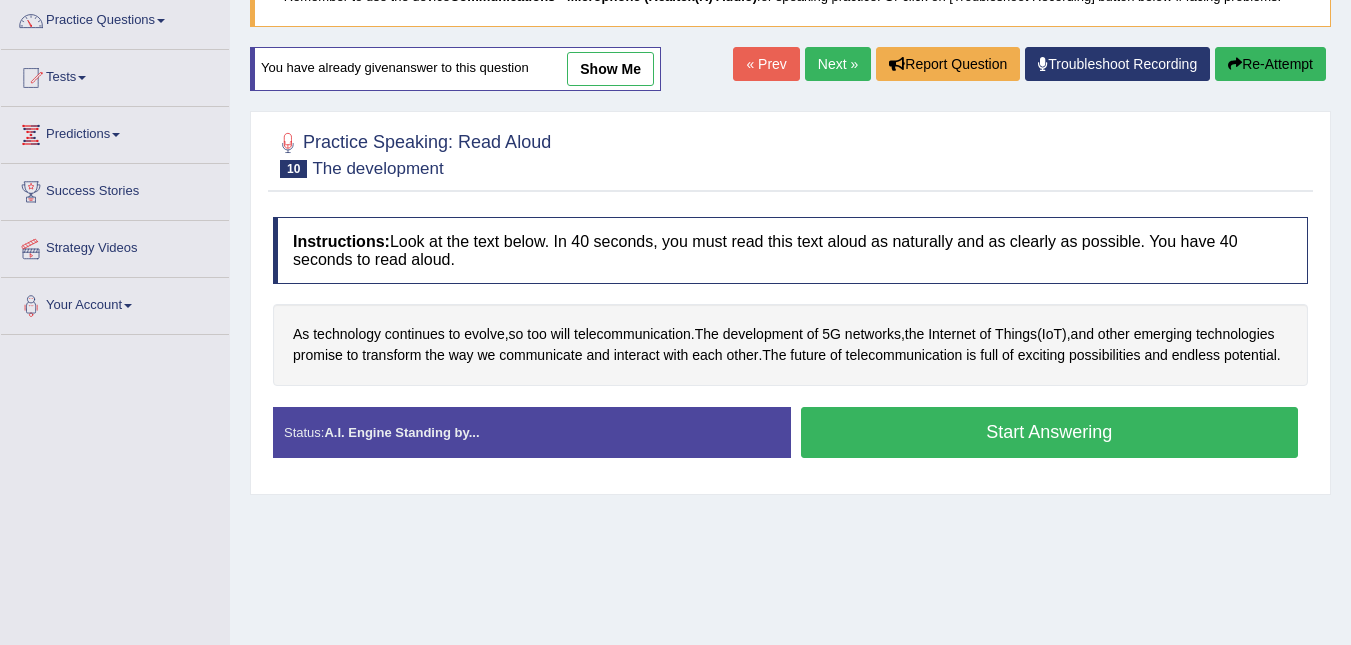 click on "Start Answering" at bounding box center [1050, 432] 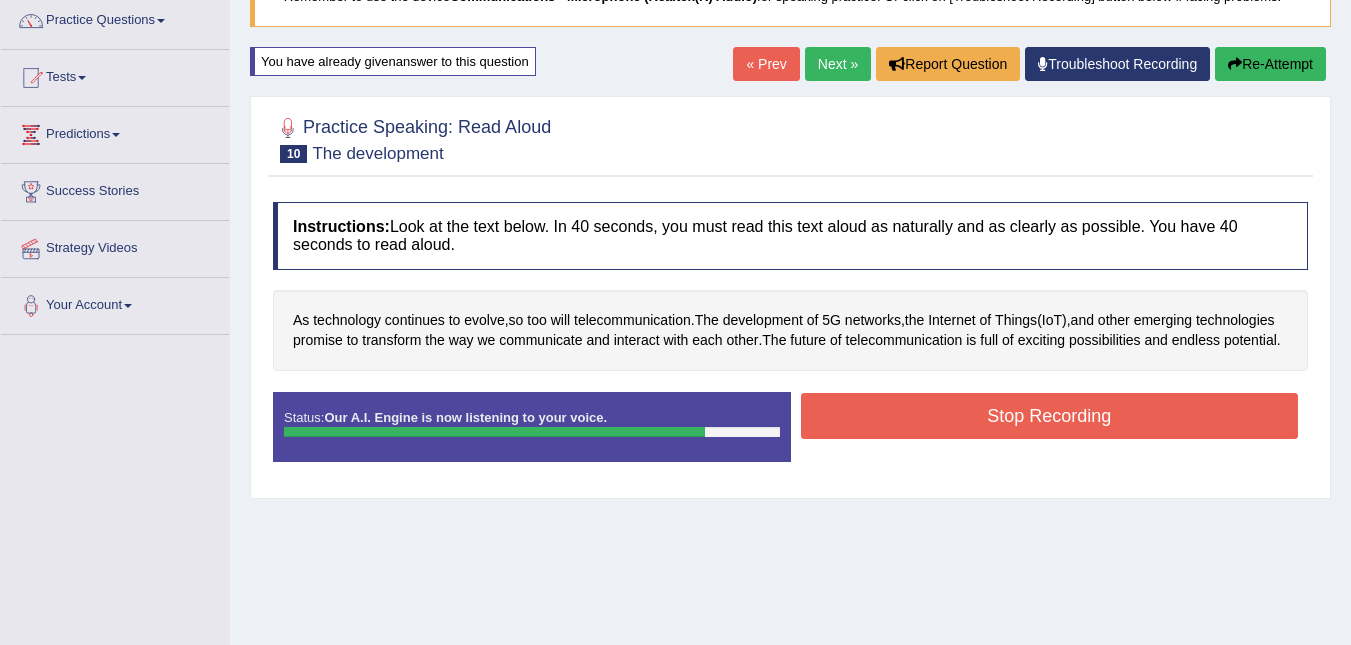 click on "Stop Recording" at bounding box center [1050, 416] 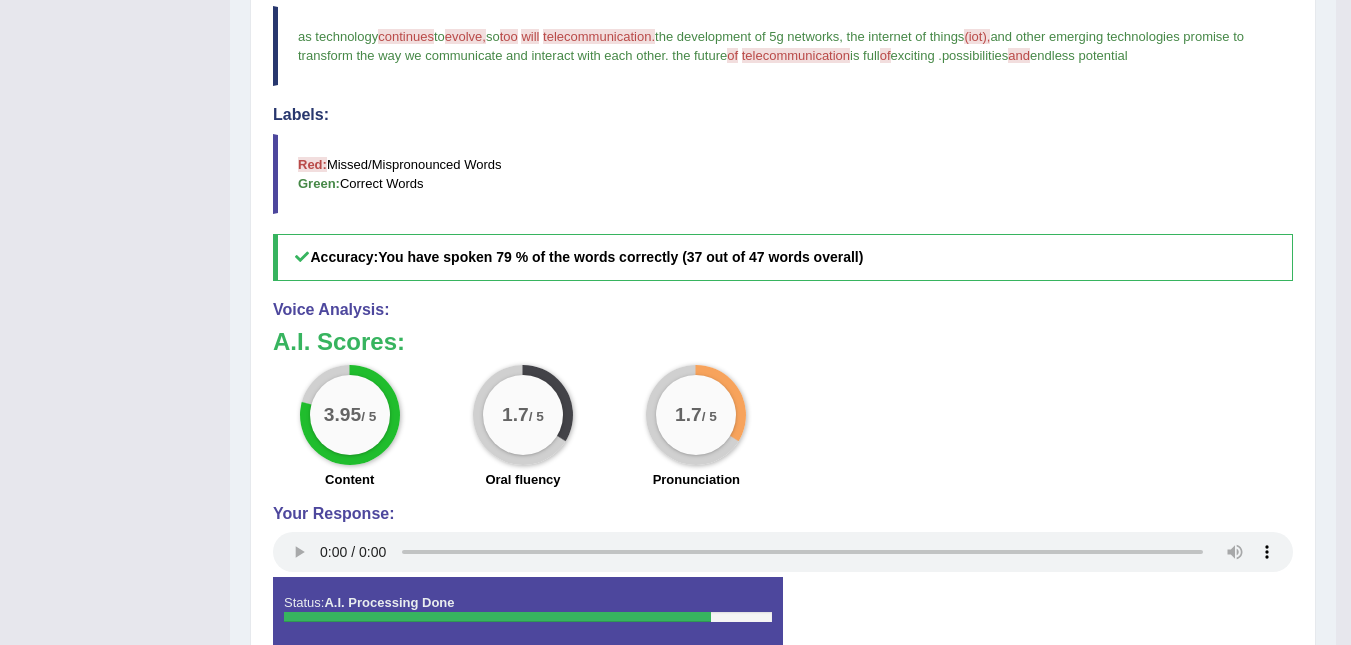 scroll, scrollTop: 609, scrollLeft: 0, axis: vertical 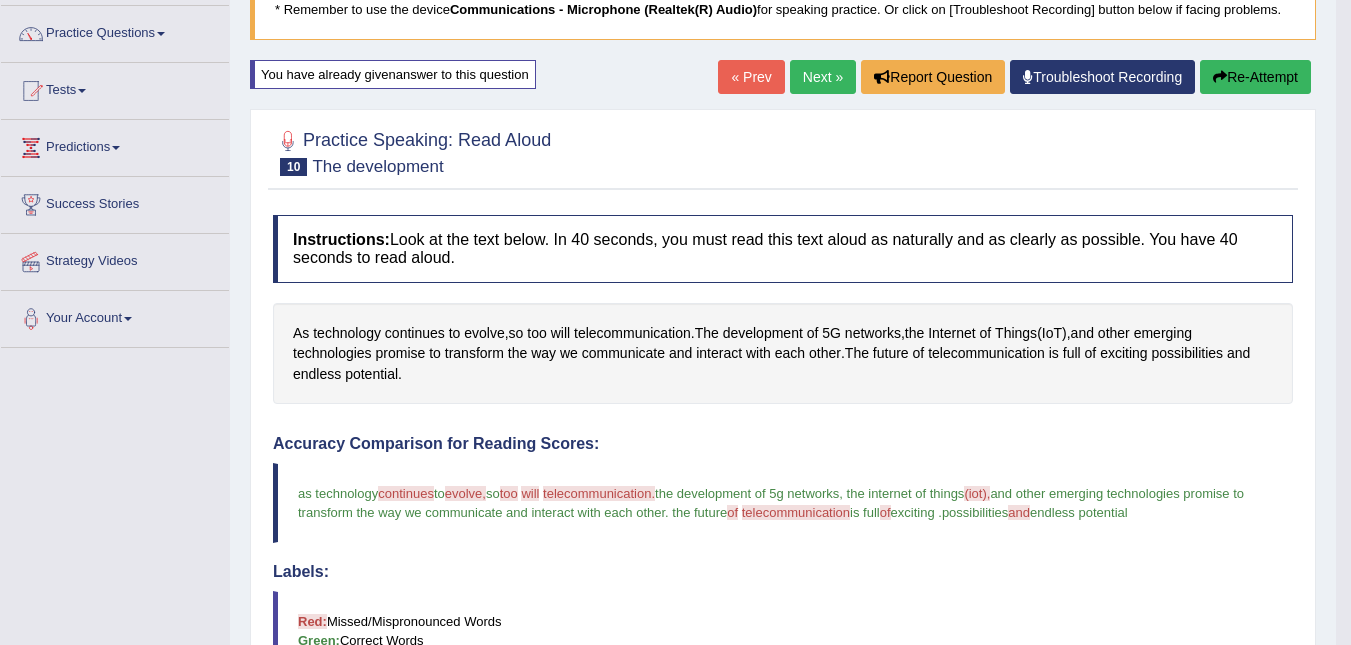 click on "Re-Attempt" at bounding box center (1255, 77) 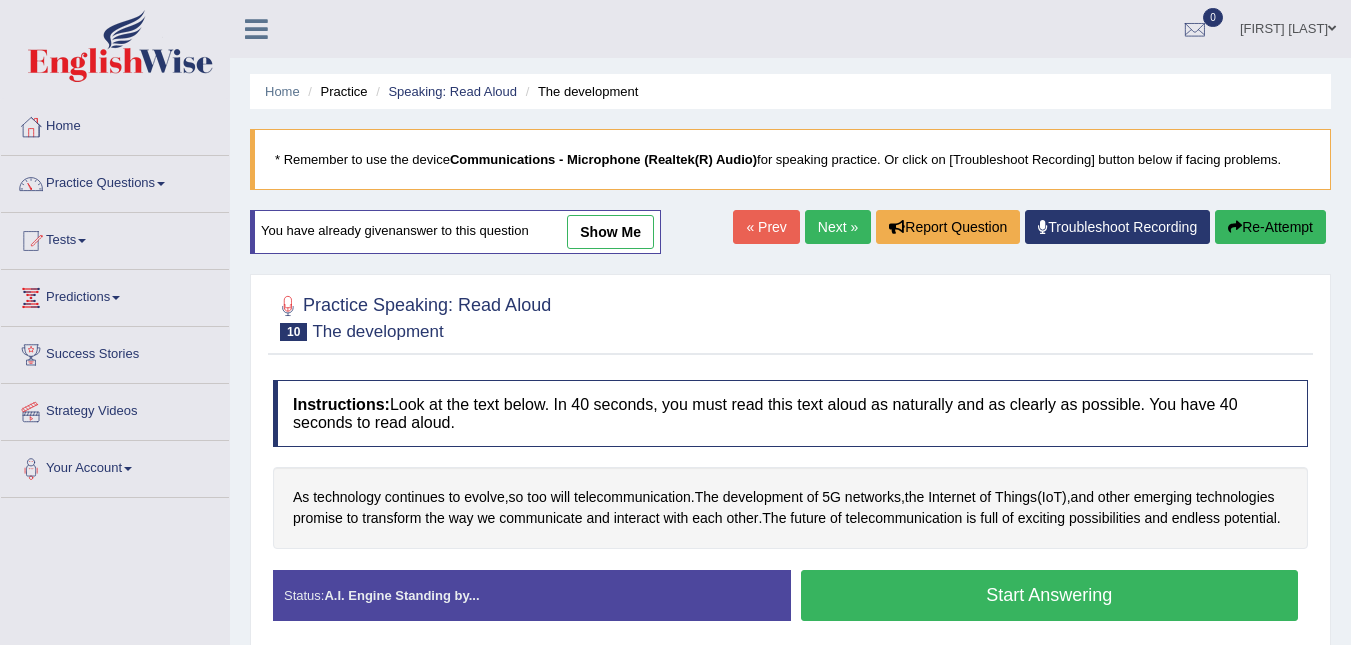 scroll, scrollTop: 165, scrollLeft: 0, axis: vertical 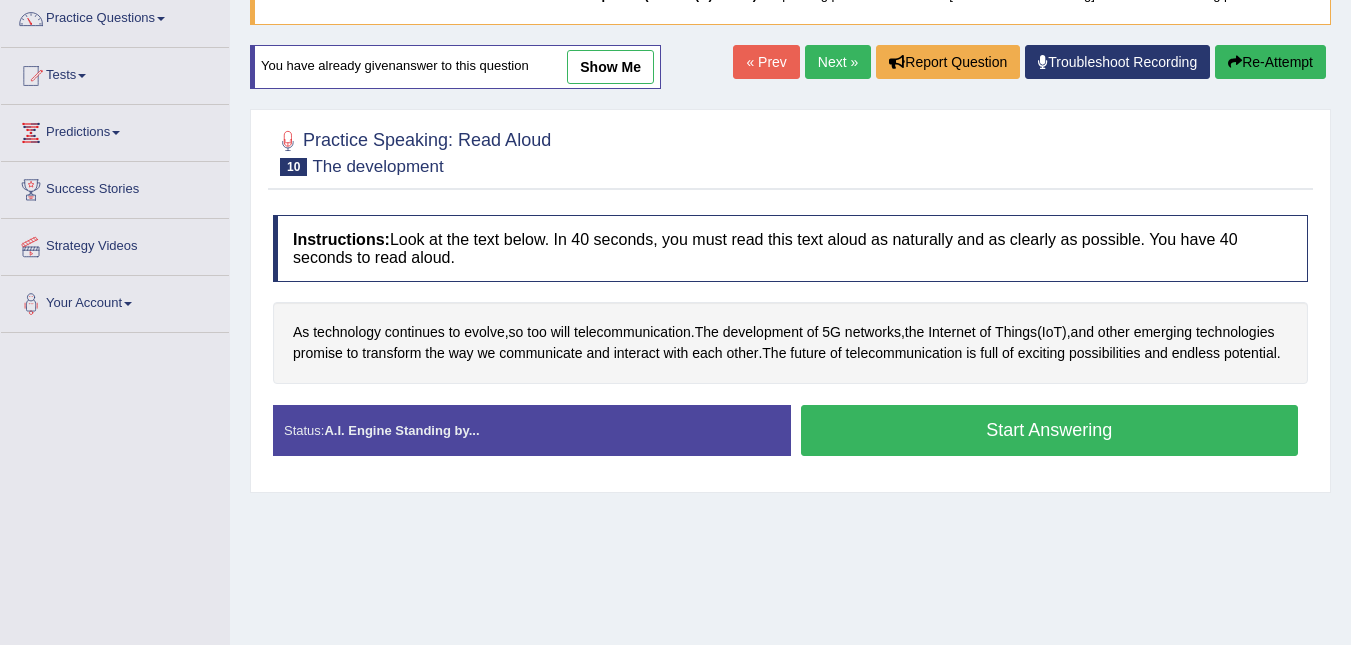 drag, startPoint x: 1045, startPoint y: 454, endPoint x: 1048, endPoint y: 442, distance: 12.369317 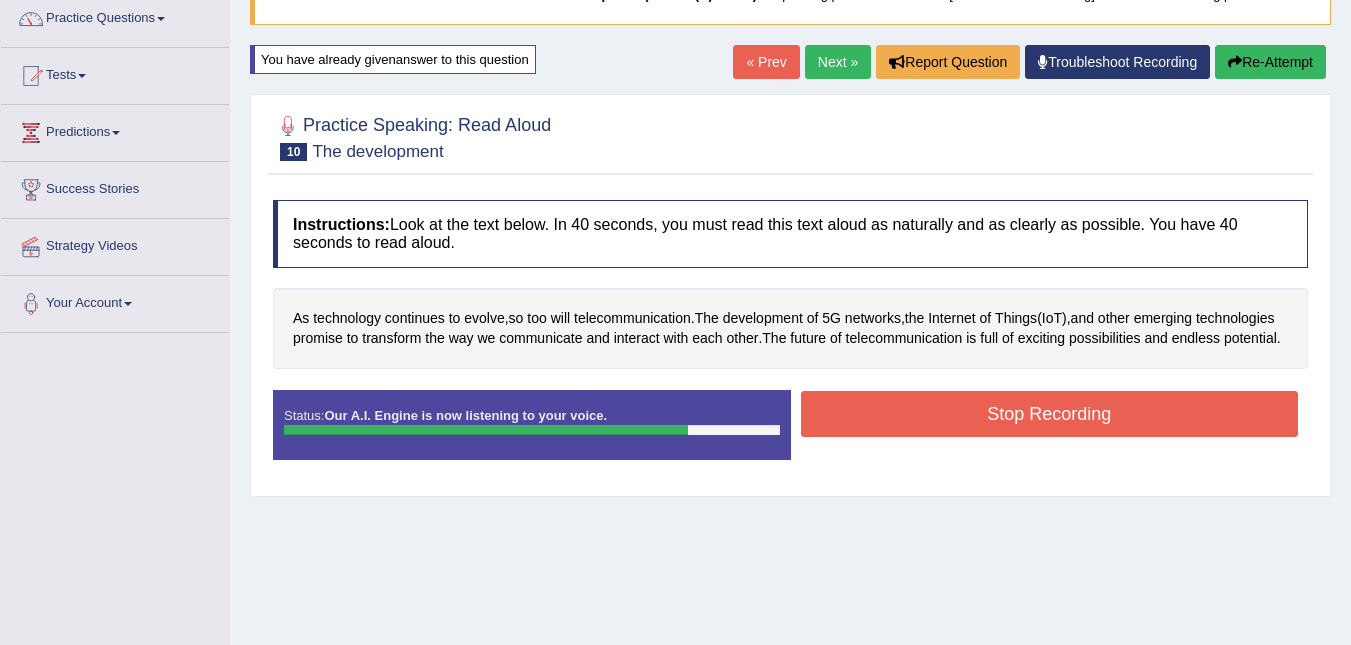 drag, startPoint x: 1018, startPoint y: 418, endPoint x: 1001, endPoint y: 433, distance: 22.671568 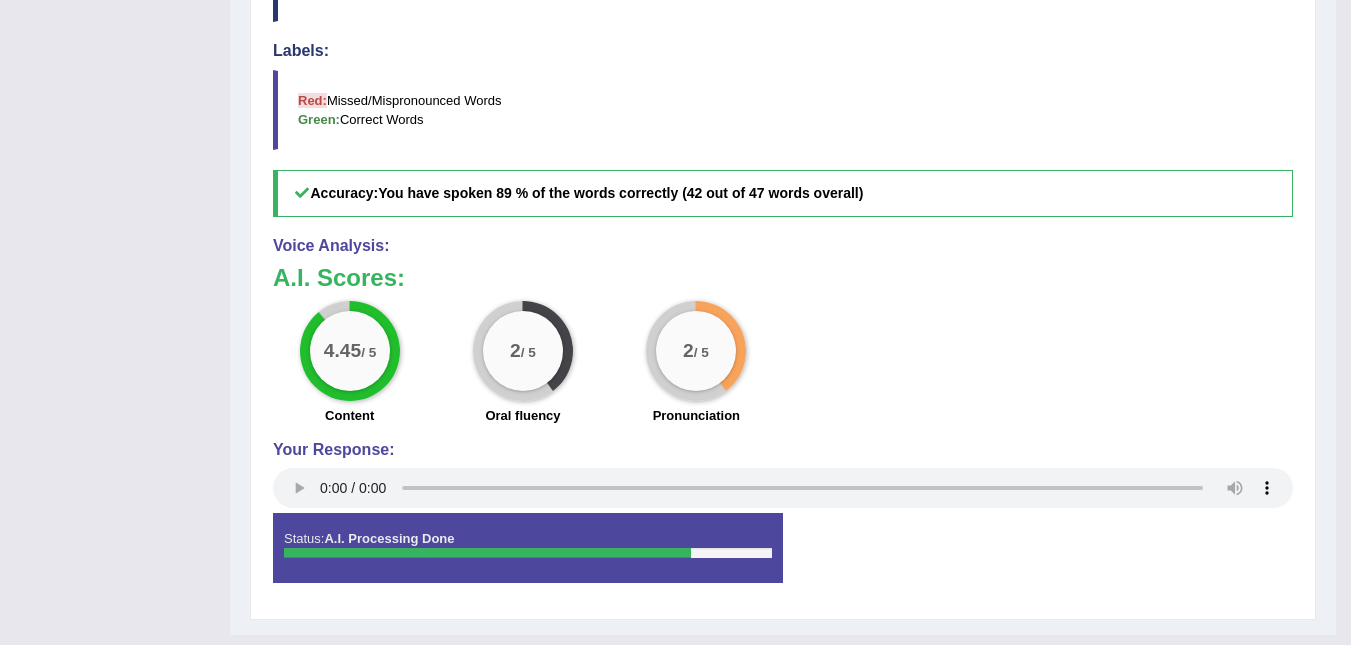 scroll, scrollTop: 675, scrollLeft: 0, axis: vertical 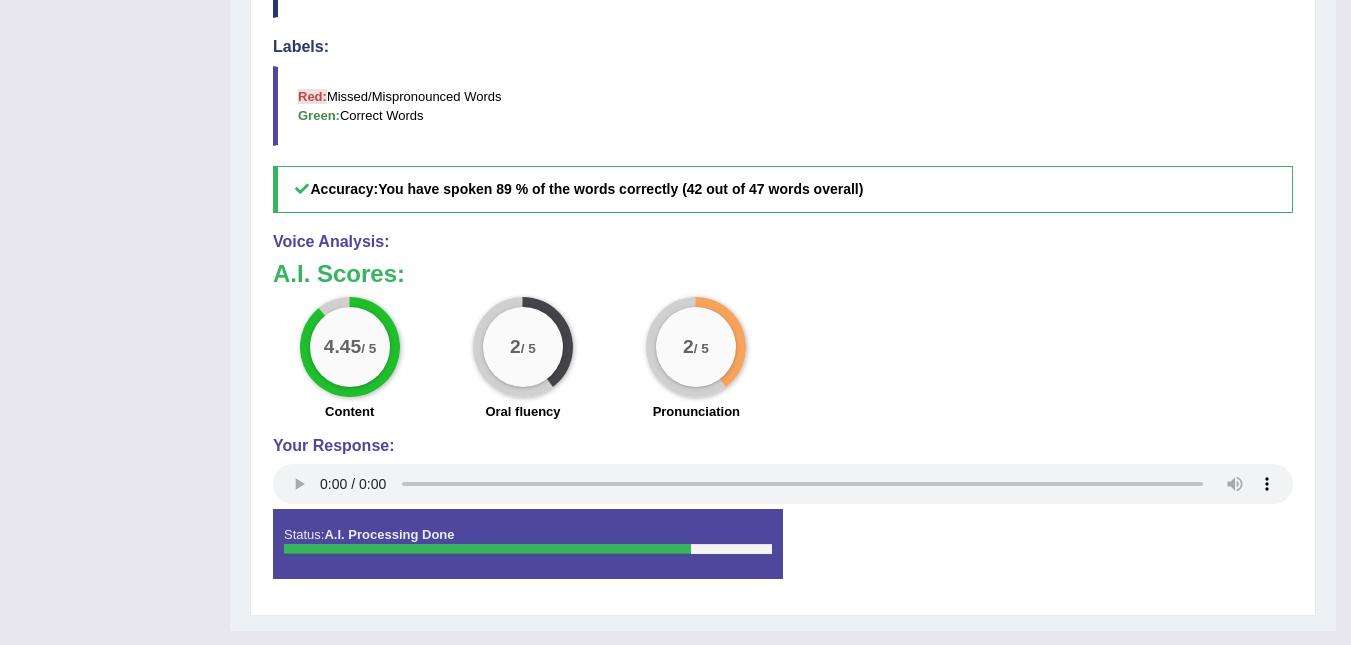 drag, startPoint x: 1341, startPoint y: 316, endPoint x: 1334, endPoint y: 234, distance: 82.29824 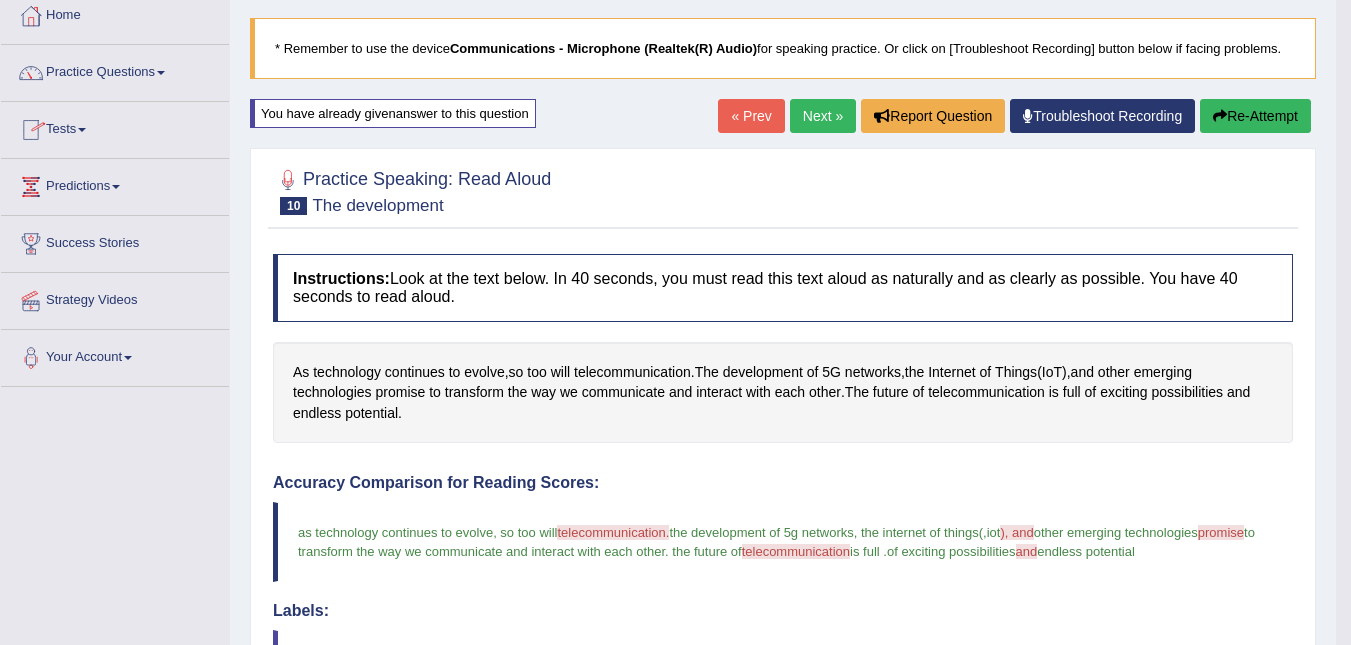 click on "Tests" at bounding box center [115, 127] 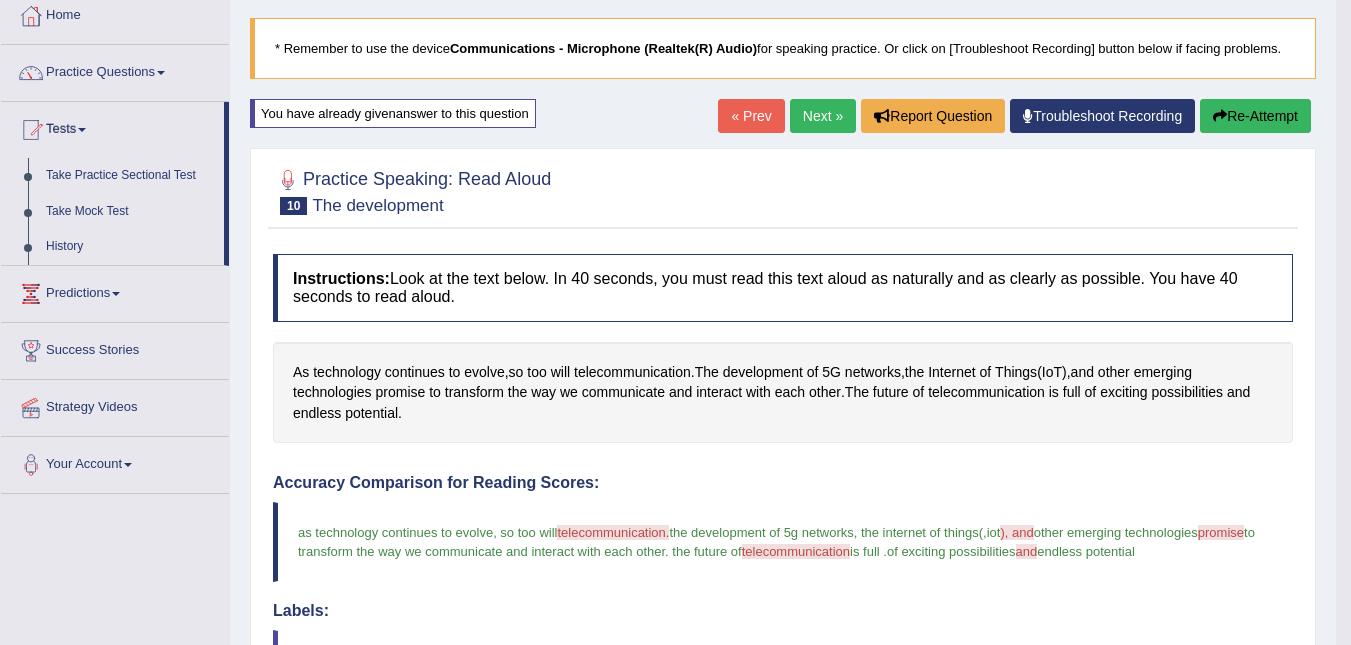 click on "Practice Questions" at bounding box center [115, 70] 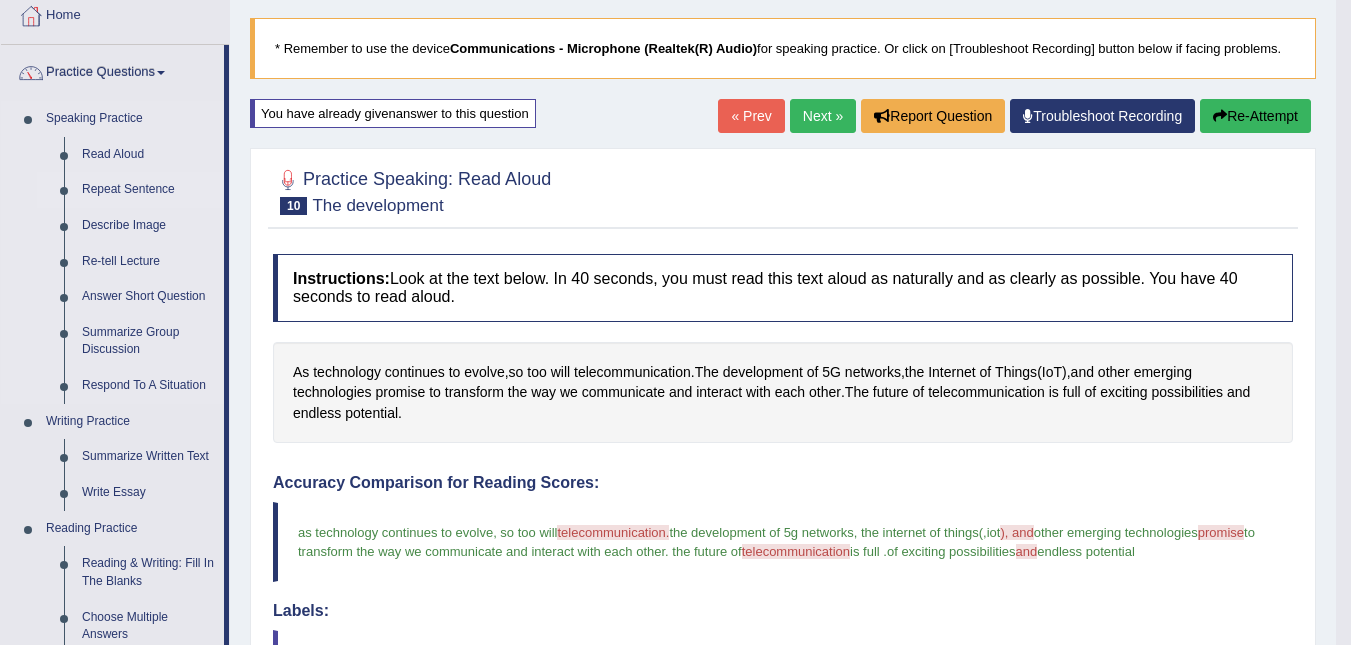 click on "Repeat Sentence" at bounding box center (148, 190) 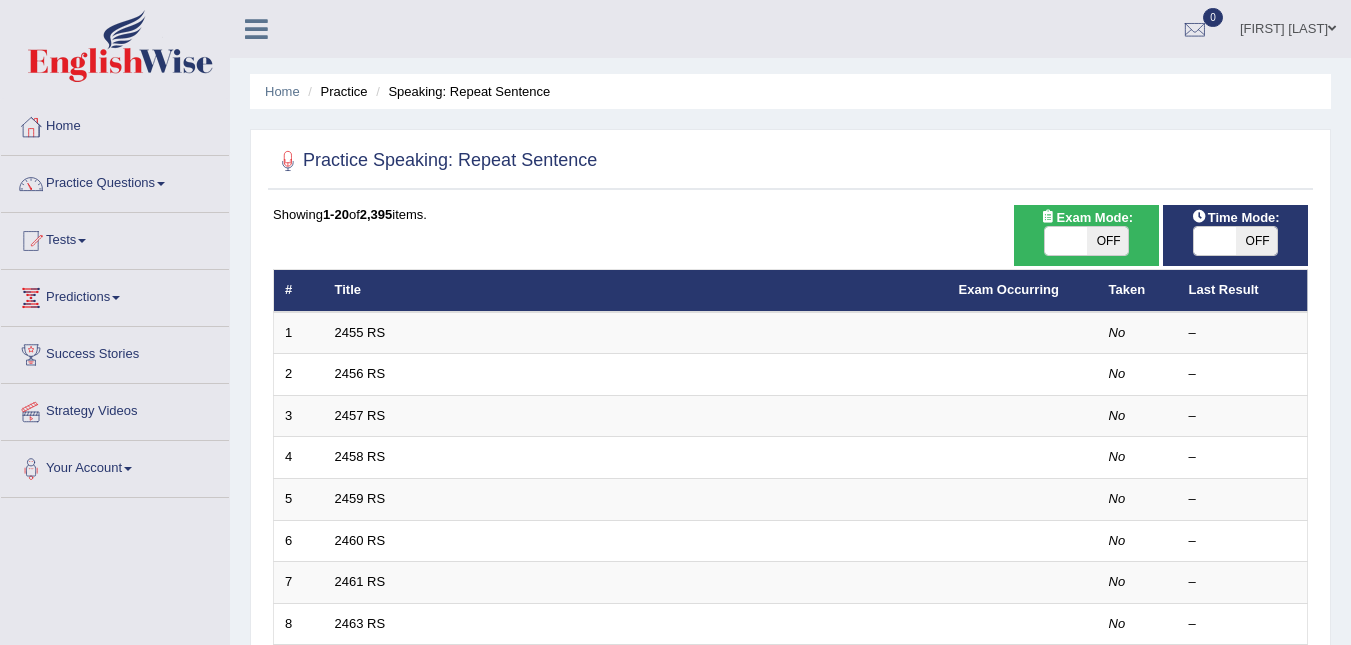 scroll, scrollTop: 0, scrollLeft: 0, axis: both 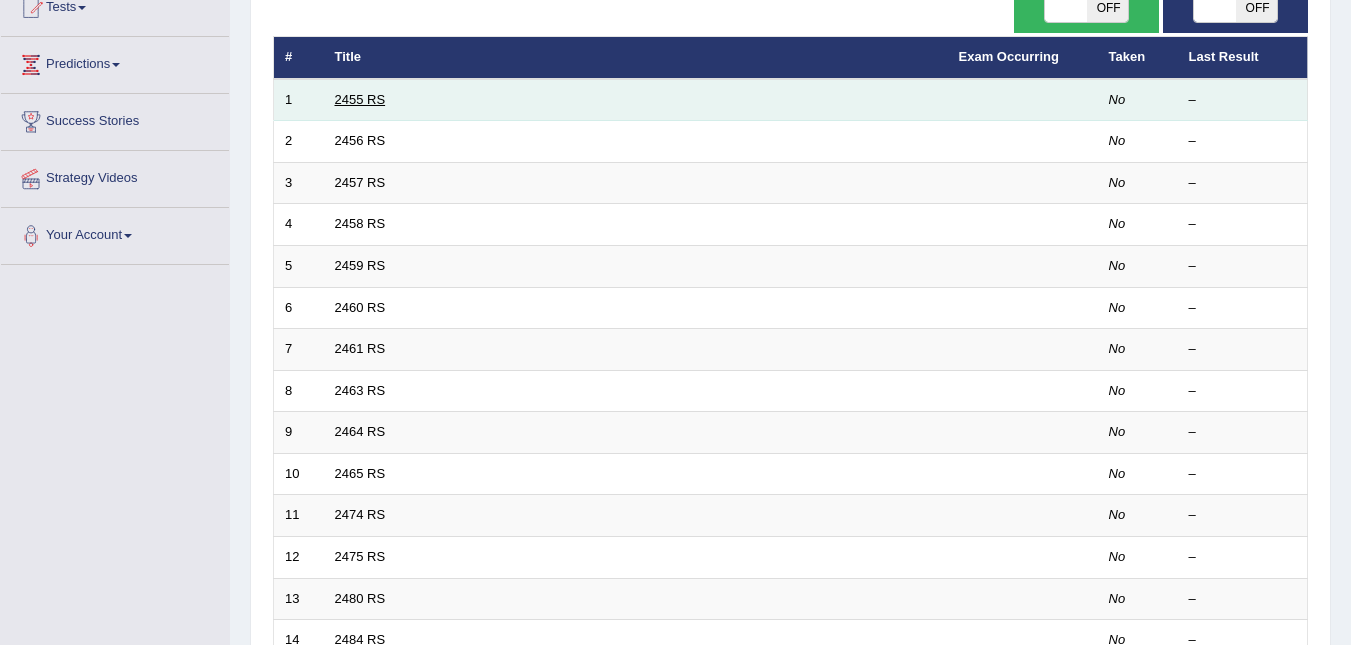 click on "2455 RS" at bounding box center [360, 99] 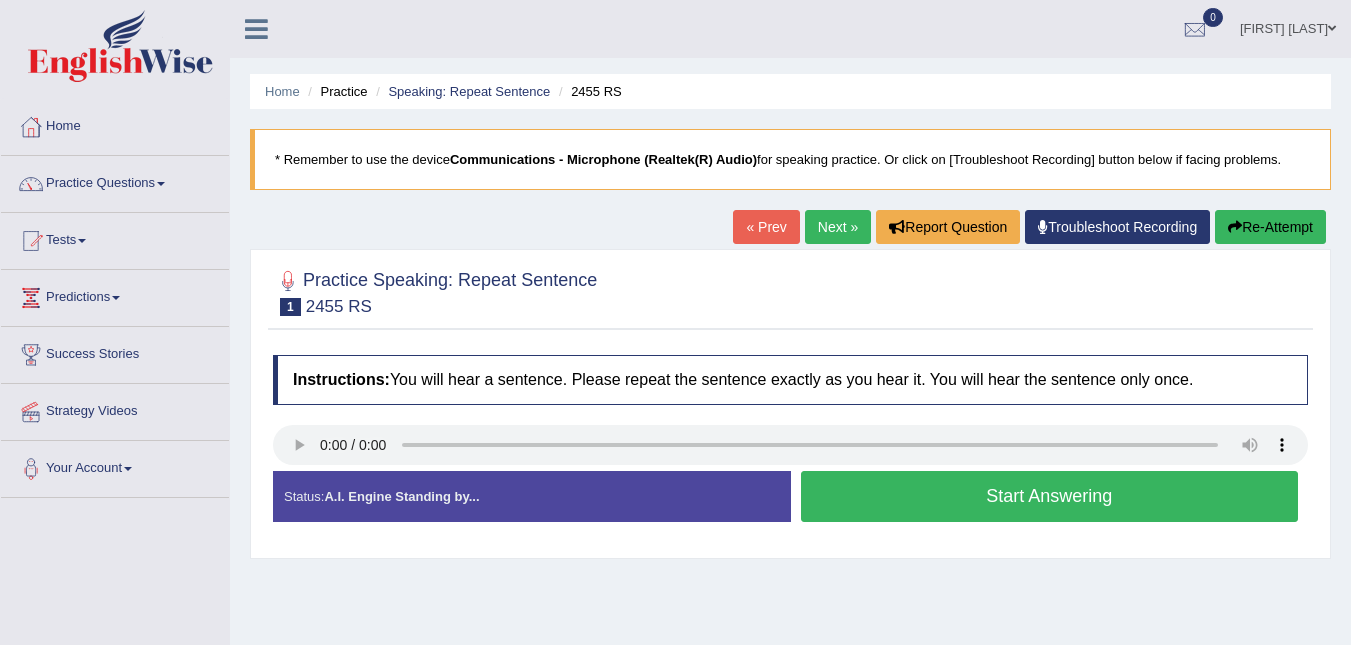 scroll, scrollTop: 0, scrollLeft: 0, axis: both 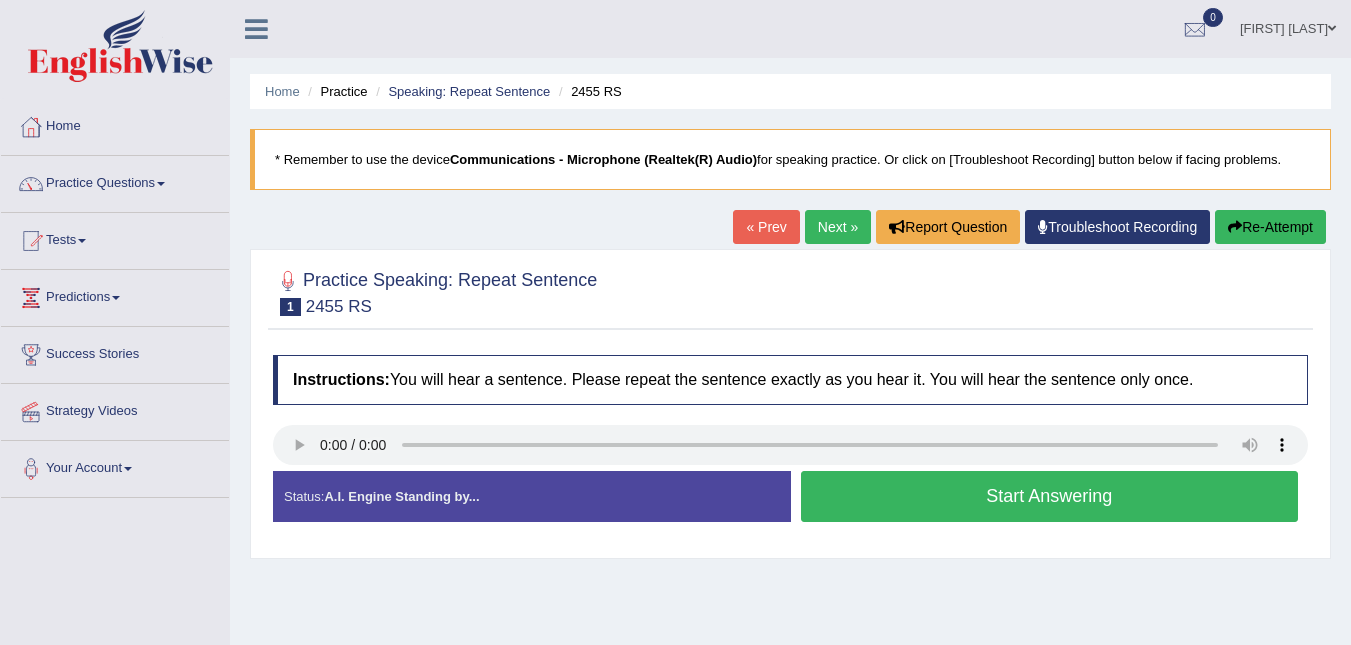 click on "Start Answering" at bounding box center [1050, 496] 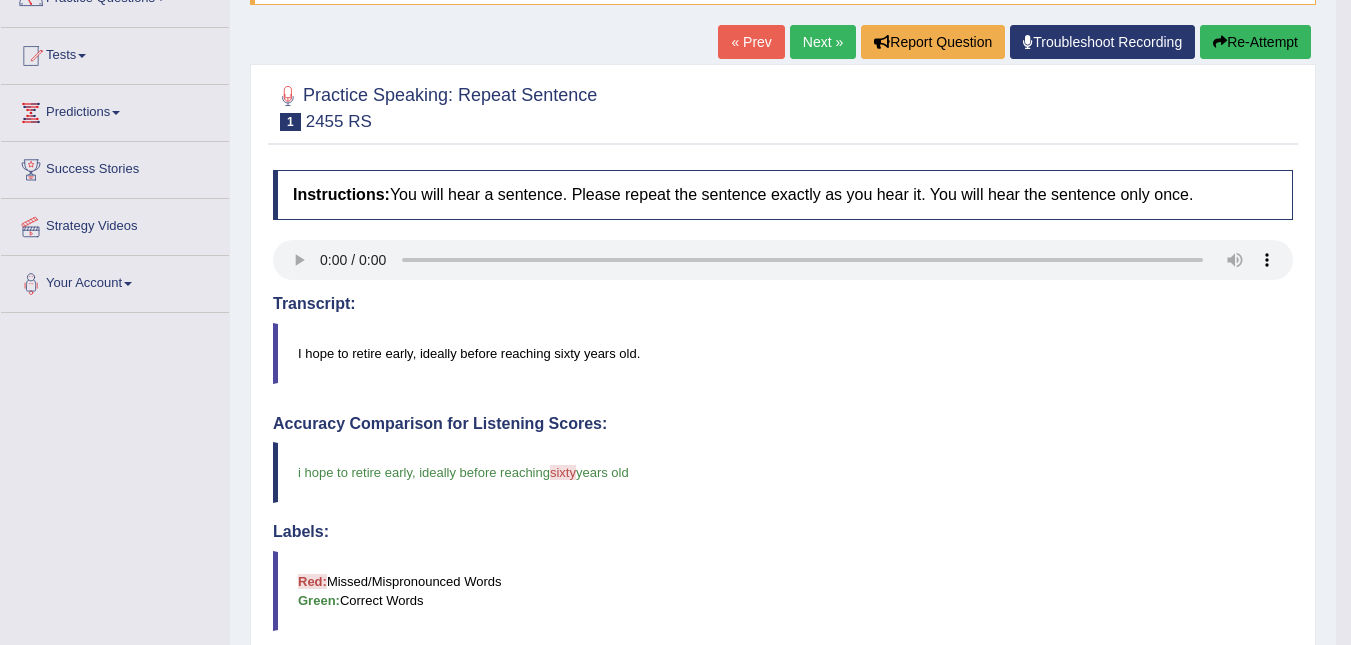 scroll, scrollTop: 182, scrollLeft: 0, axis: vertical 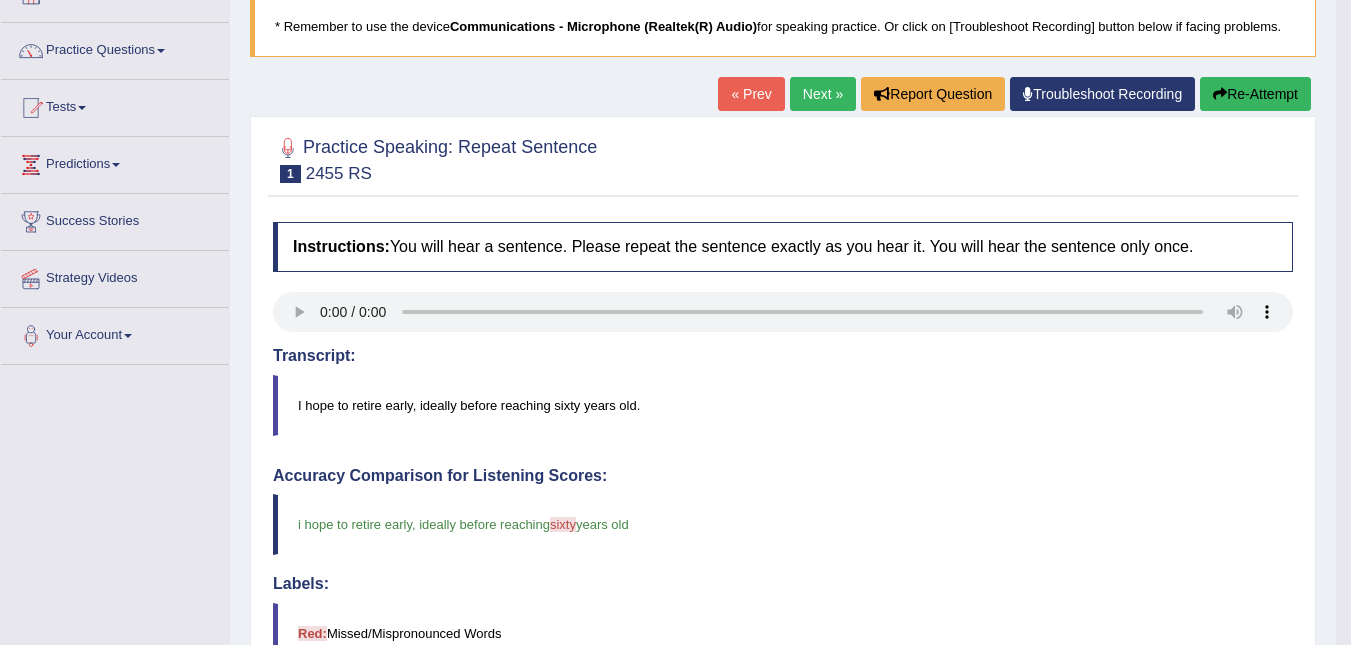 click on "Re-Attempt" at bounding box center [1255, 94] 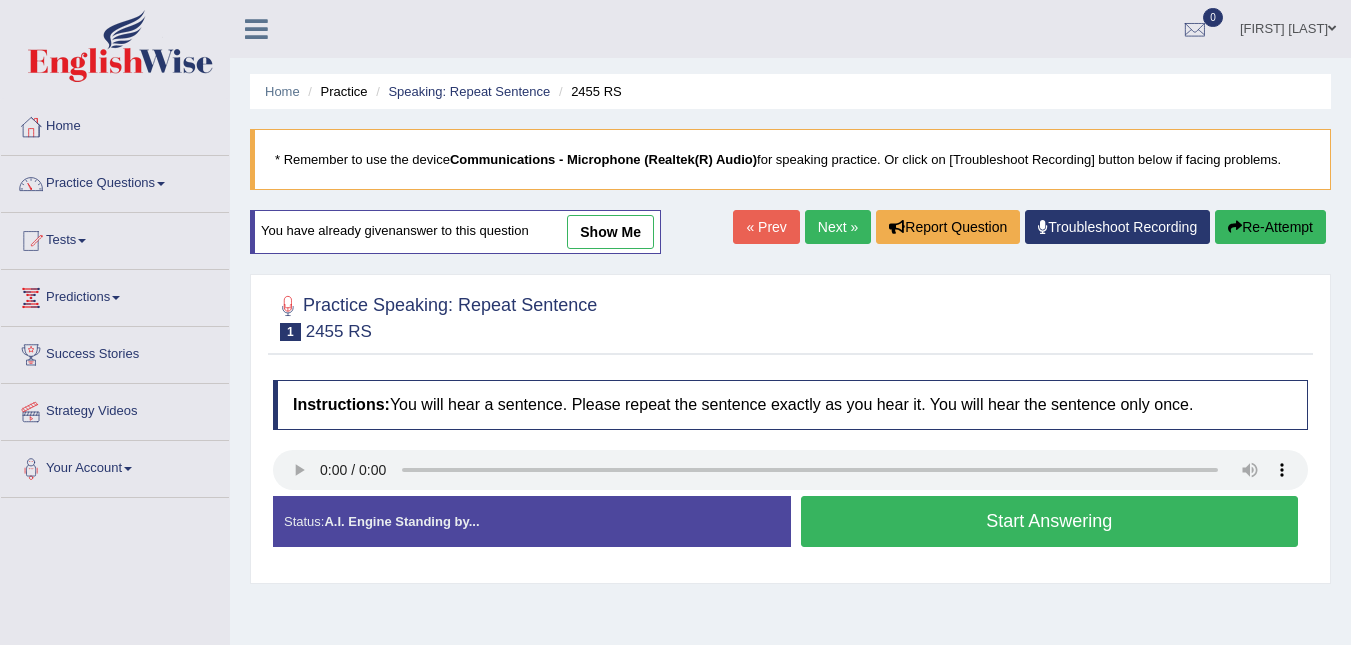scroll, scrollTop: 133, scrollLeft: 0, axis: vertical 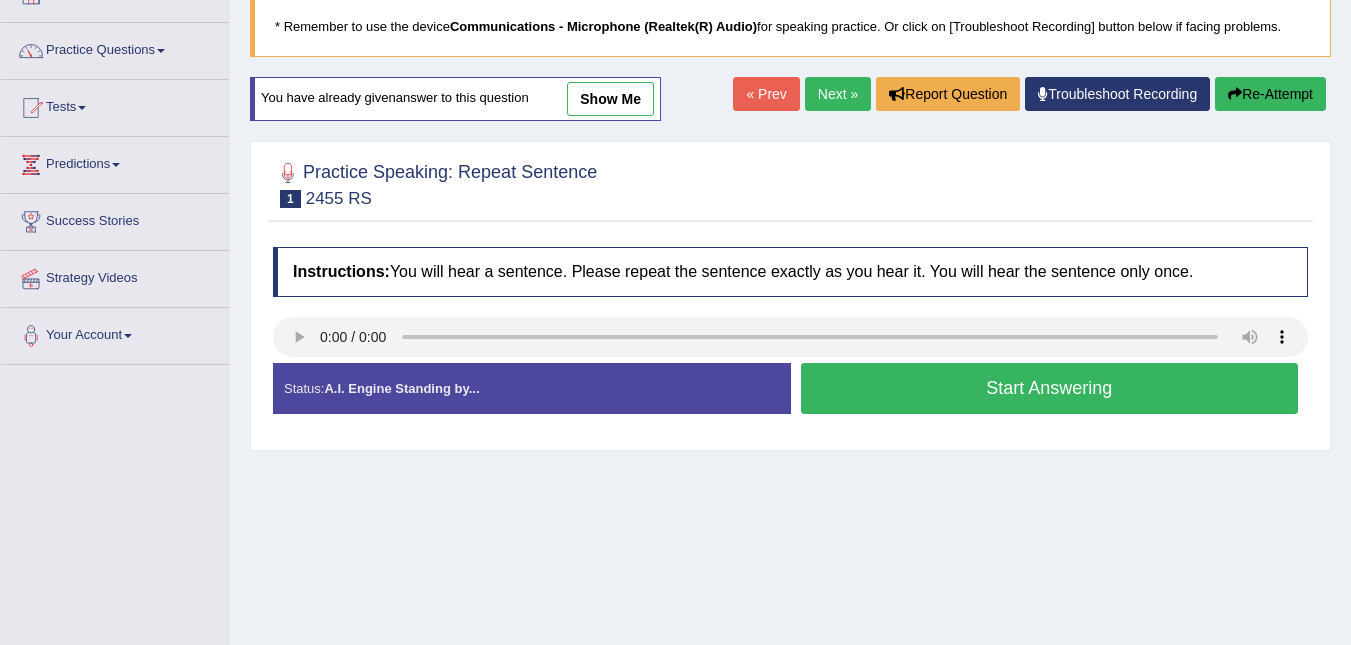 click on "Start Answering" at bounding box center (1050, 388) 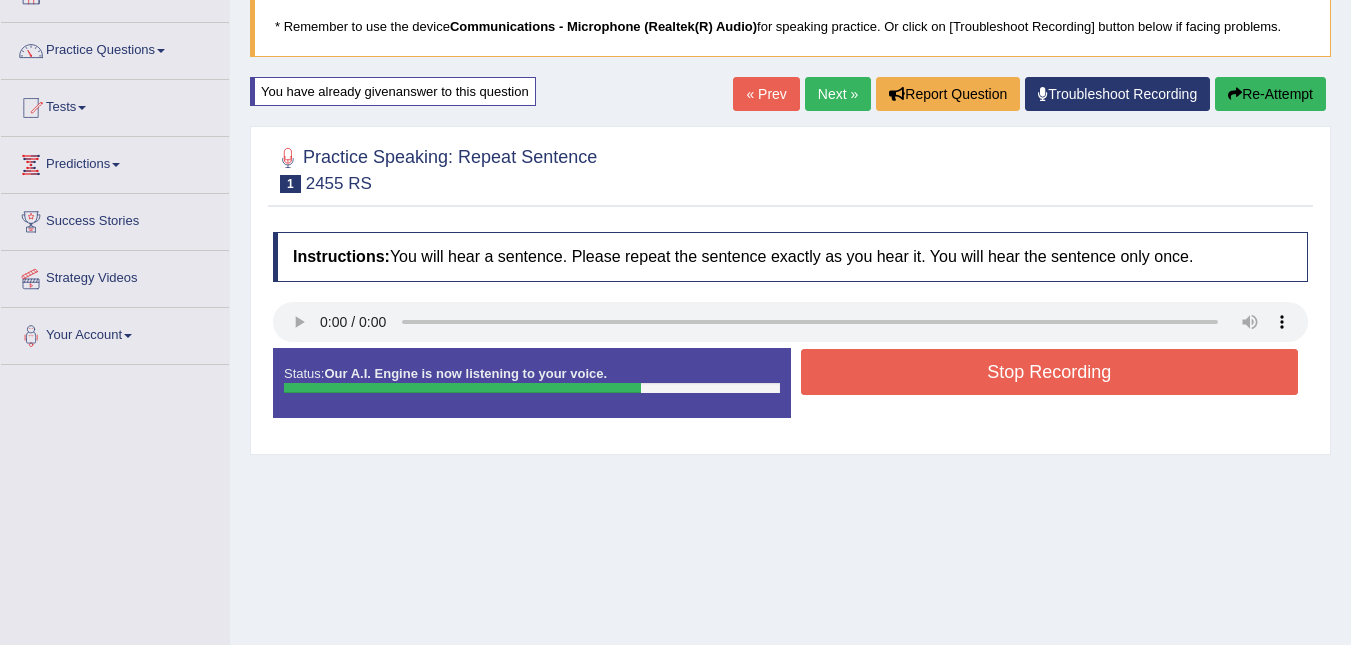 click on "Stop Recording" at bounding box center (1050, 372) 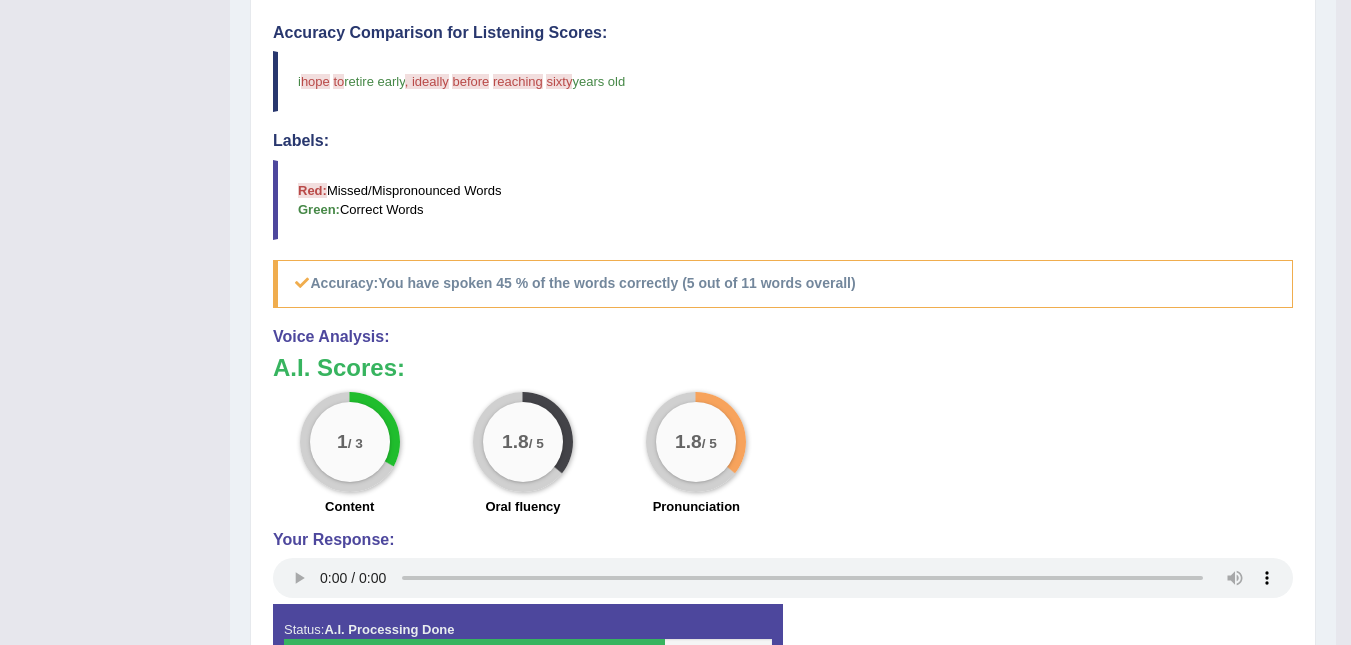 scroll, scrollTop: 577, scrollLeft: 0, axis: vertical 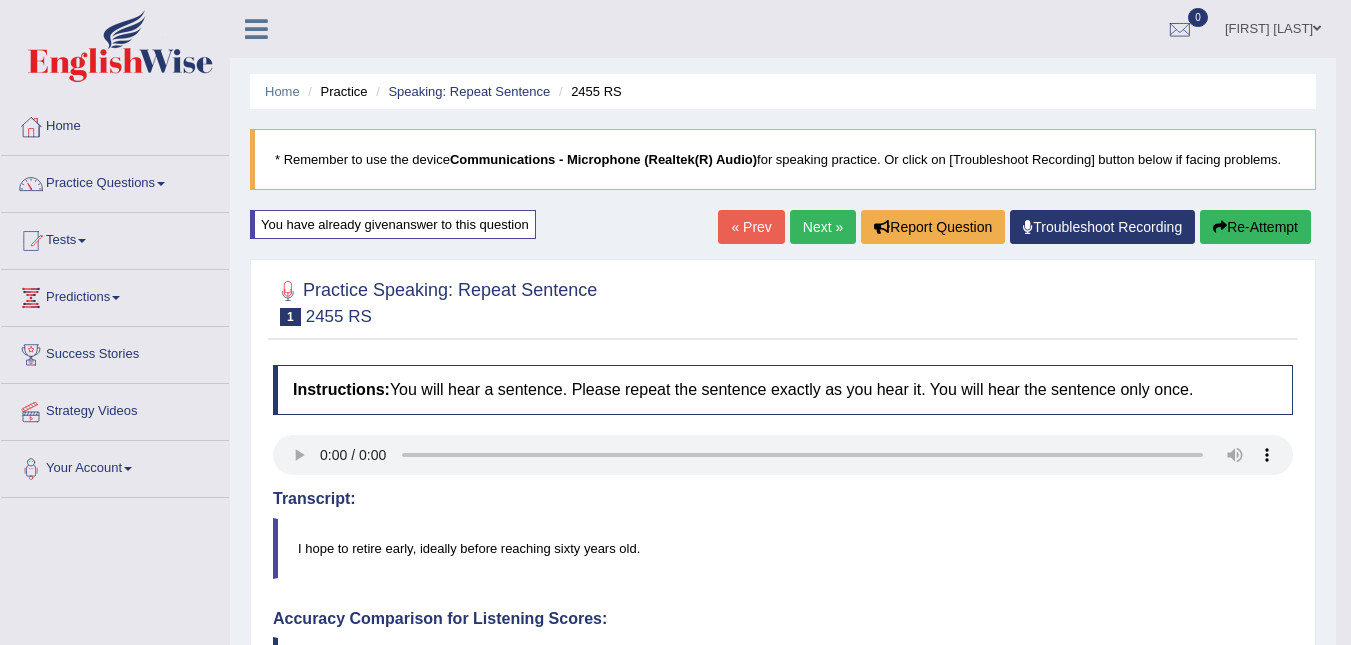 click on "Re-Attempt" at bounding box center [1255, 227] 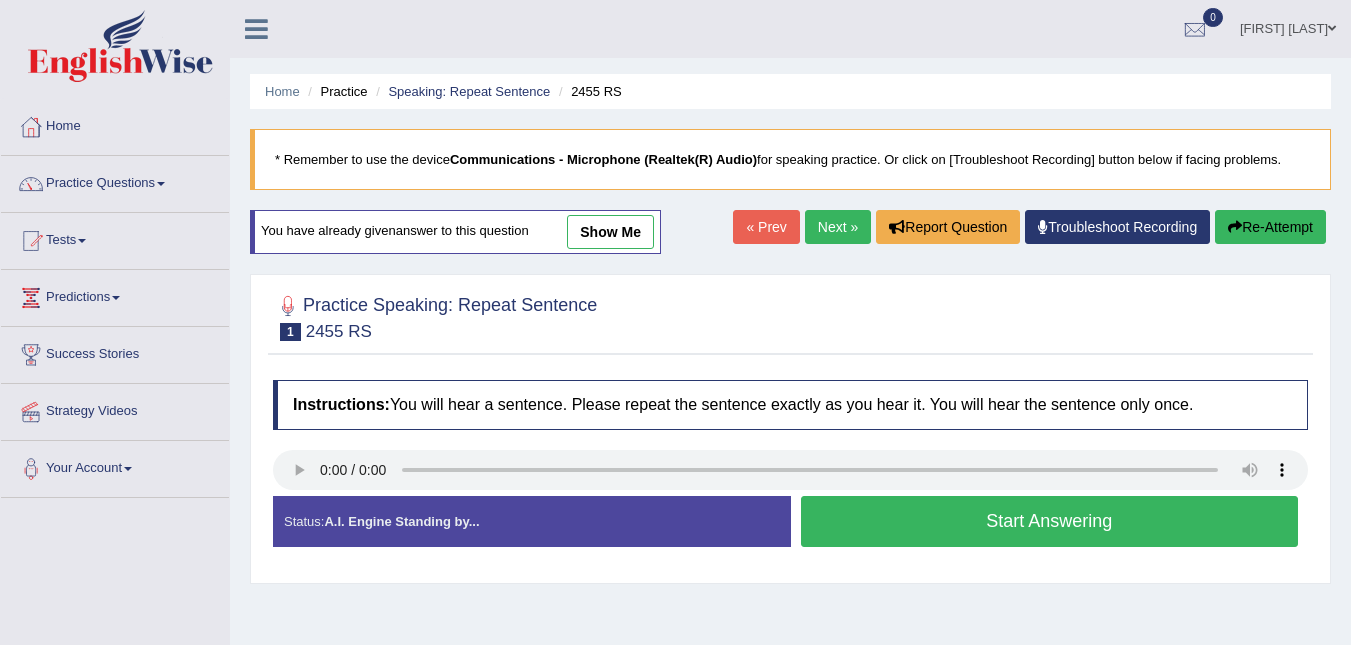 scroll, scrollTop: 0, scrollLeft: 0, axis: both 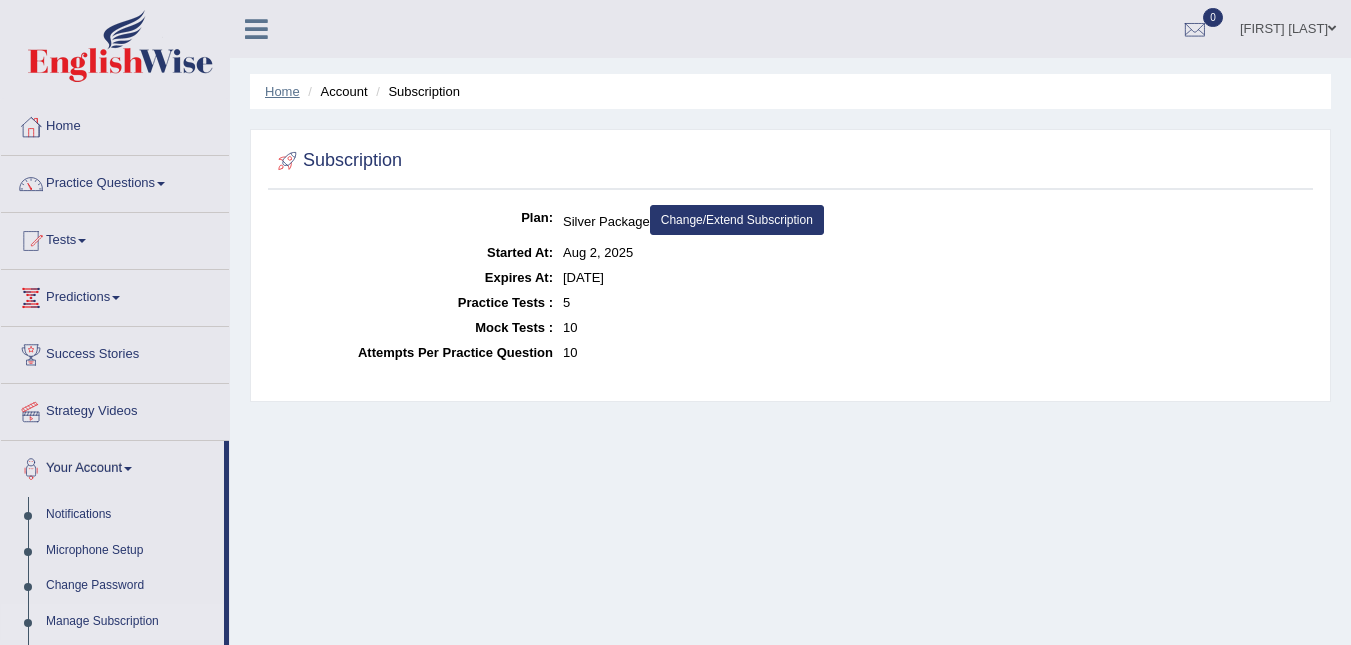 click on "Home" at bounding box center (282, 91) 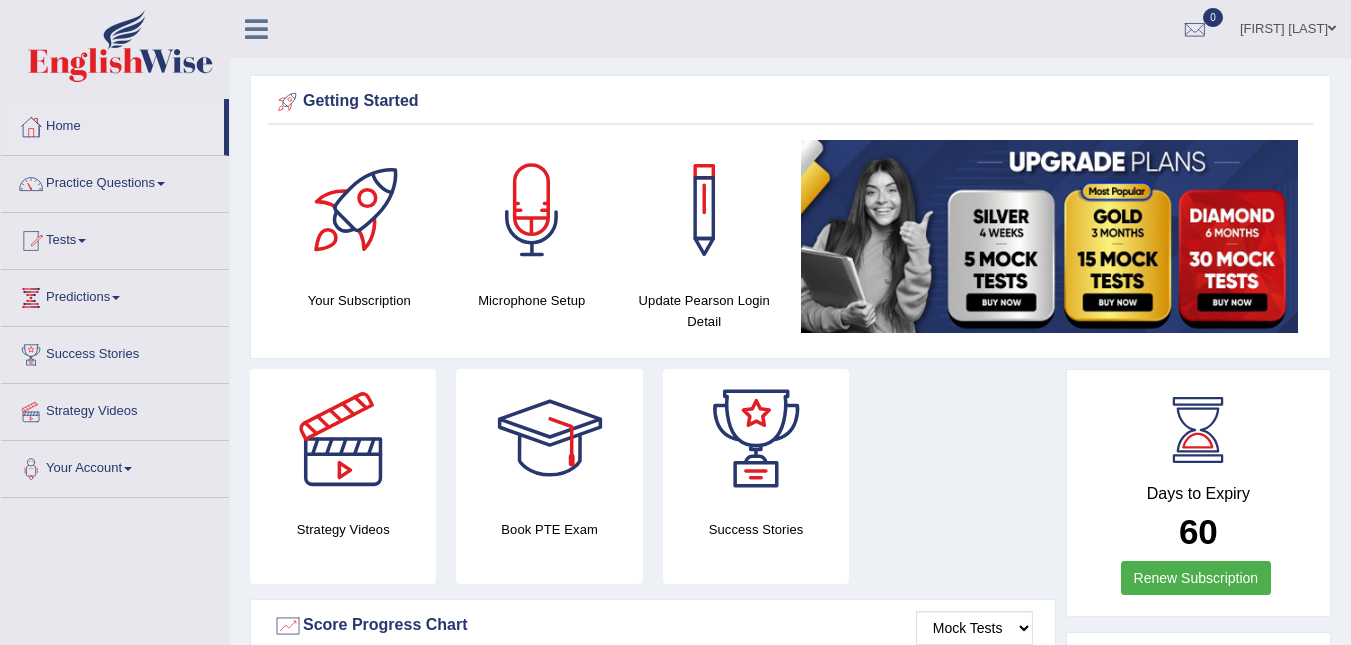 scroll, scrollTop: 0, scrollLeft: 0, axis: both 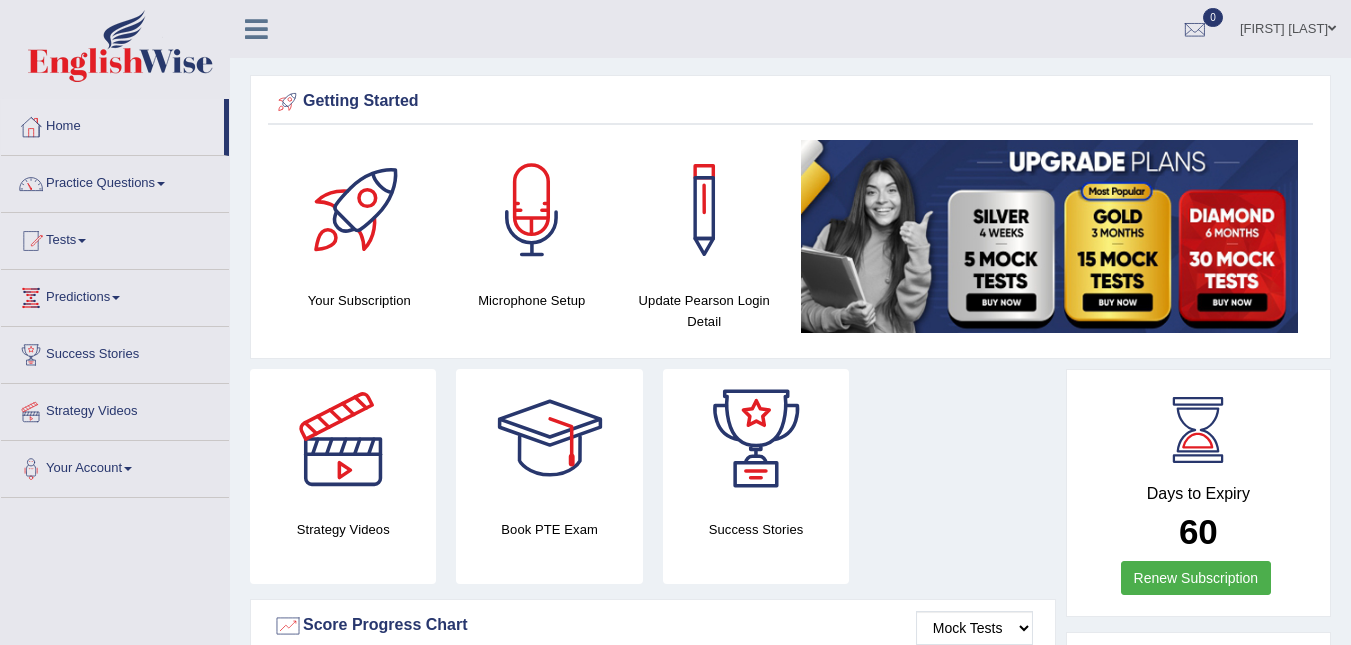 click at bounding box center (704, 210) 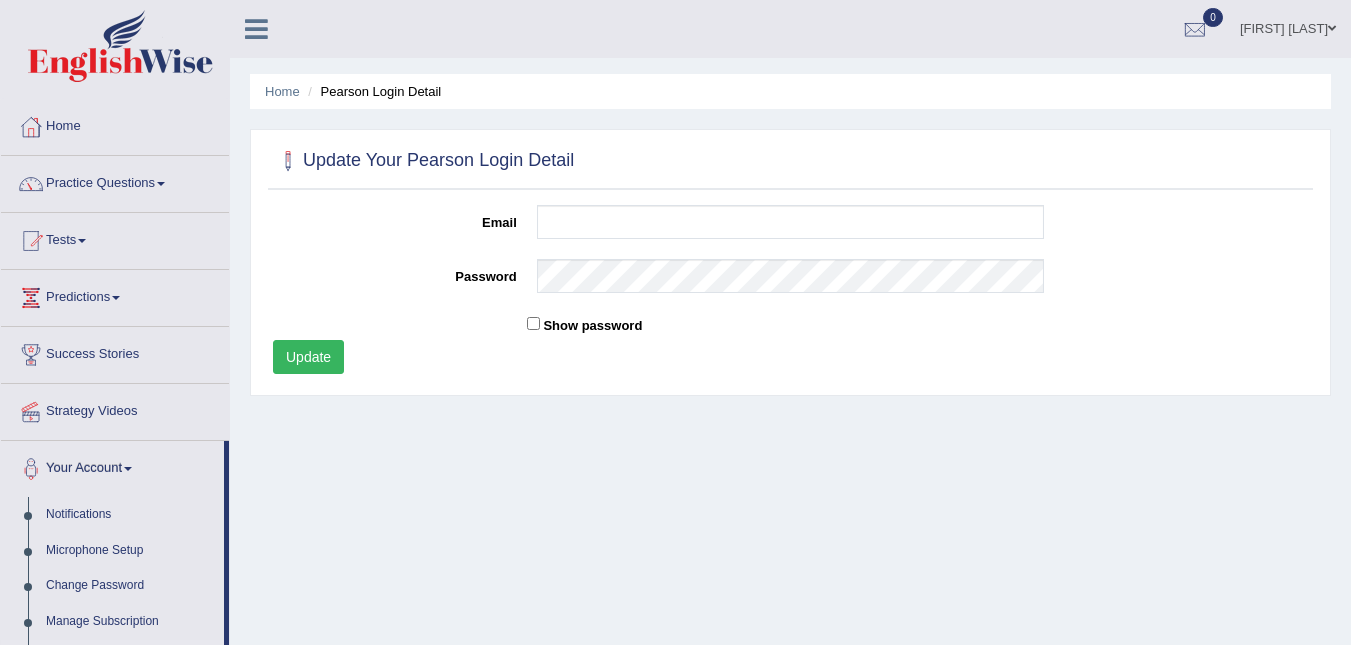 scroll, scrollTop: 0, scrollLeft: 0, axis: both 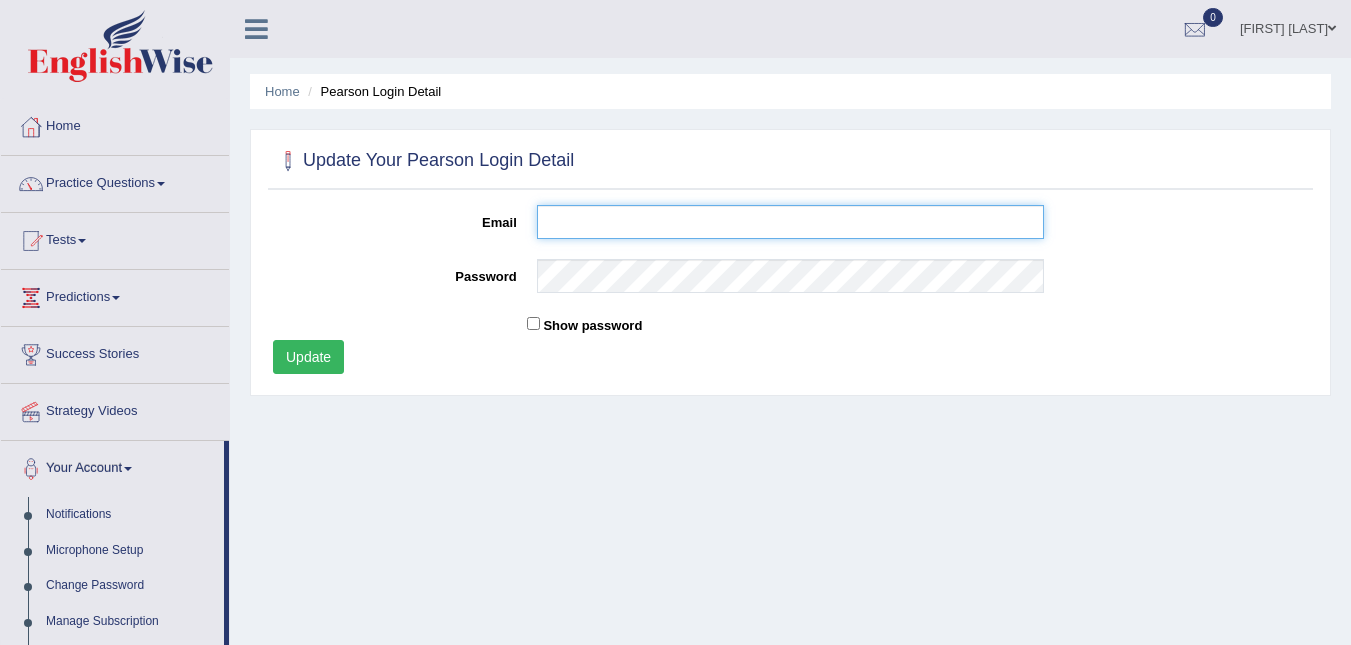 drag, startPoint x: 562, startPoint y: 225, endPoint x: 558, endPoint y: 236, distance: 11.7046995 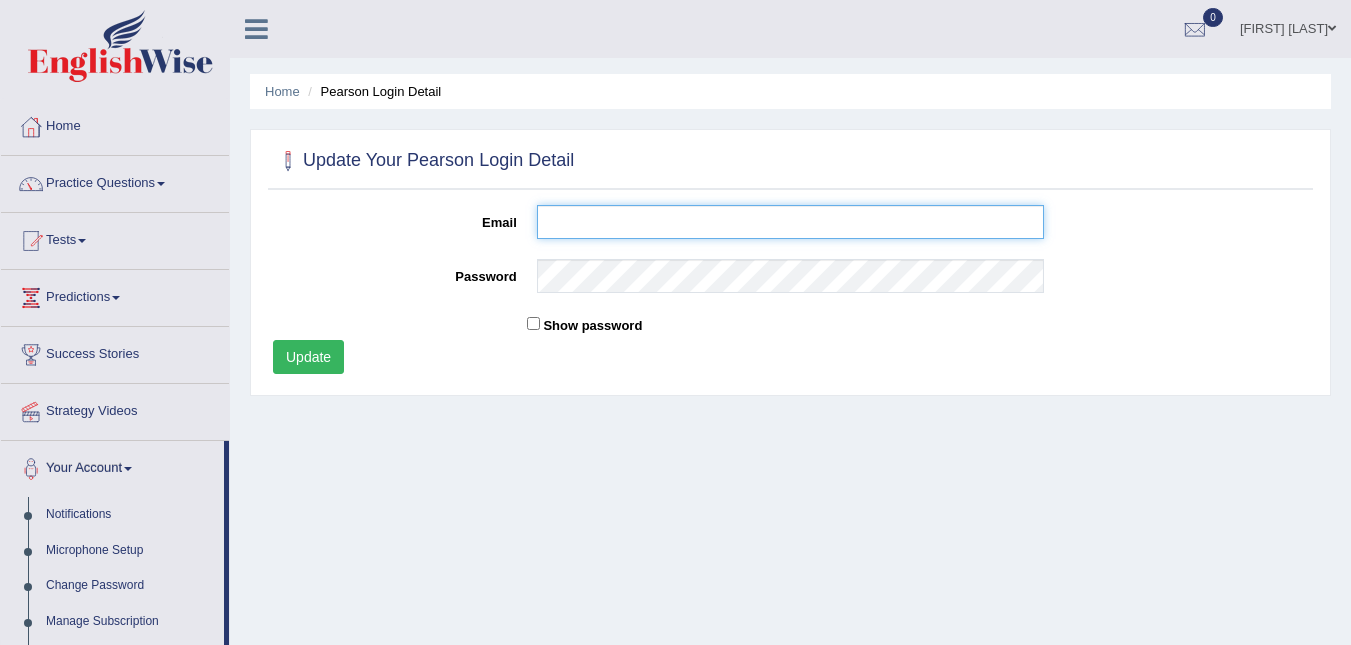 type on "[EMAIL]" 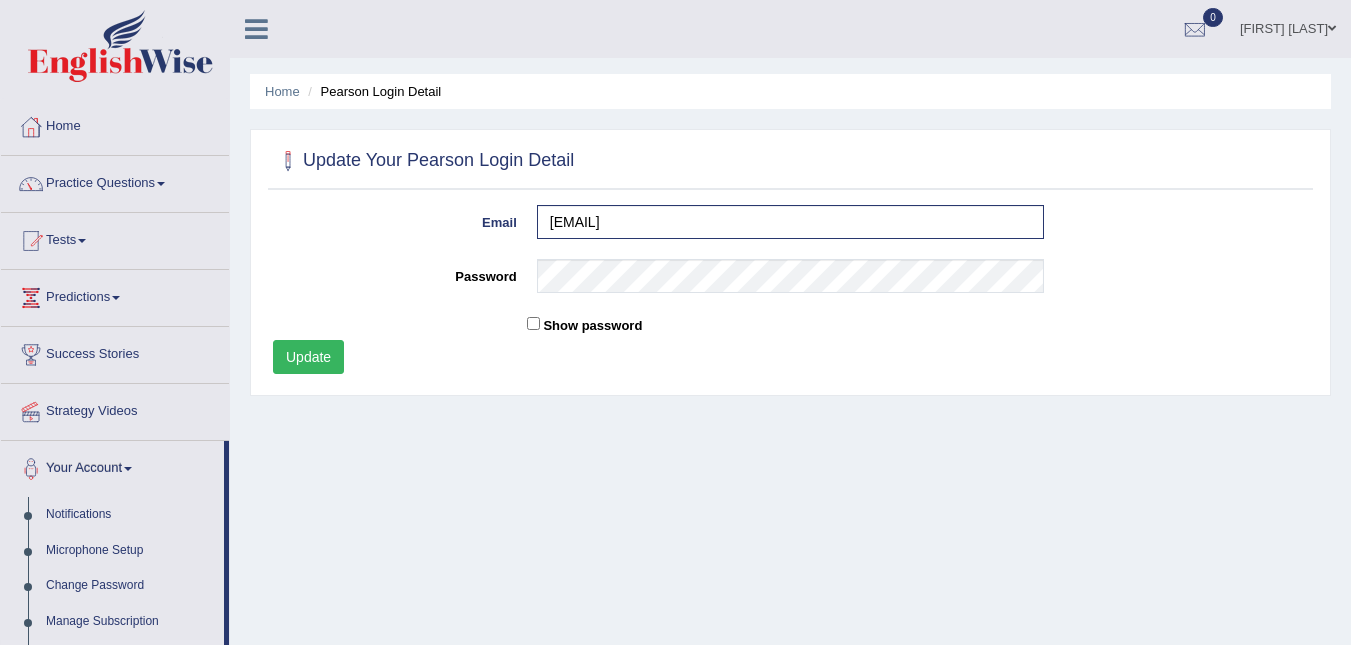 click on "Home
Pearson Login Detail
Update Your Pearson Login Detail
Email
Superimut@yahoo.com.au
Password
Show password
Update" at bounding box center [790, 500] 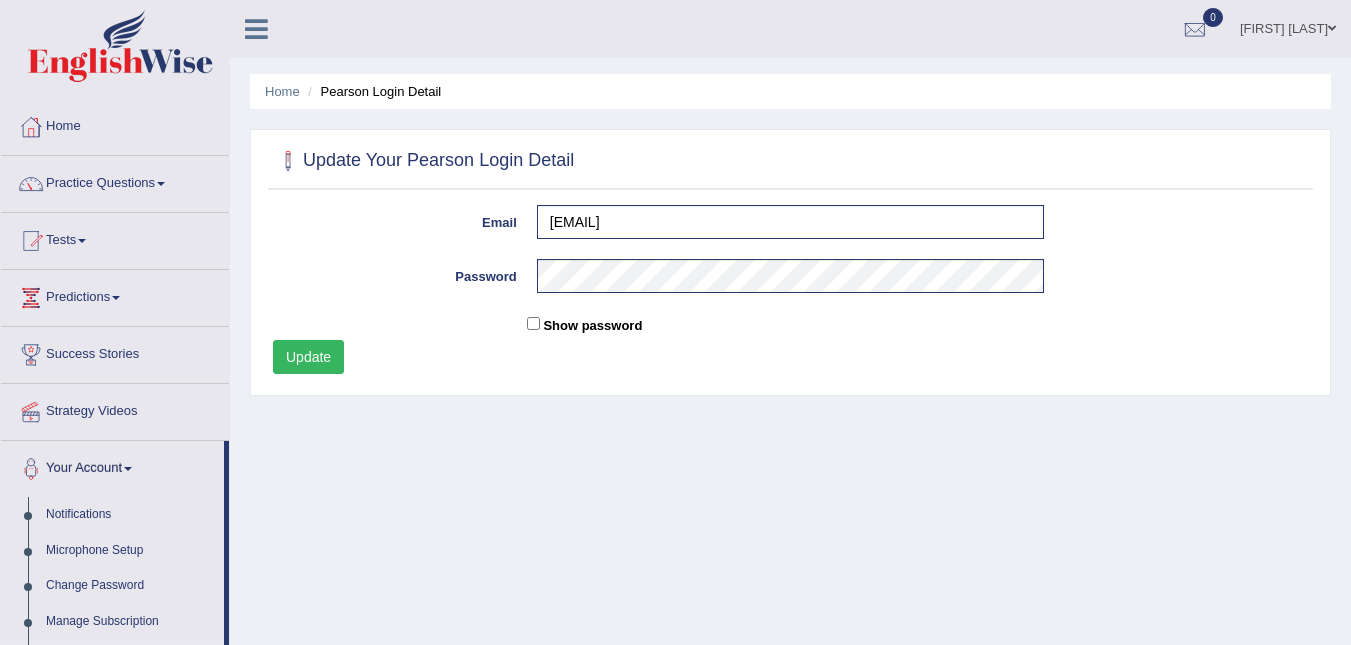 click on "Update" at bounding box center [308, 357] 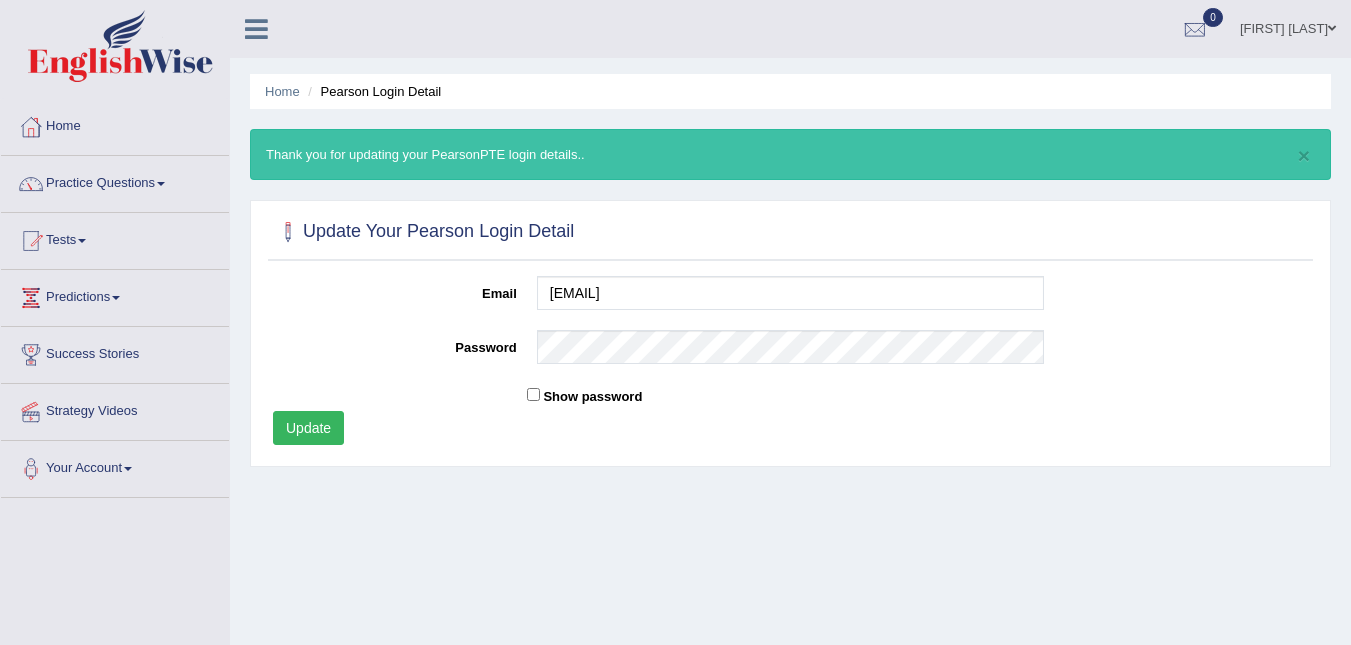 scroll, scrollTop: 0, scrollLeft: 0, axis: both 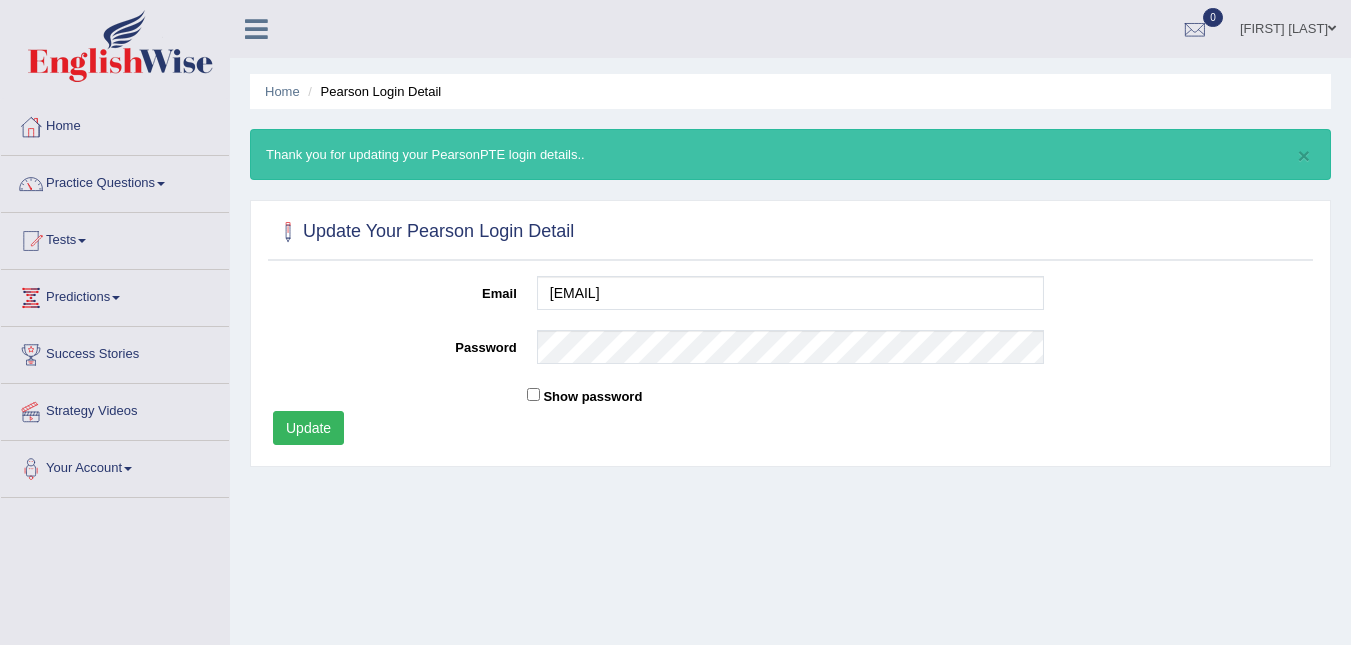 drag, startPoint x: 321, startPoint y: 413, endPoint x: 333, endPoint y: 408, distance: 13 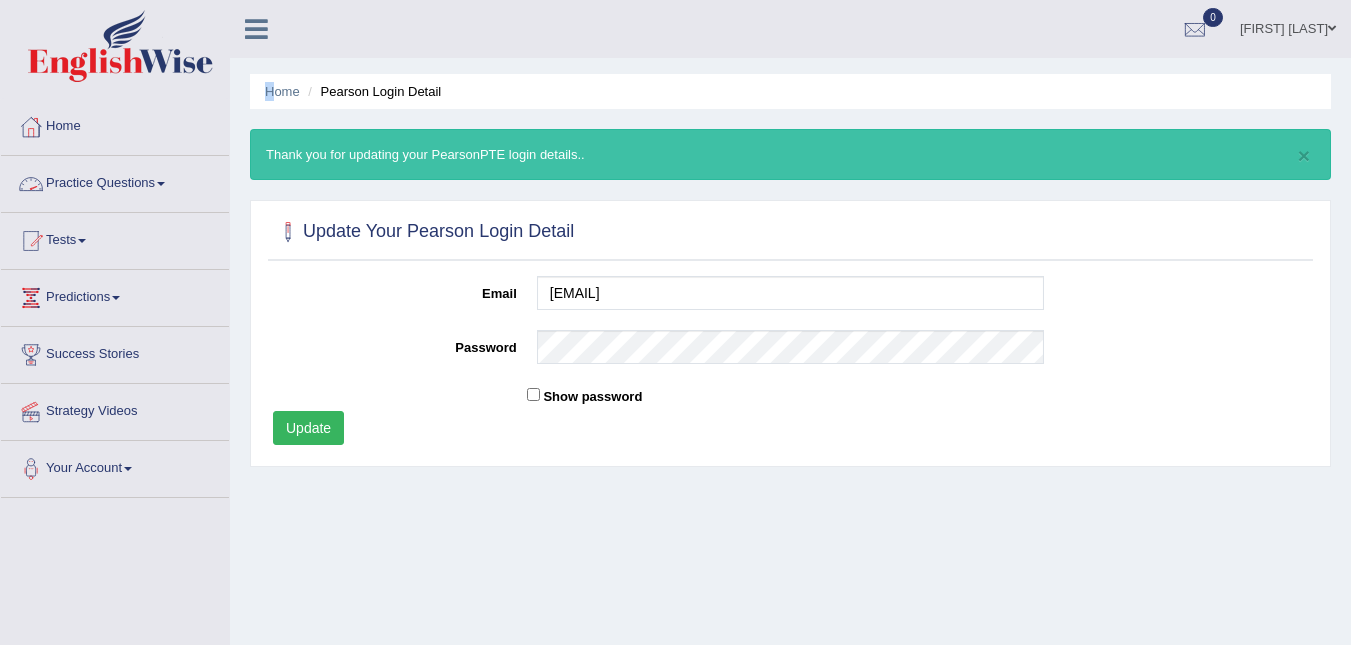 click on "Home
Pearson Login Detail" at bounding box center (790, 91) 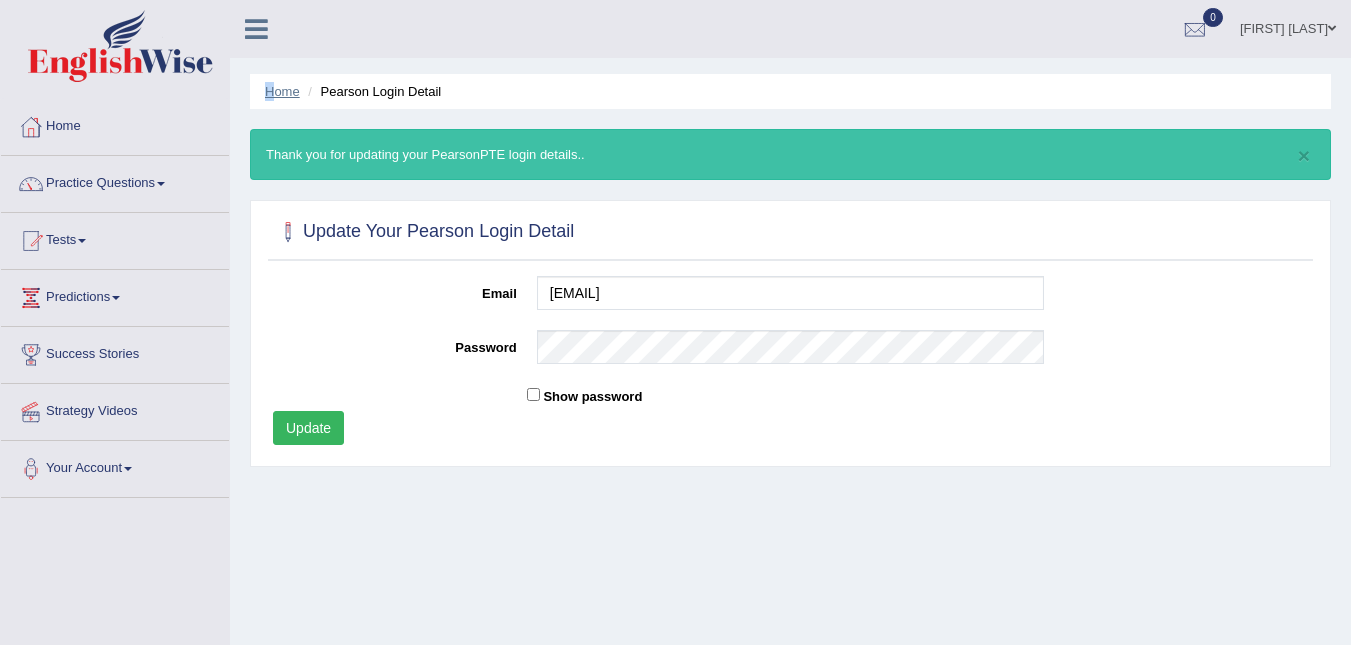 drag, startPoint x: 283, startPoint y: 81, endPoint x: 277, endPoint y: 92, distance: 12.529964 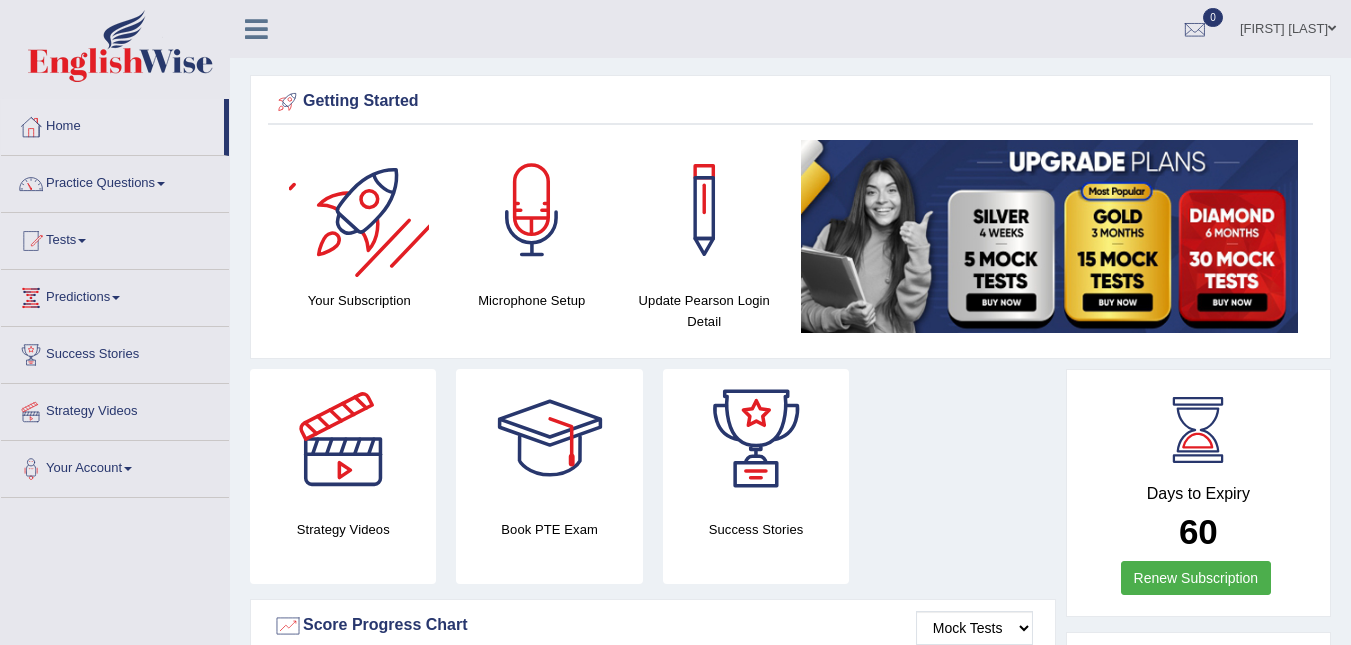 scroll, scrollTop: 0, scrollLeft: 0, axis: both 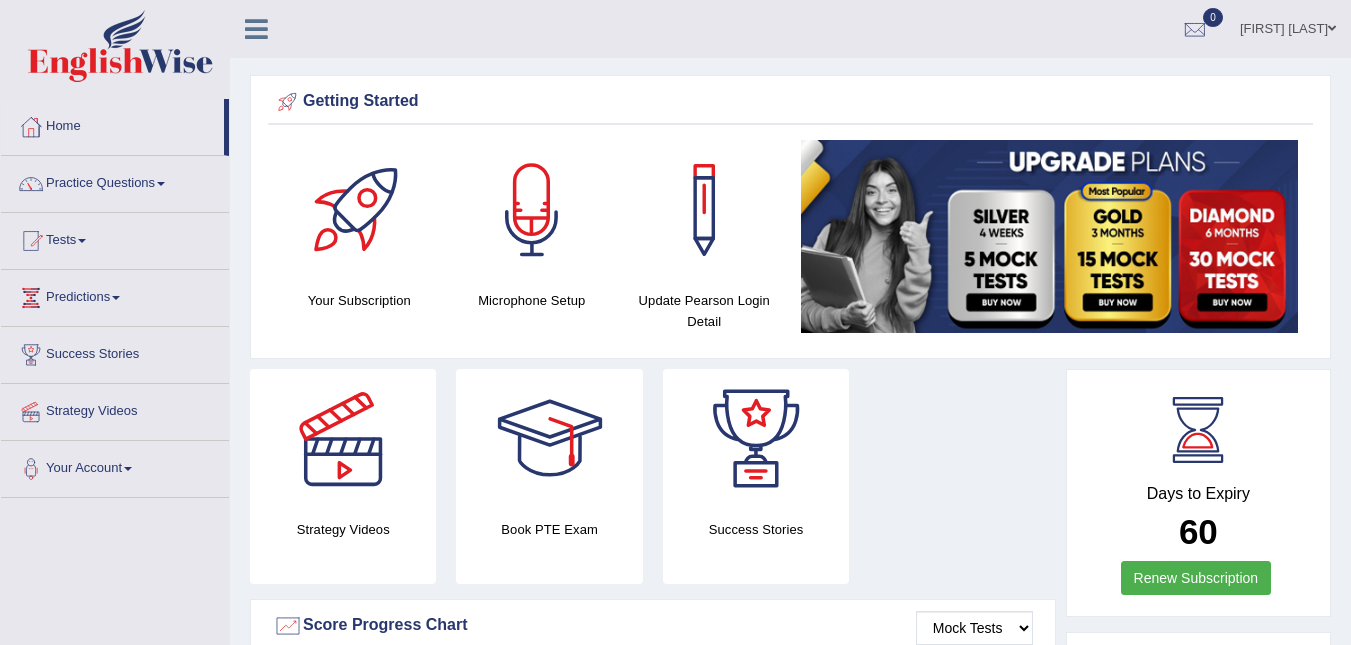 click at bounding box center [343, 439] 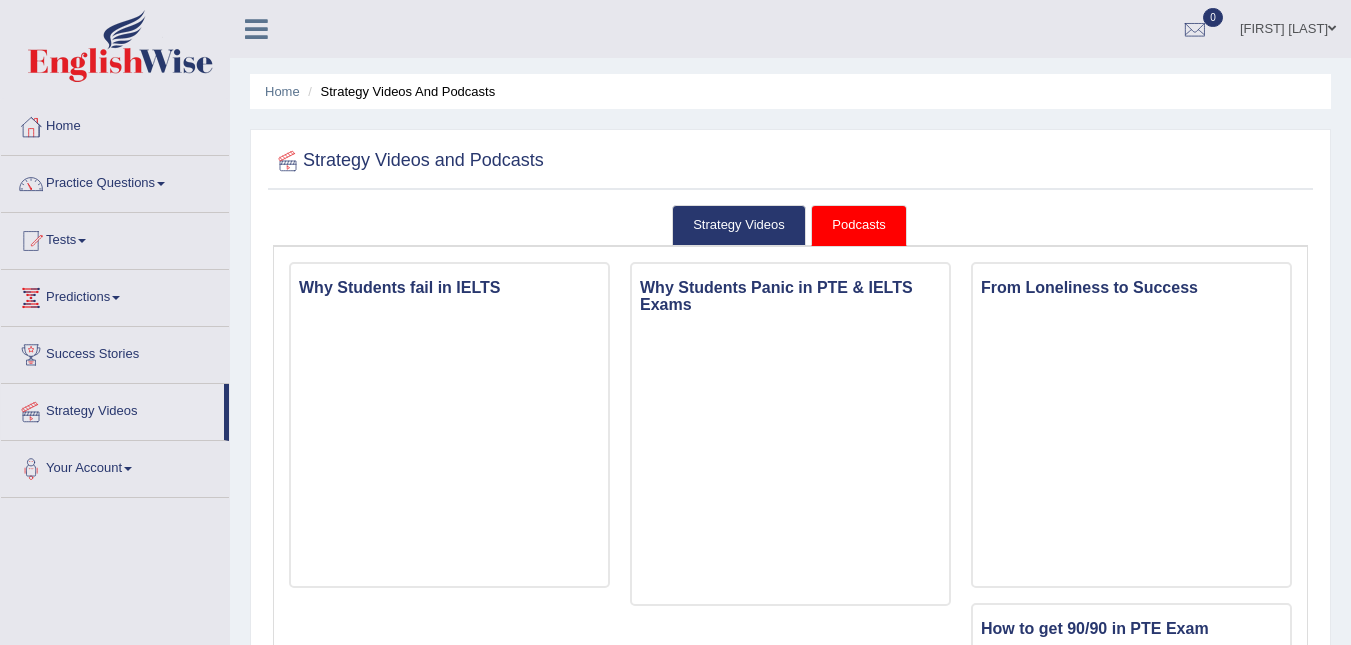 scroll, scrollTop: 0, scrollLeft: 0, axis: both 